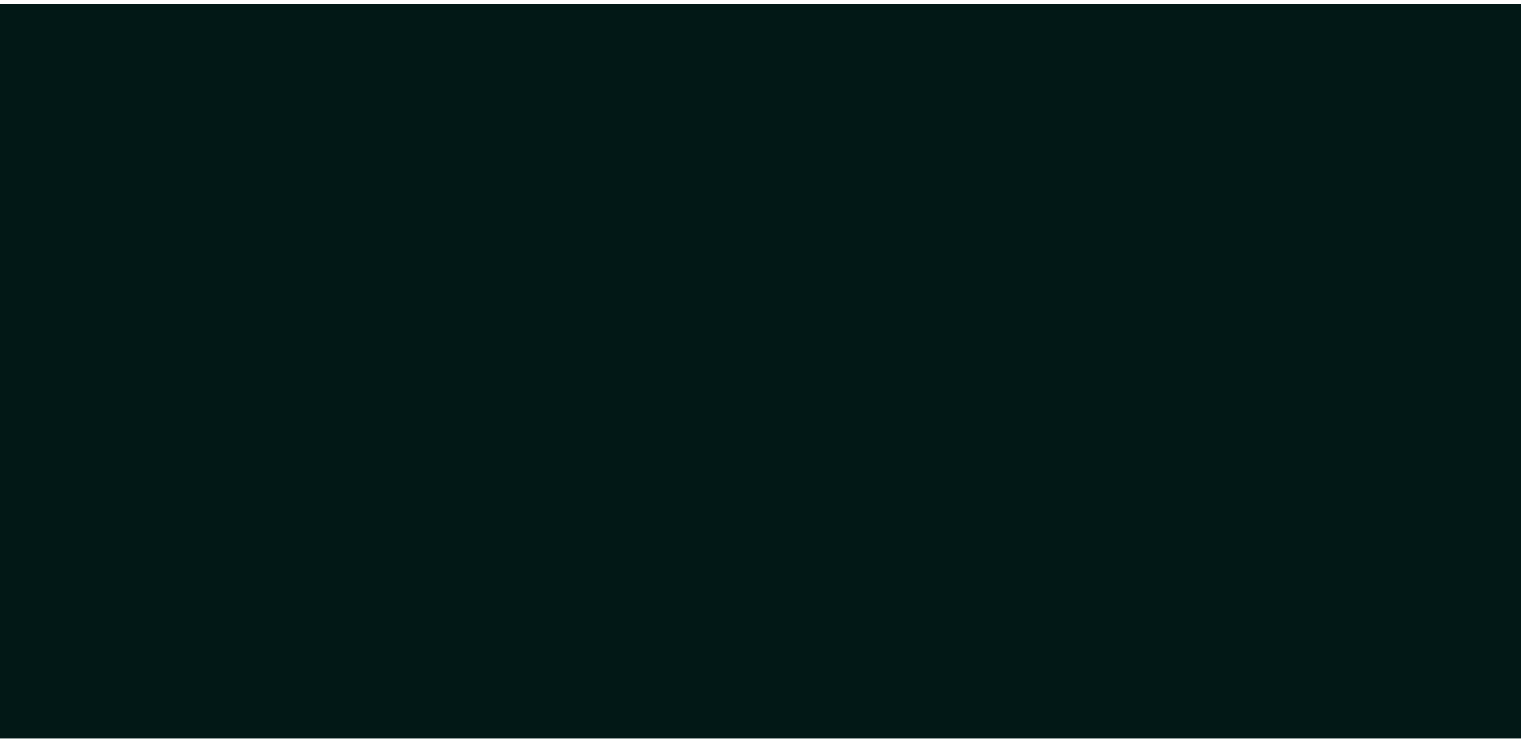 scroll, scrollTop: 0, scrollLeft: 0, axis: both 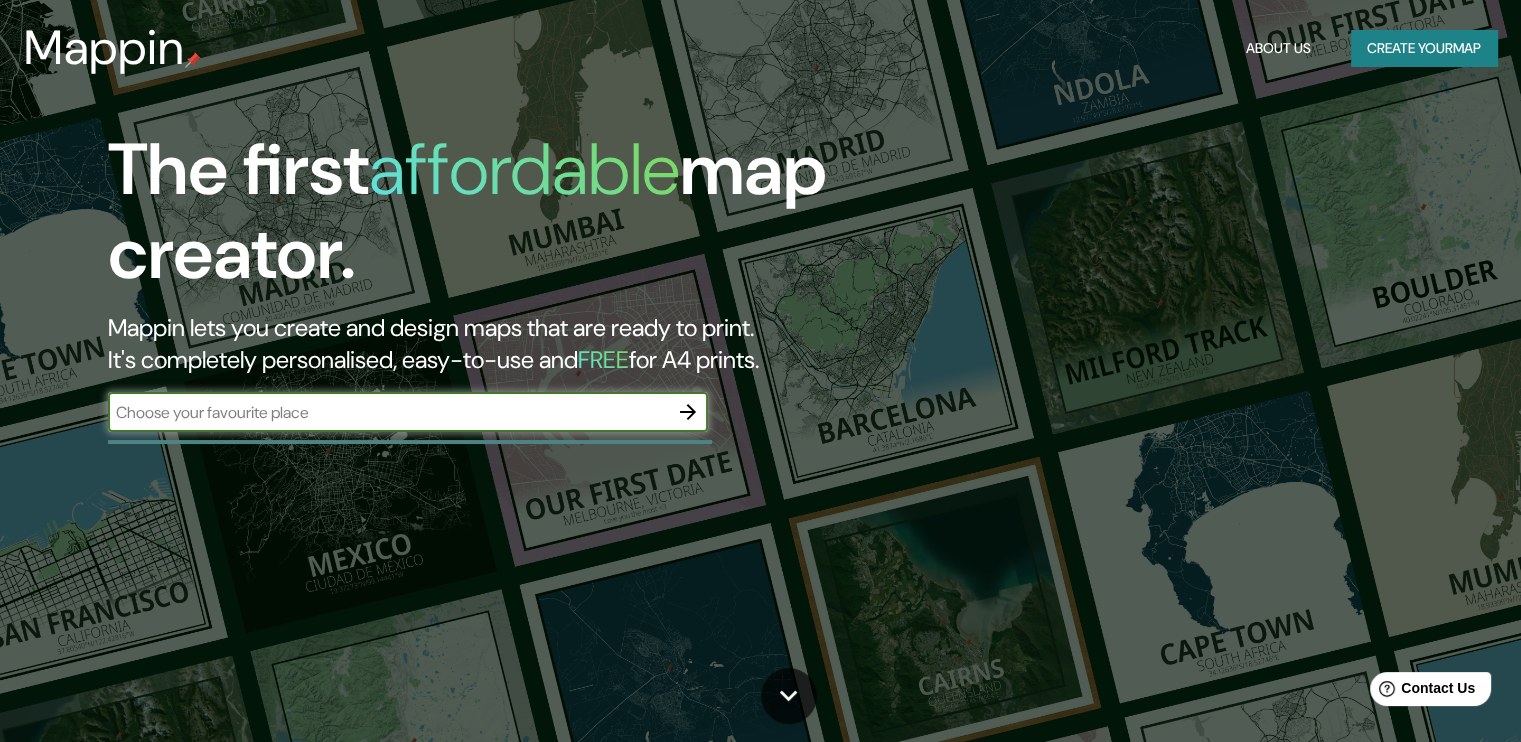 click on "Create your   map" at bounding box center (1424, 48) 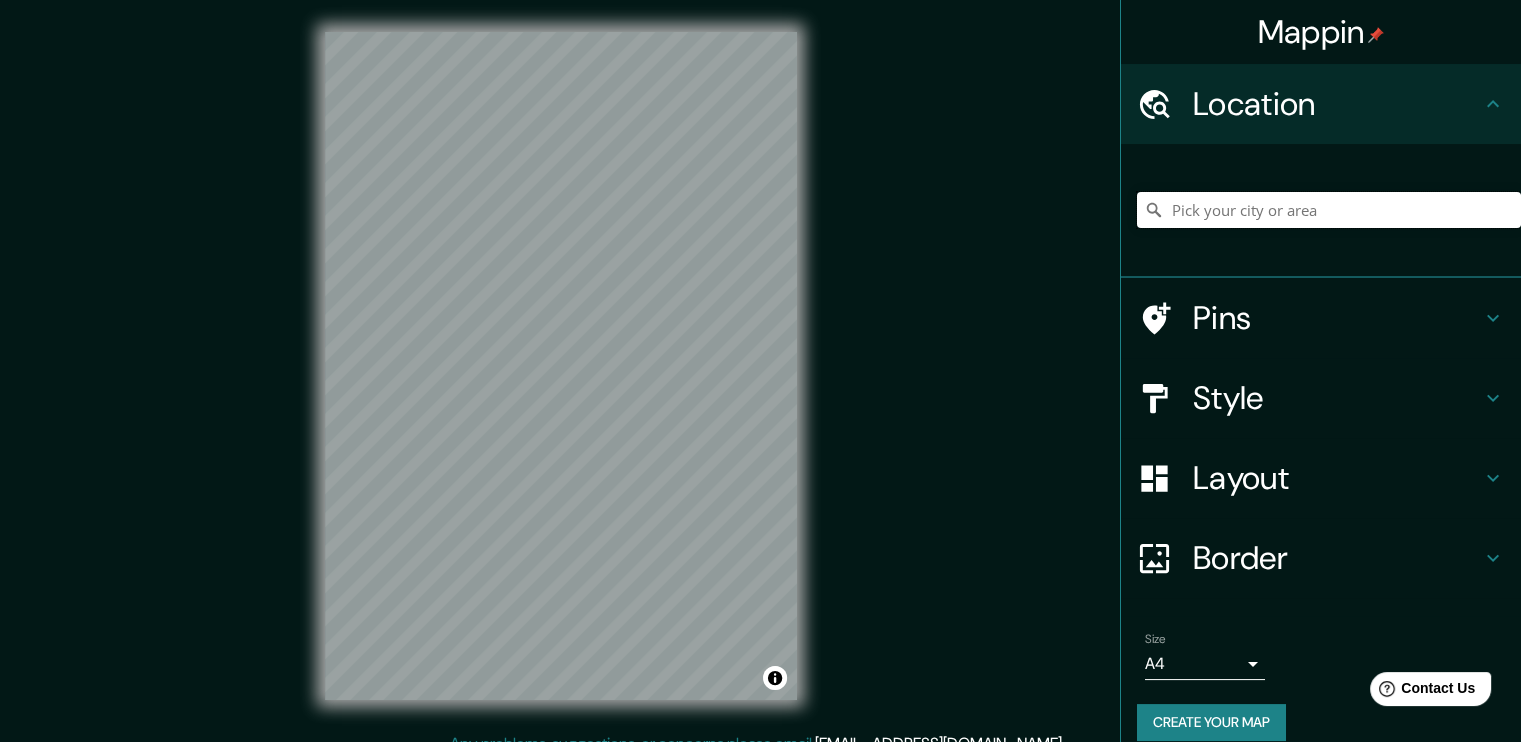 click at bounding box center [1329, 210] 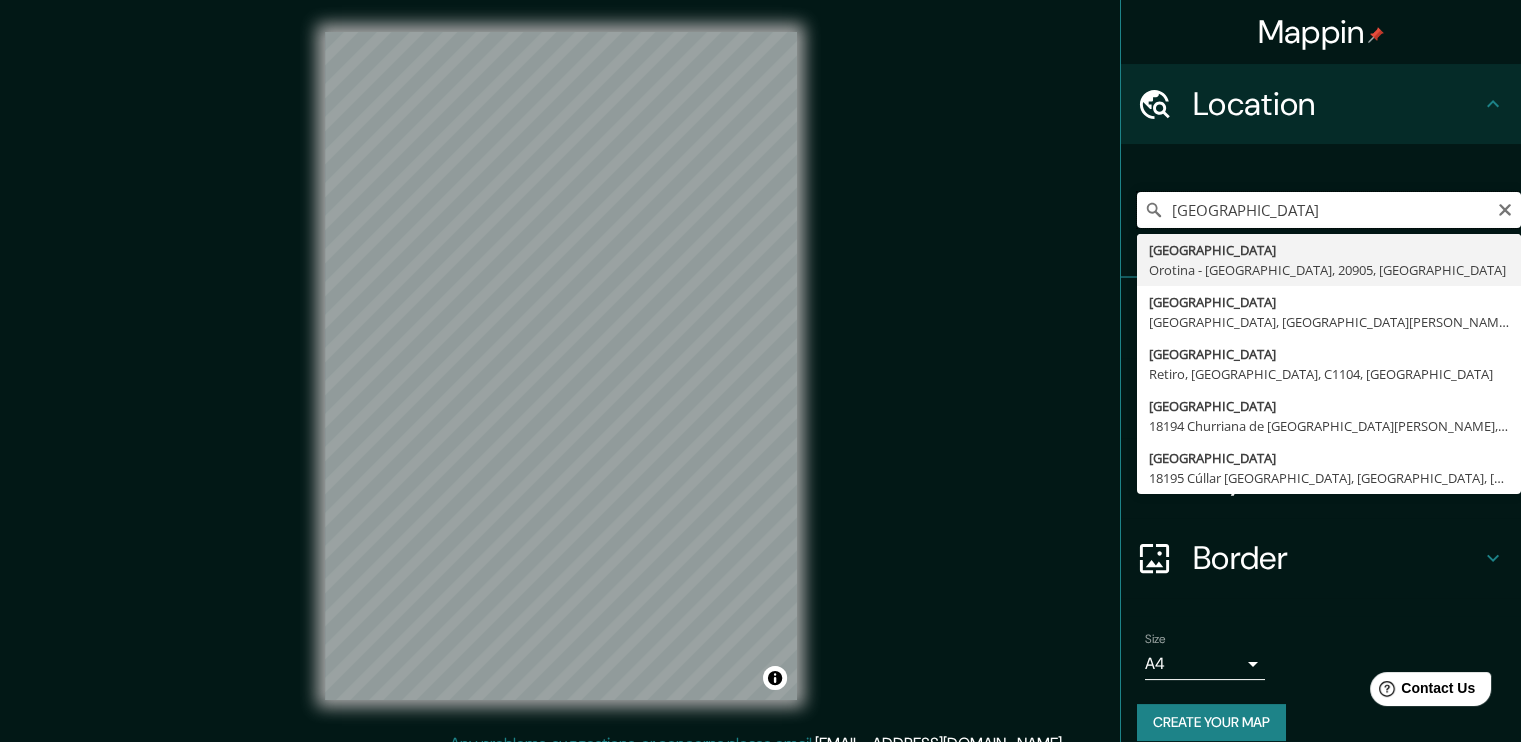 drag, startPoint x: 1321, startPoint y: 211, endPoint x: 965, endPoint y: 215, distance: 356.02246 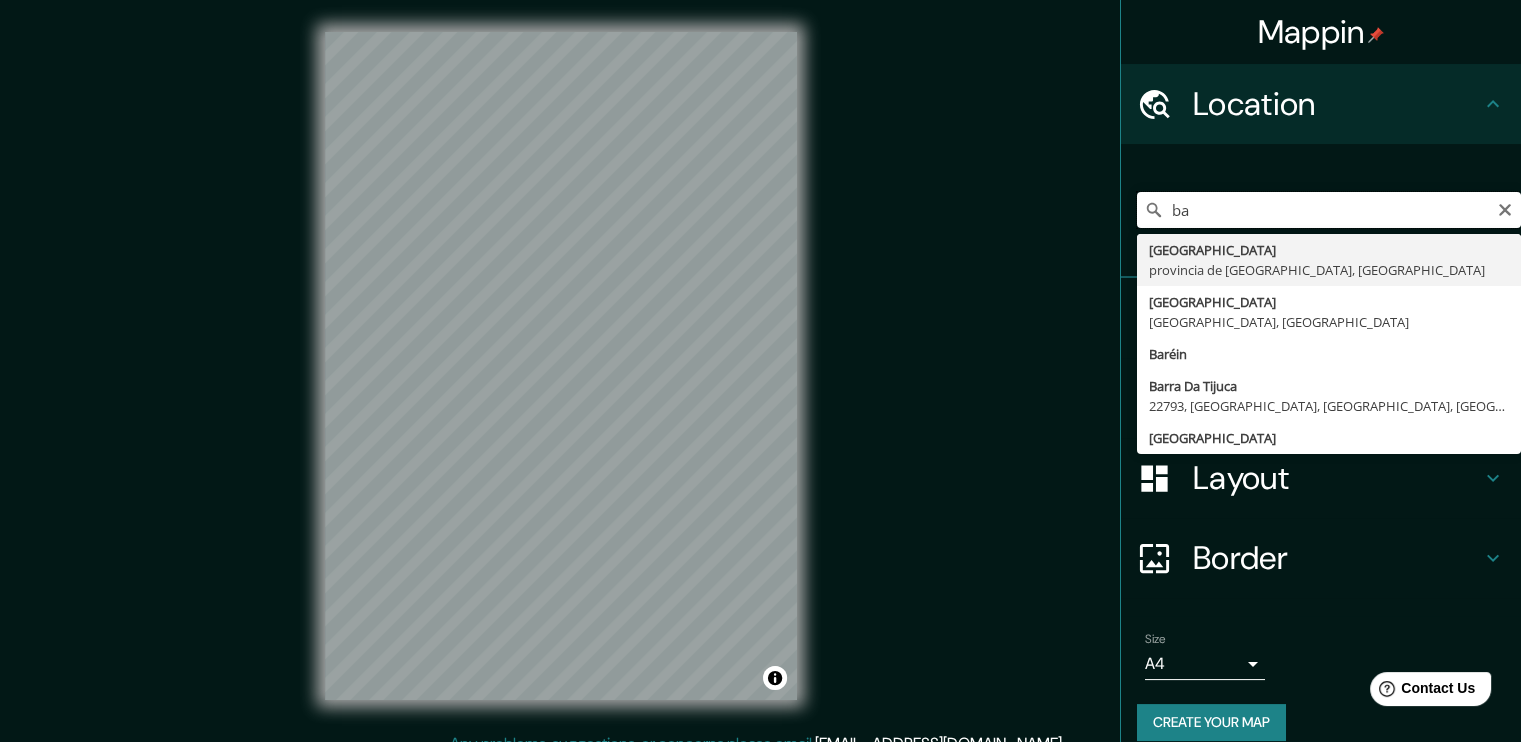 type on "b" 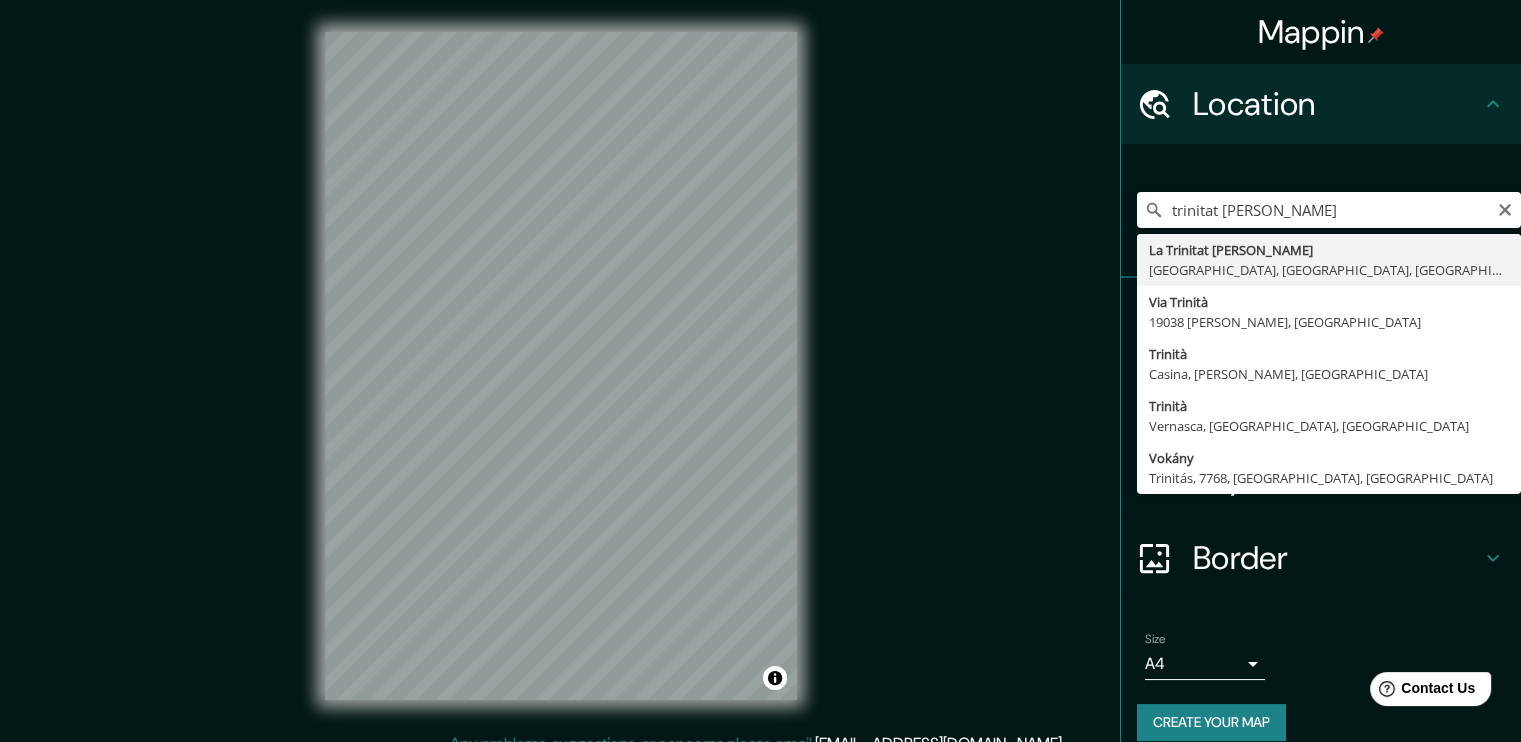 type on "[GEOGRAPHIC_DATA], [GEOGRAPHIC_DATA], [GEOGRAPHIC_DATA], [GEOGRAPHIC_DATA]" 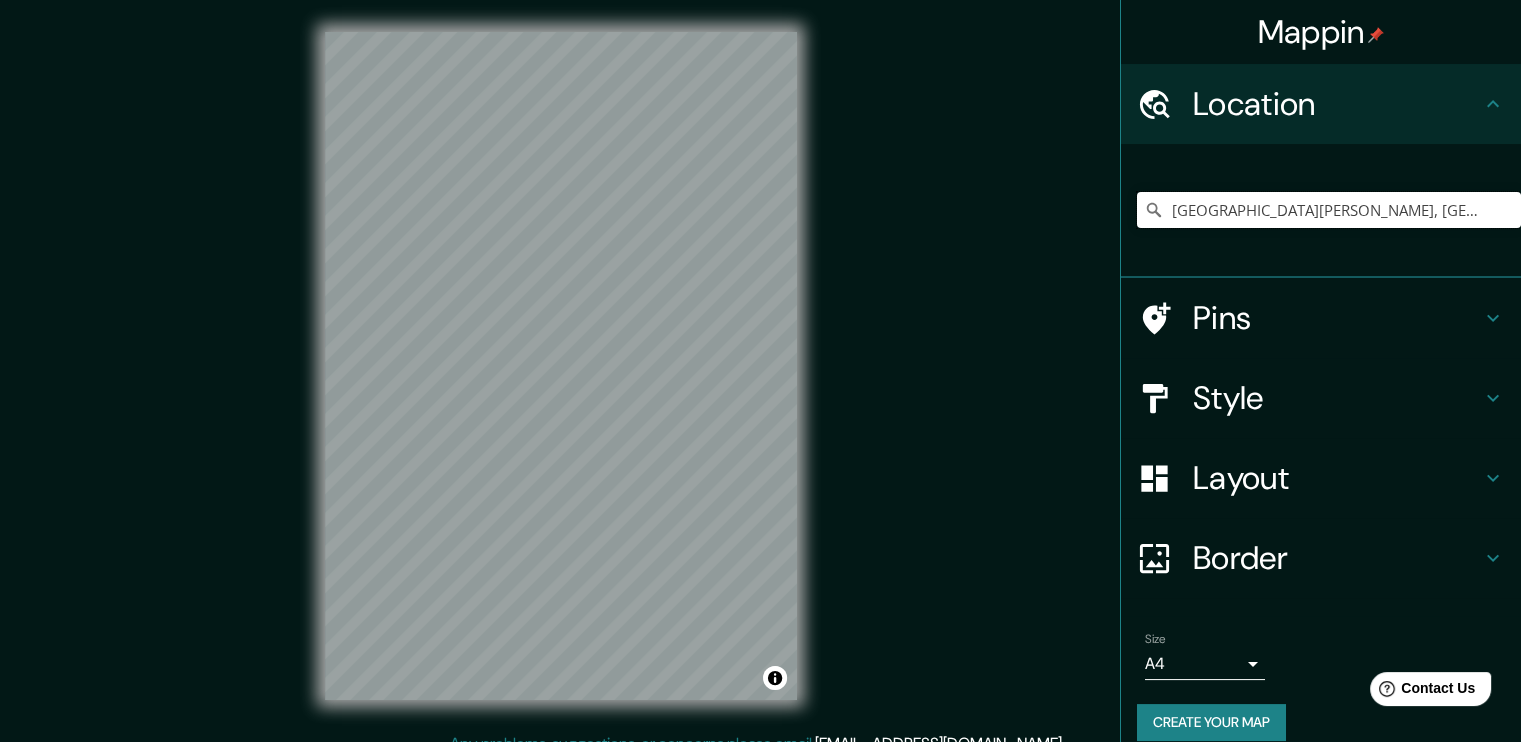 scroll, scrollTop: 0, scrollLeft: 0, axis: both 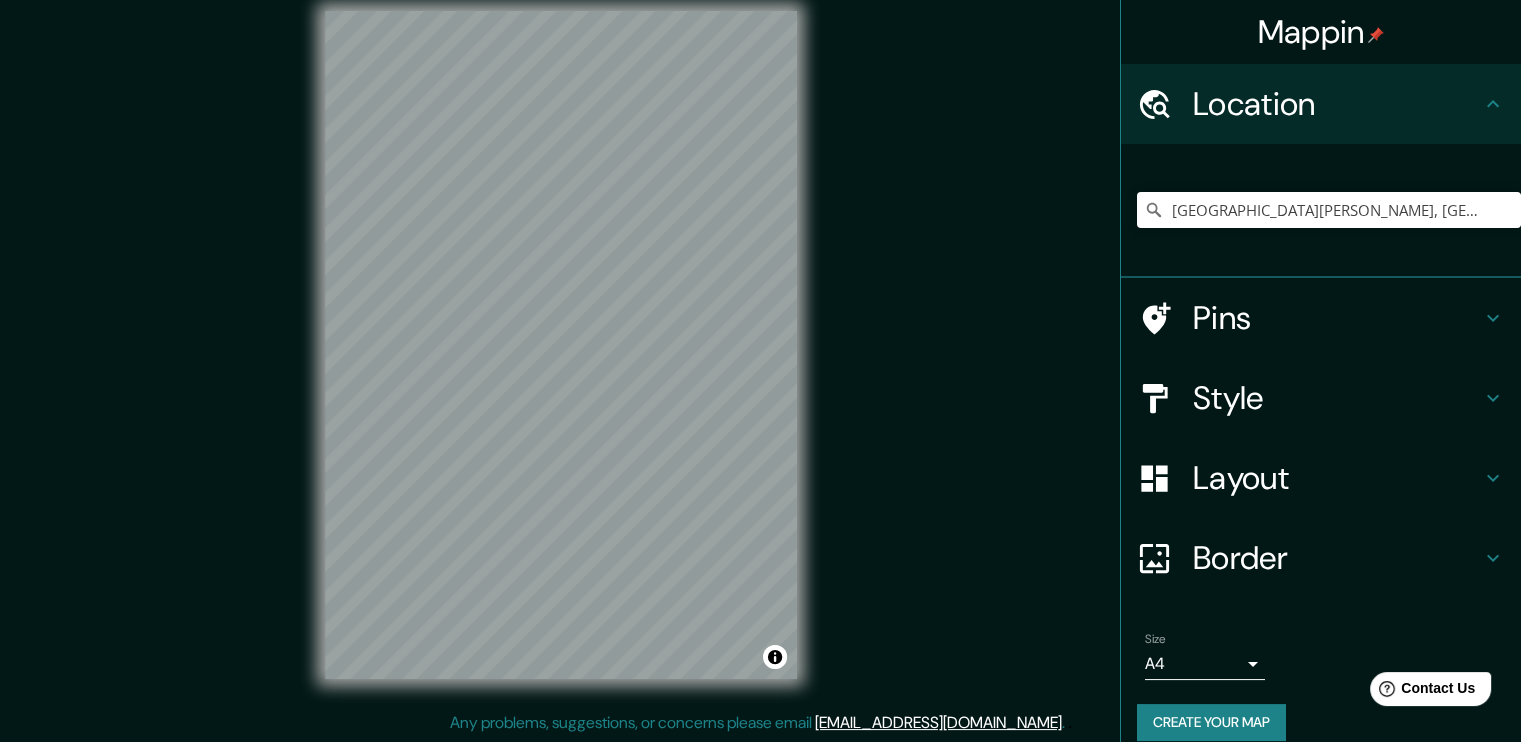 click on "Style" at bounding box center [1337, 398] 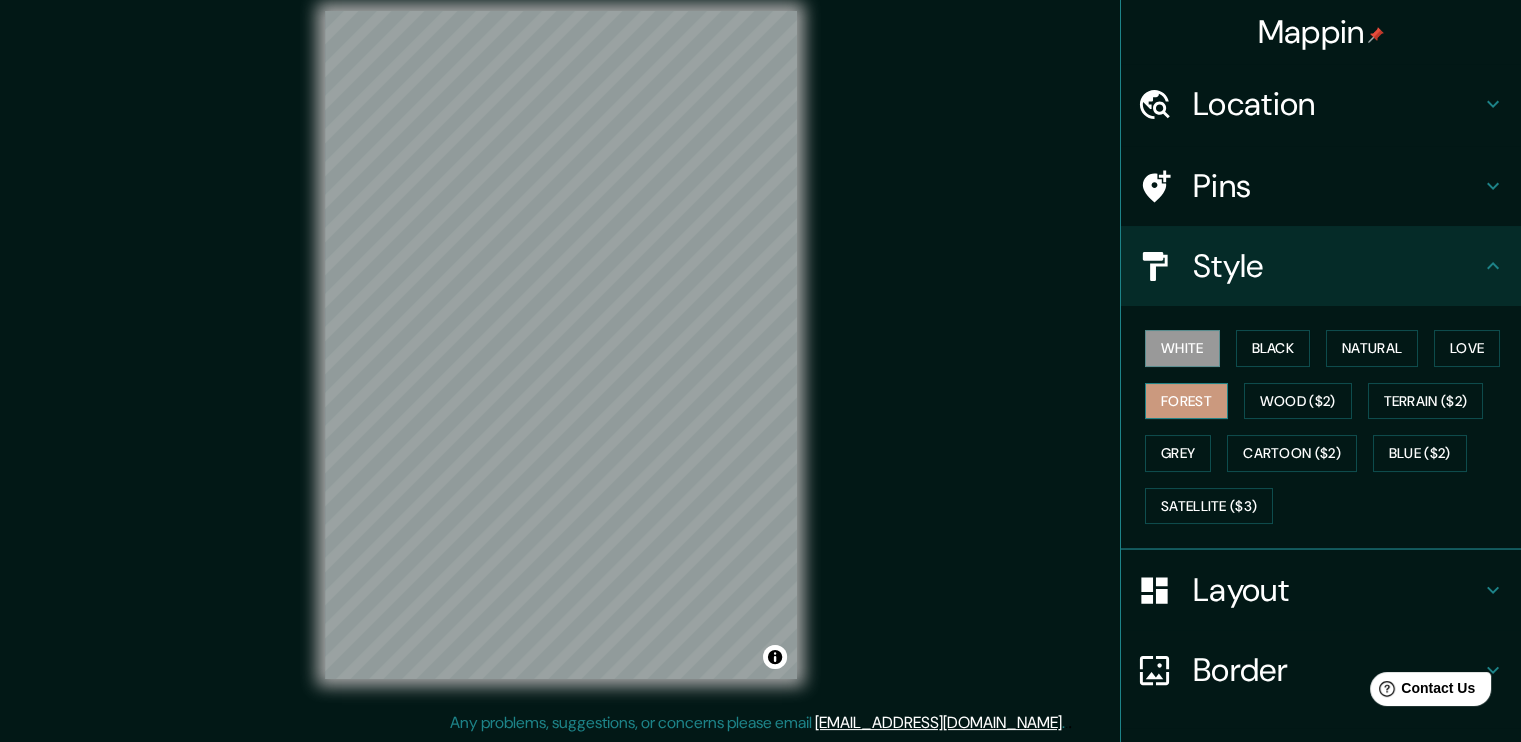 click on "Forest" at bounding box center [1186, 401] 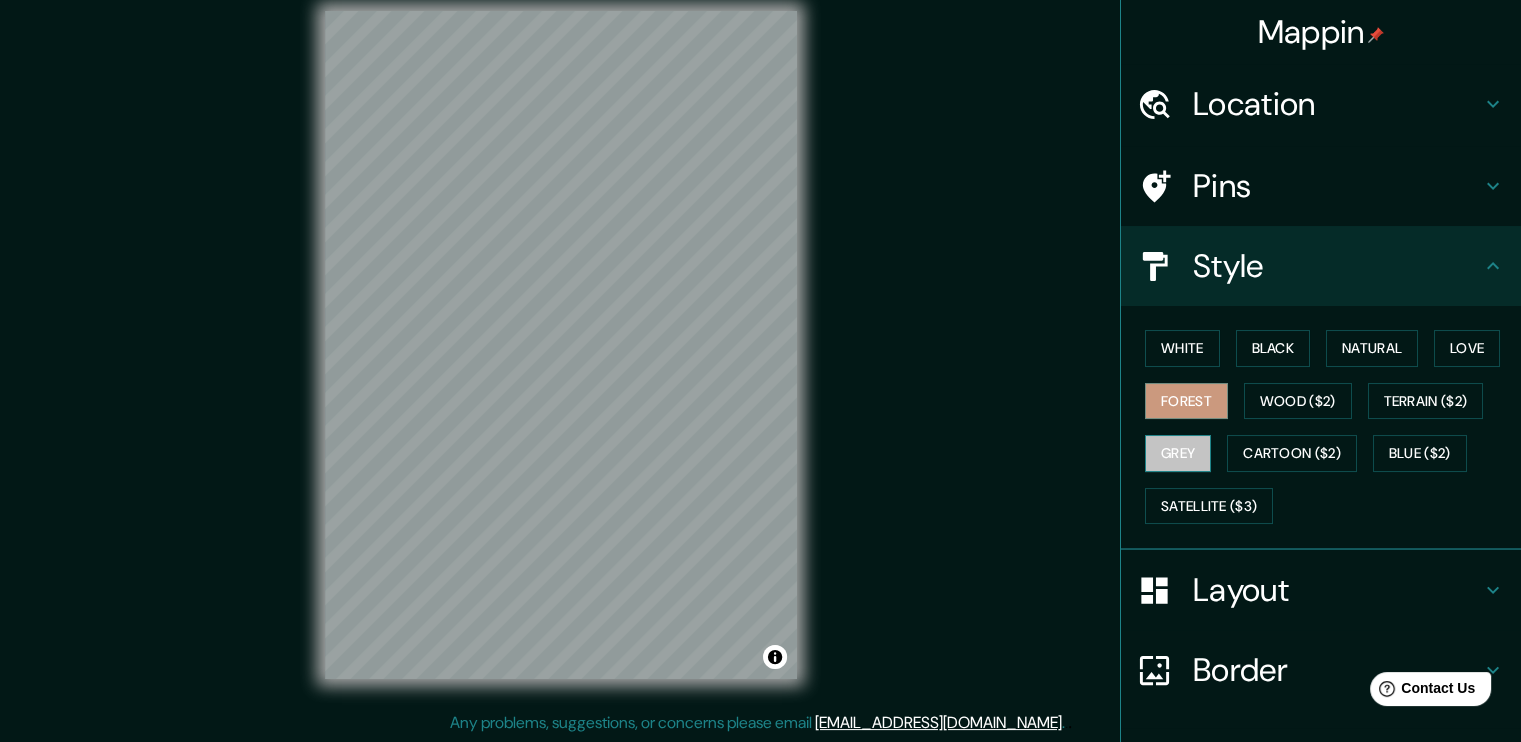 click on "Grey" at bounding box center [1178, 453] 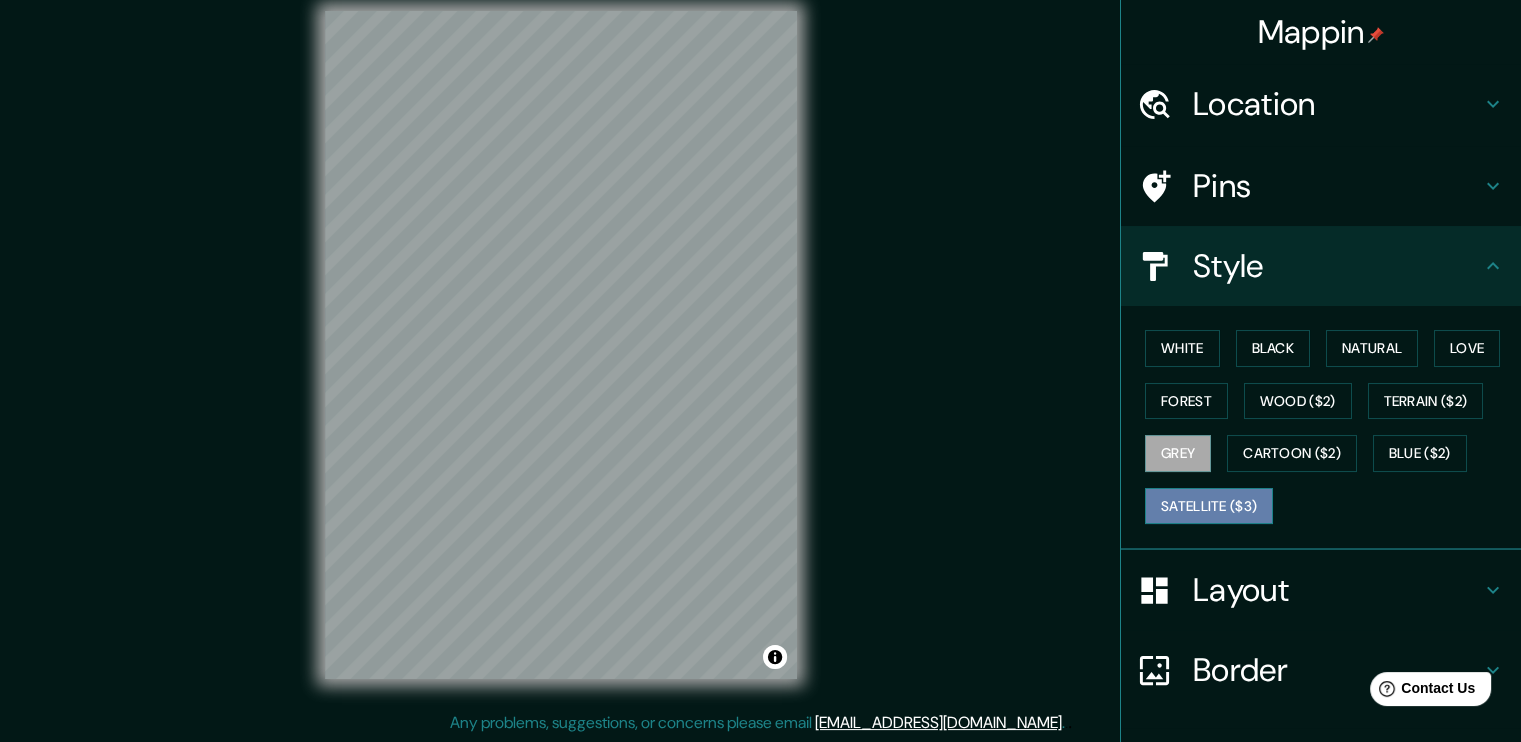 click on "Satellite ($3)" at bounding box center [1209, 506] 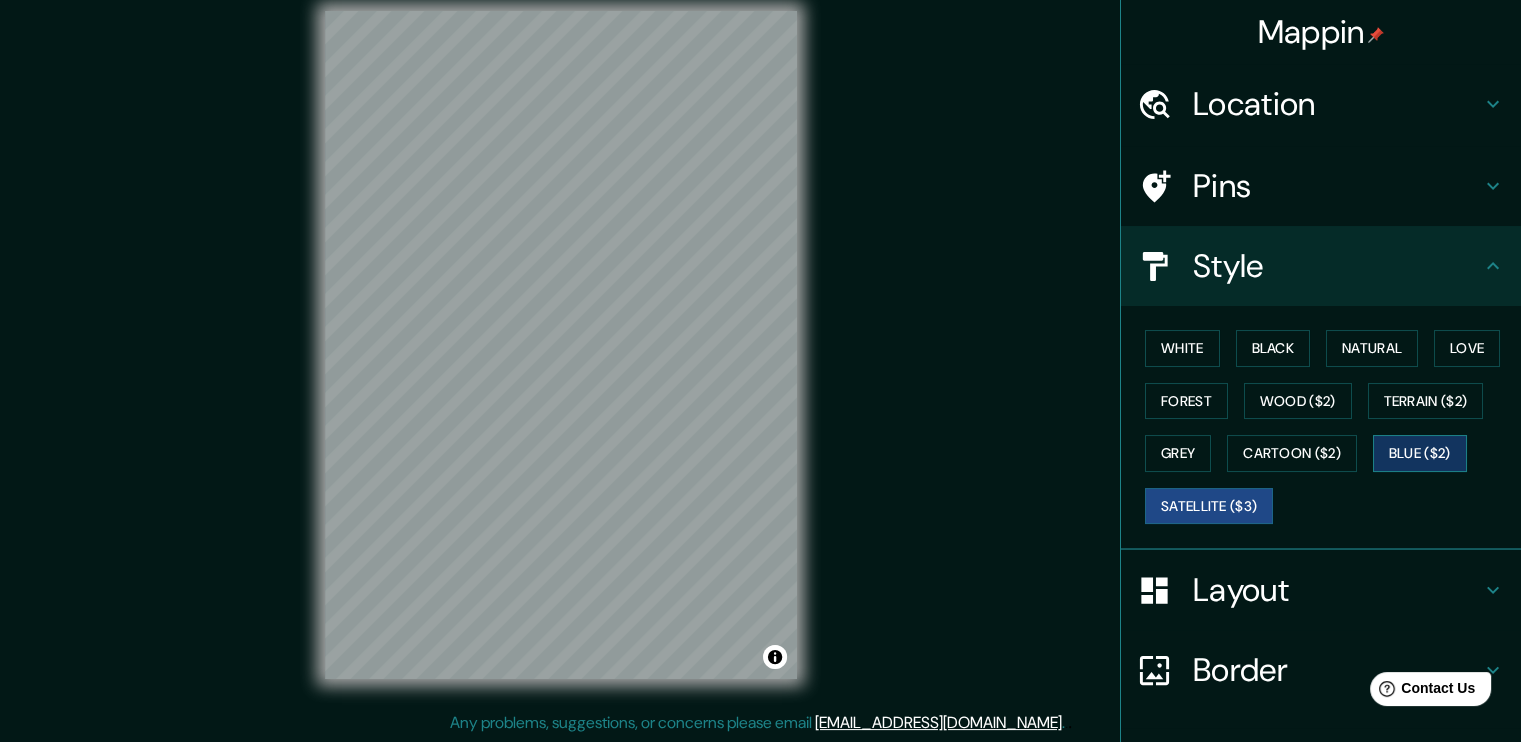 click on "Blue ($2)" at bounding box center [1420, 453] 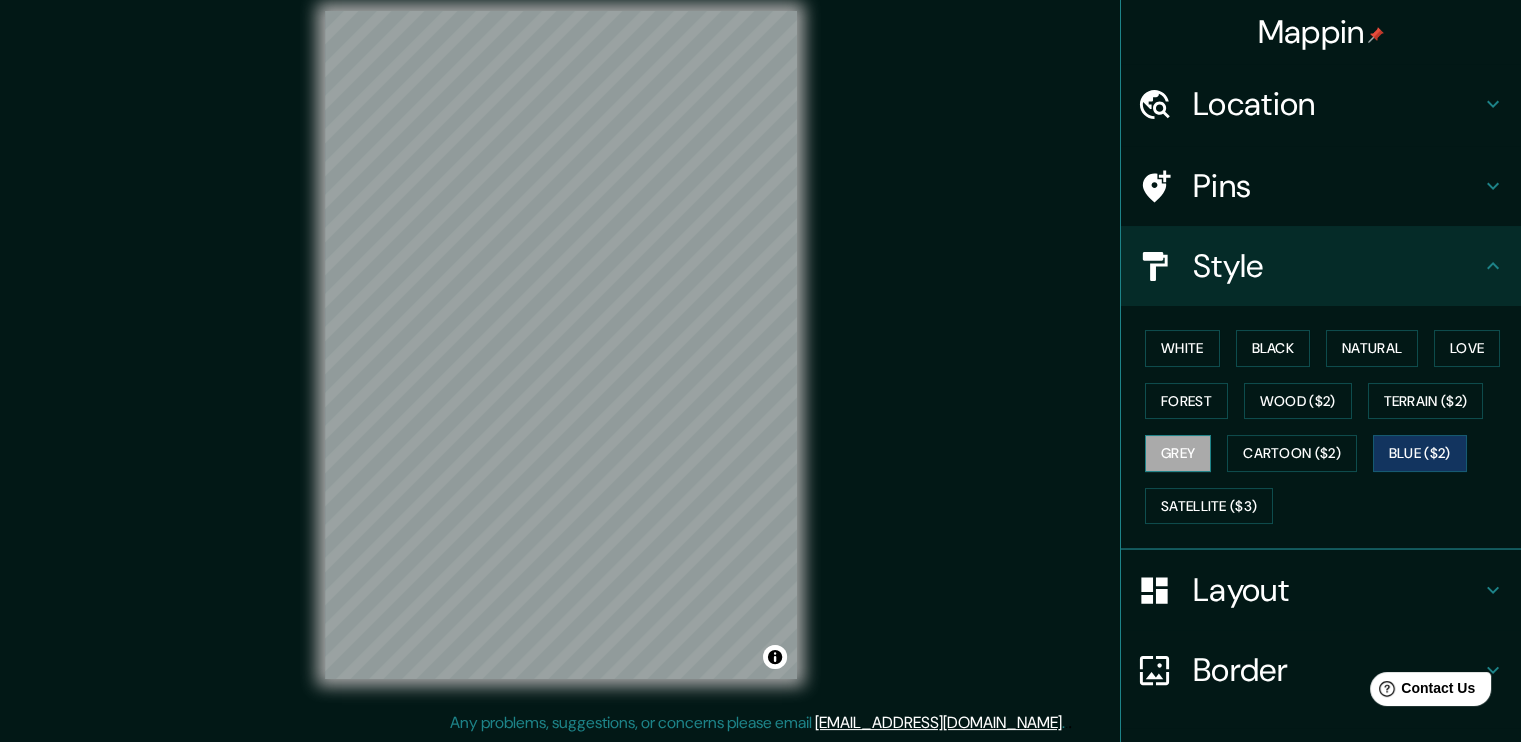 click on "Grey" at bounding box center [1178, 453] 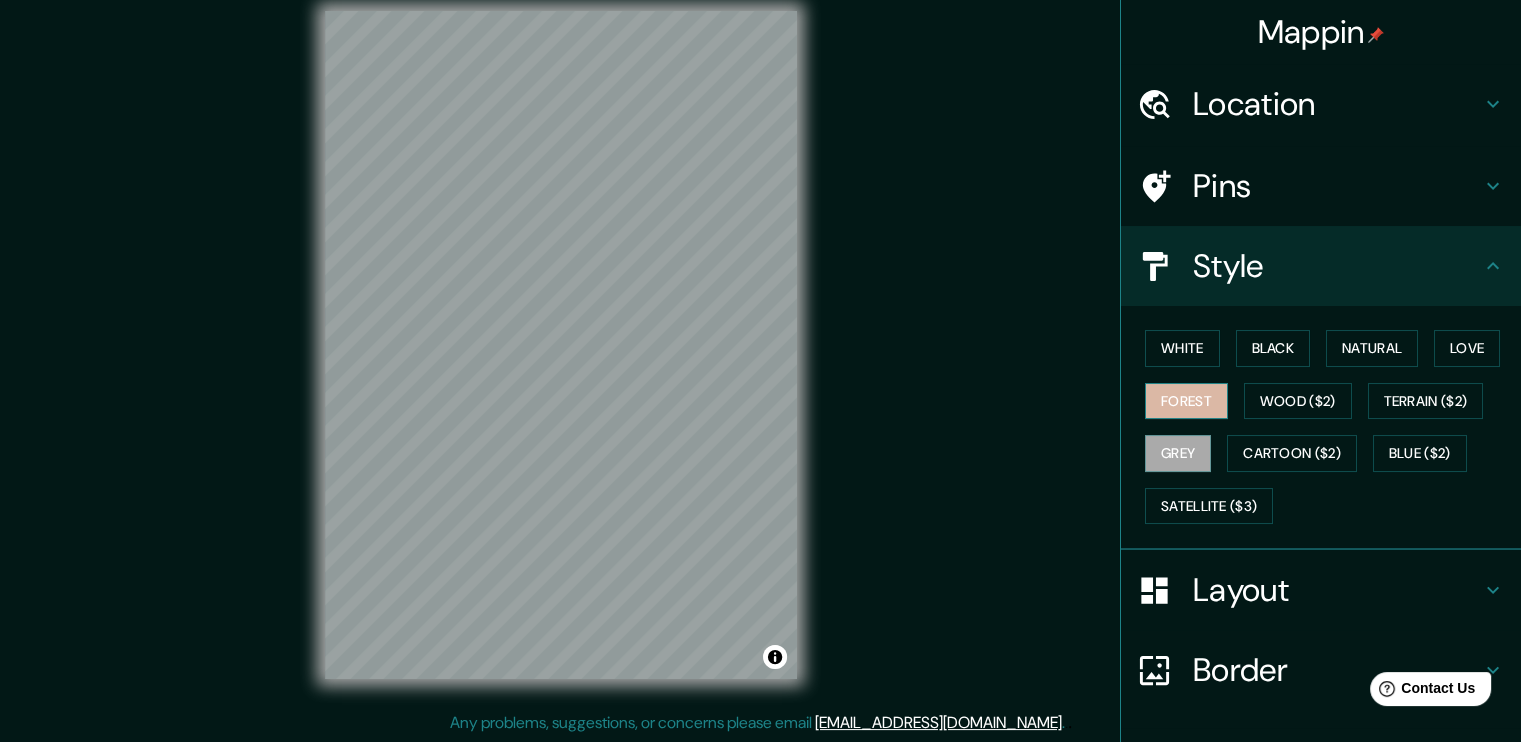 click on "Forest" at bounding box center [1186, 401] 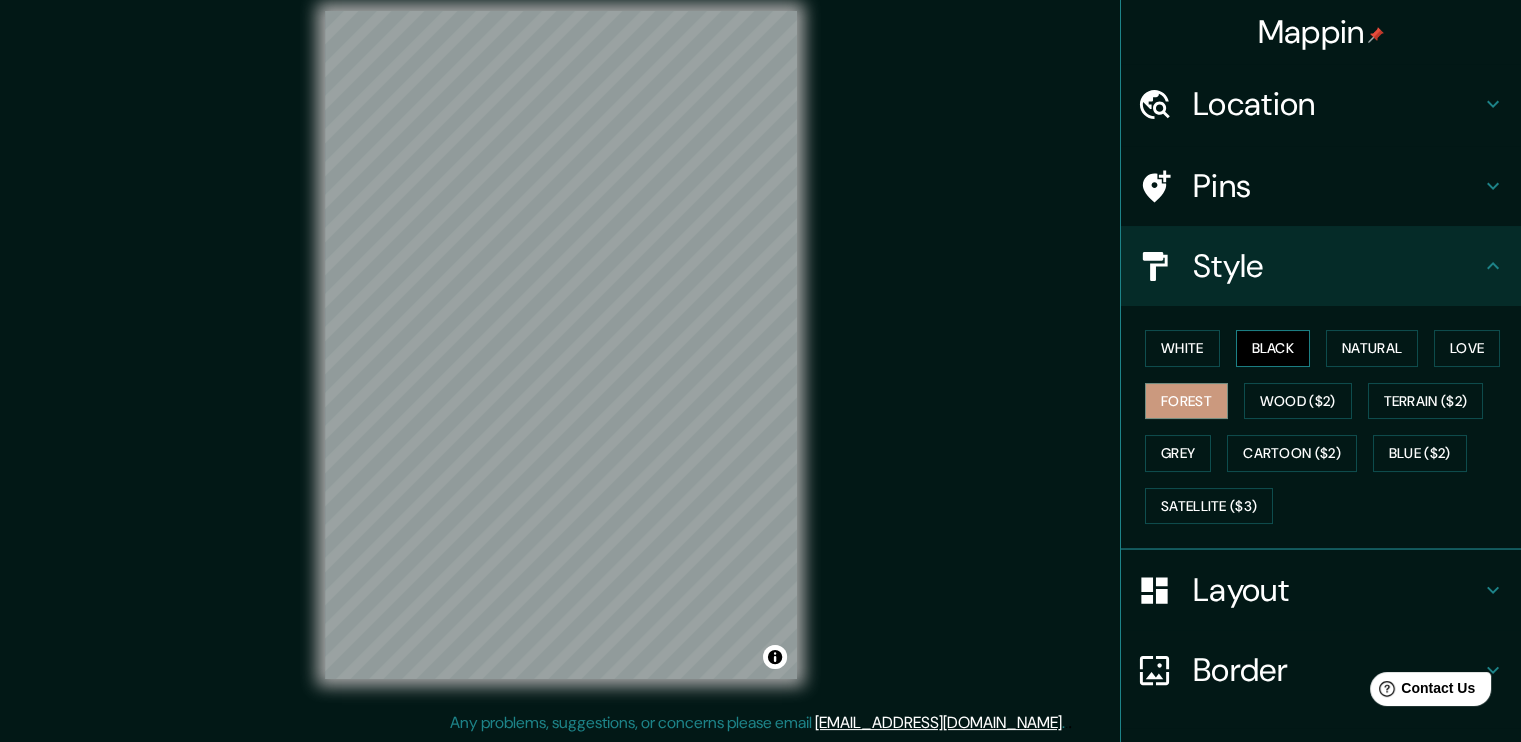 click on "Black" at bounding box center (1273, 348) 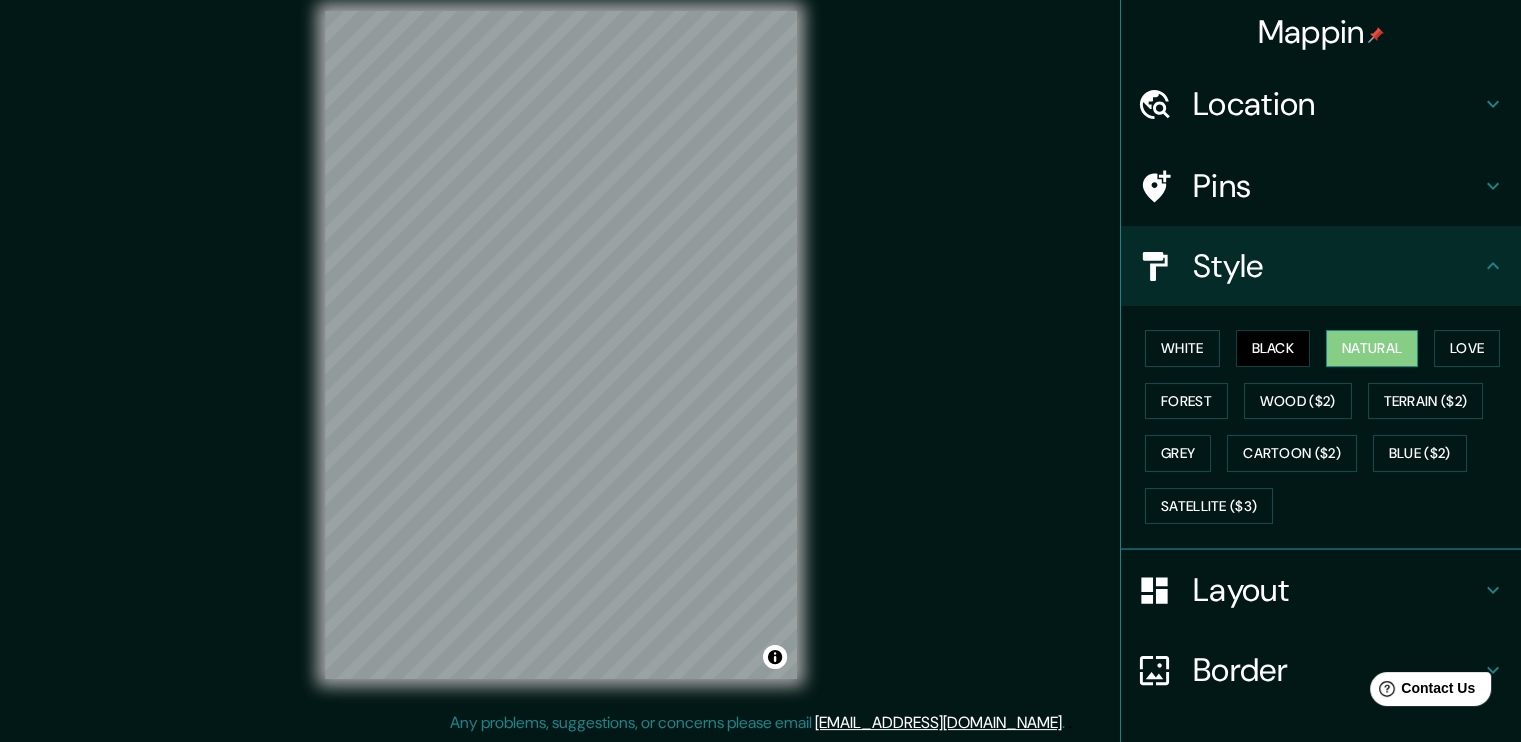 click on "Natural" at bounding box center (1372, 348) 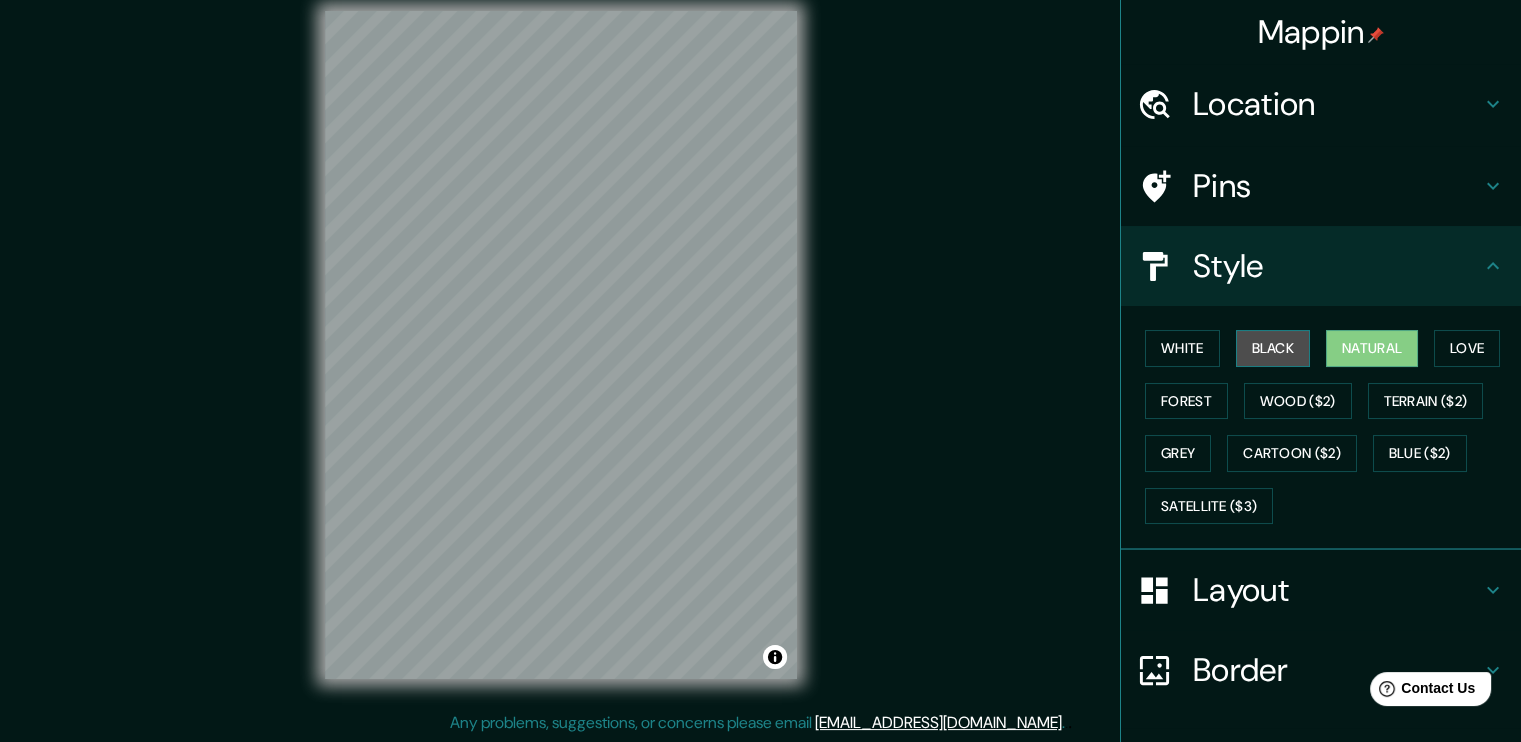 click on "Black" at bounding box center (1273, 348) 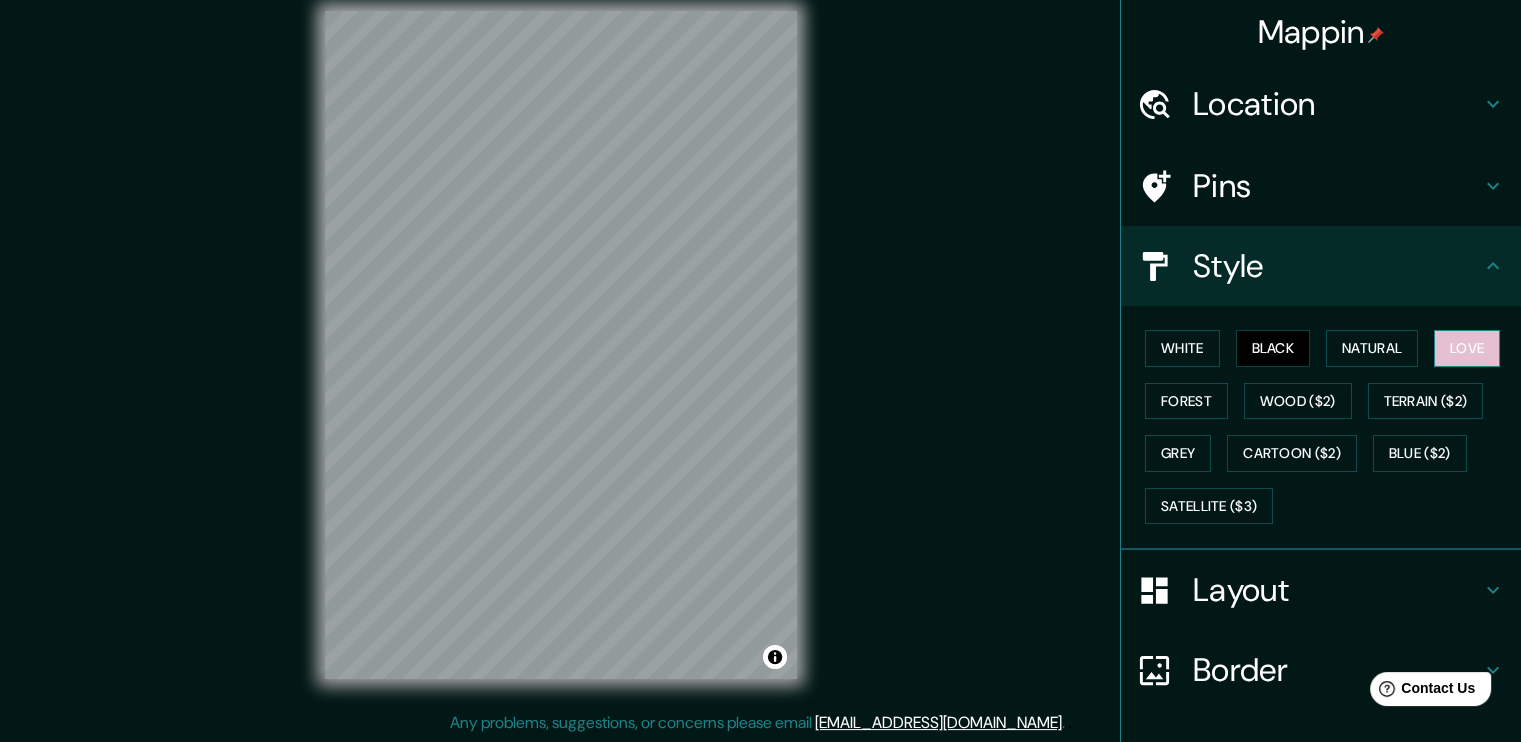 click on "Love" at bounding box center [1467, 348] 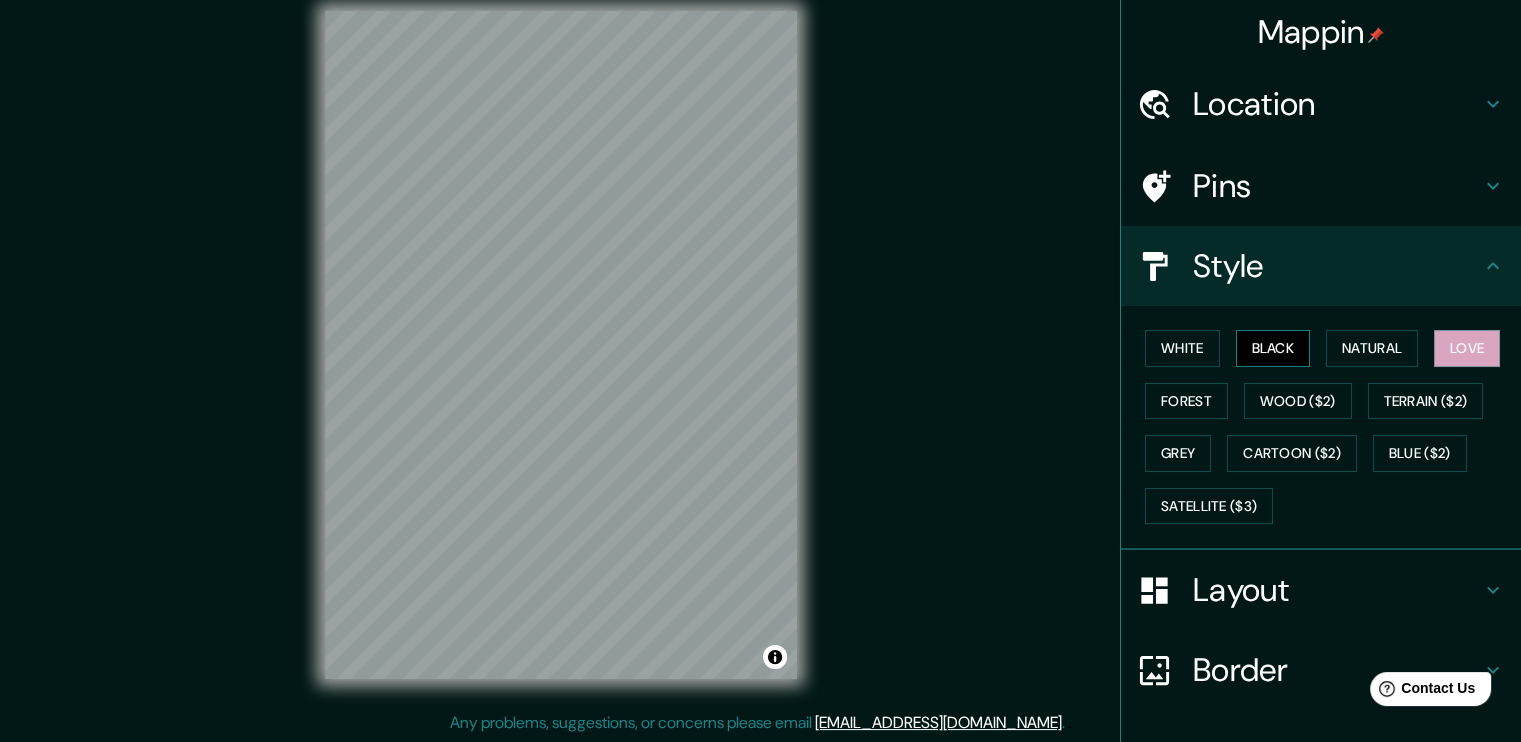 click on "Black" at bounding box center (1273, 348) 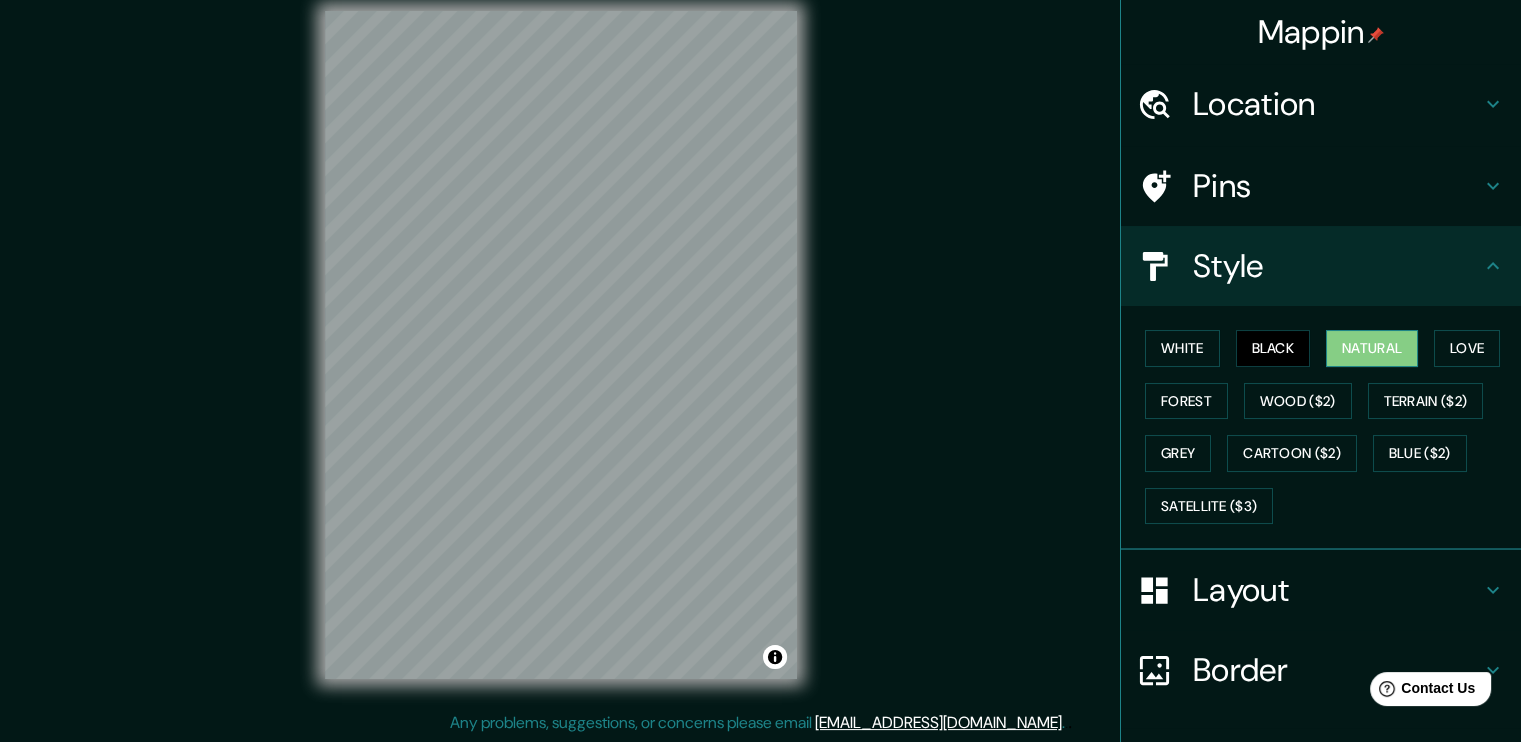 click on "Natural" at bounding box center [1372, 348] 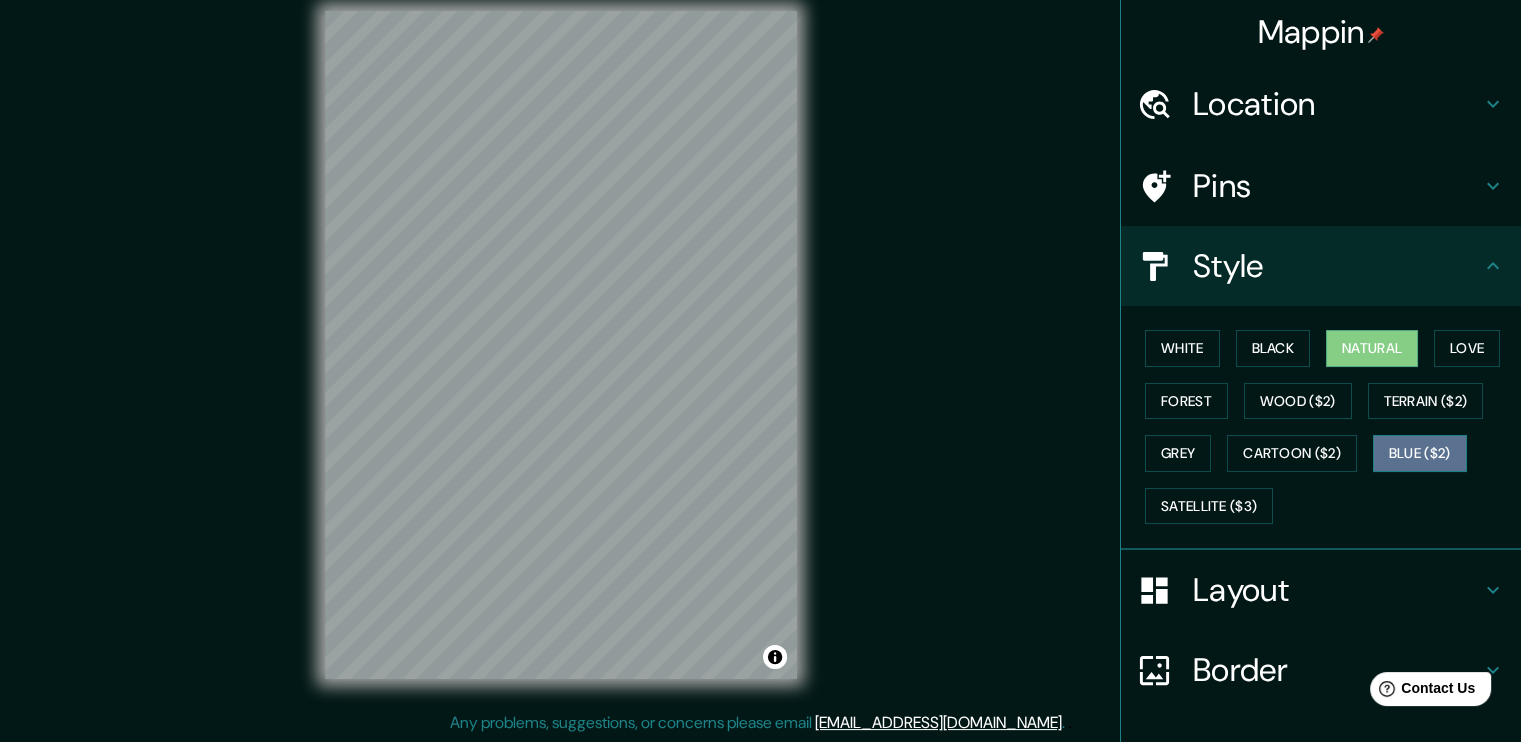 click on "Blue ($2)" at bounding box center (1420, 453) 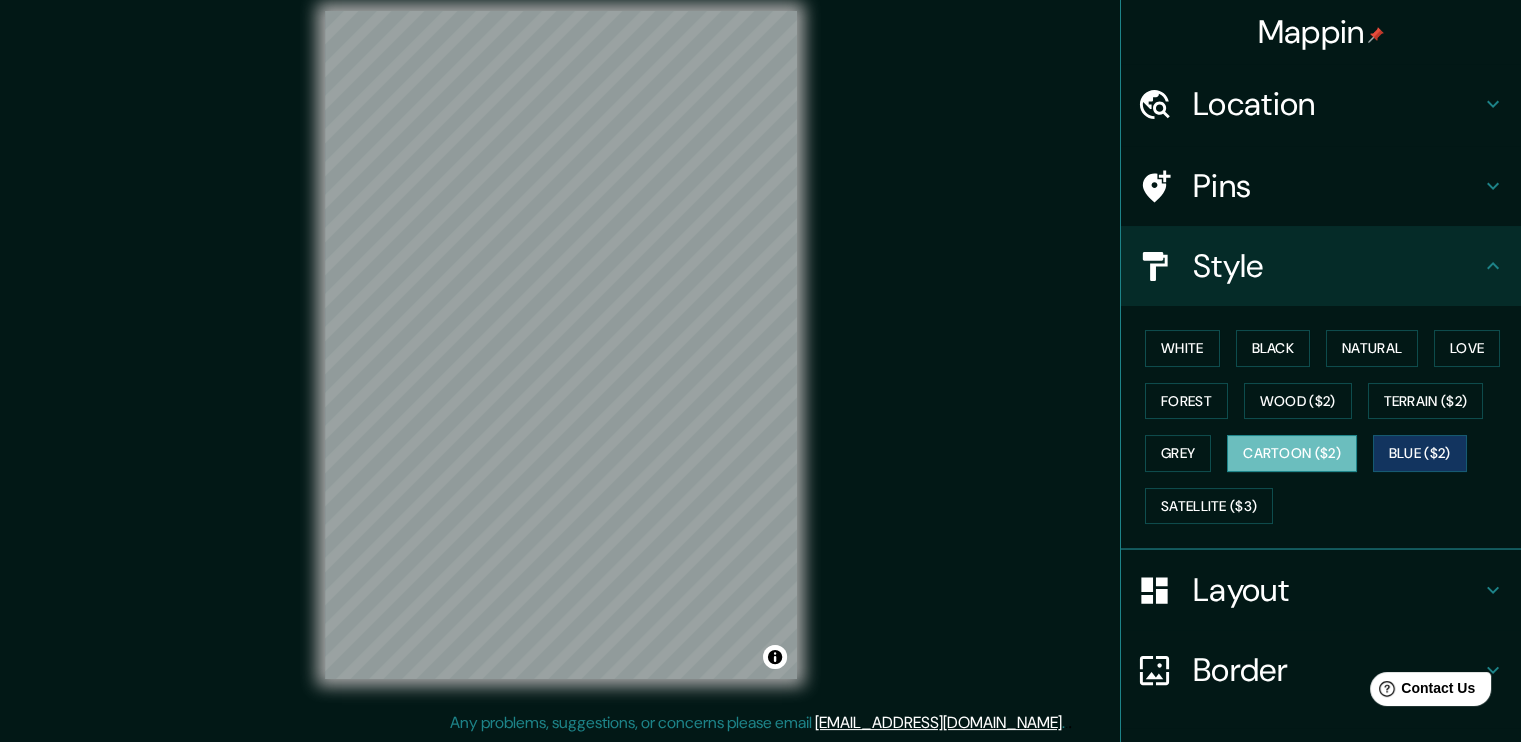 click on "Cartoon ($2)" at bounding box center [1292, 453] 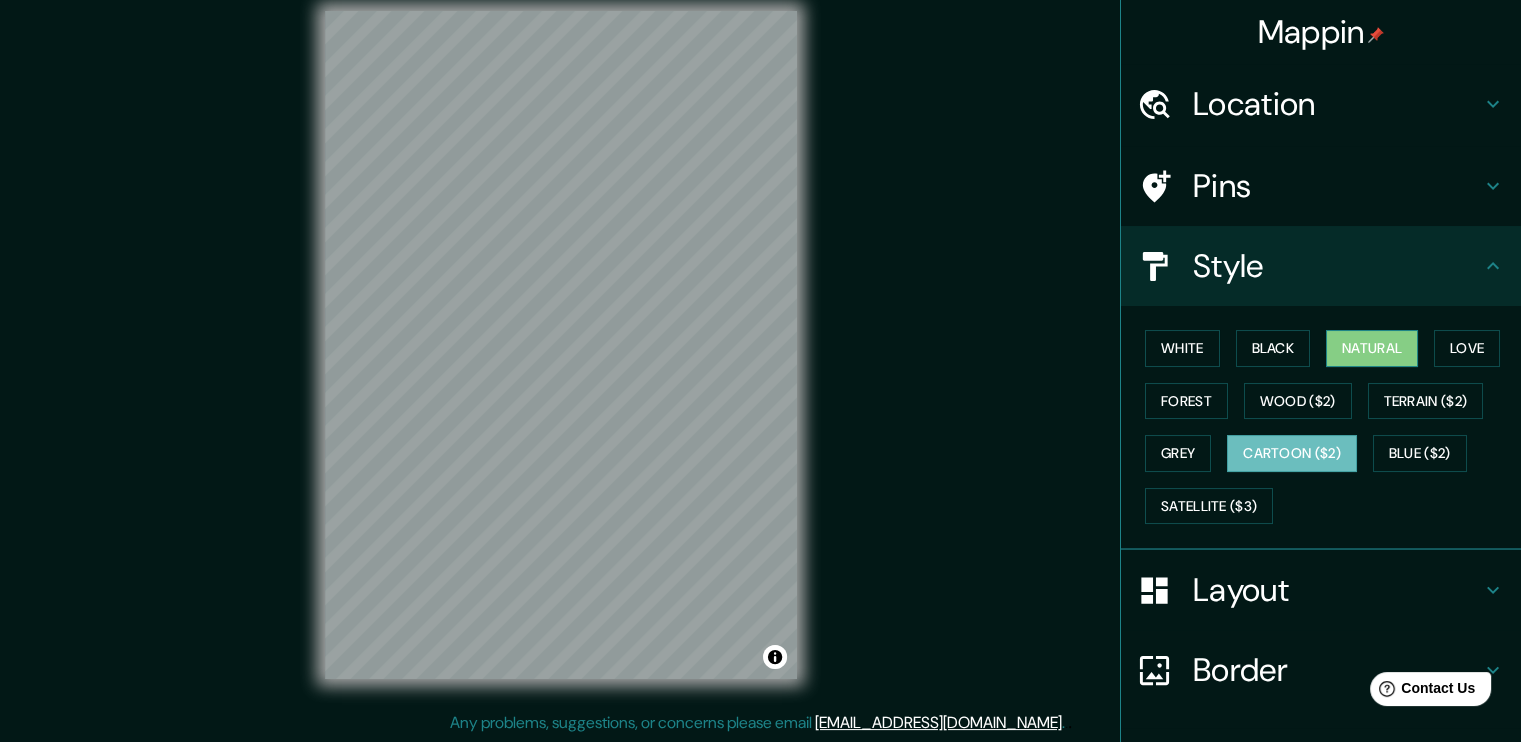 click on "Natural" at bounding box center (1372, 348) 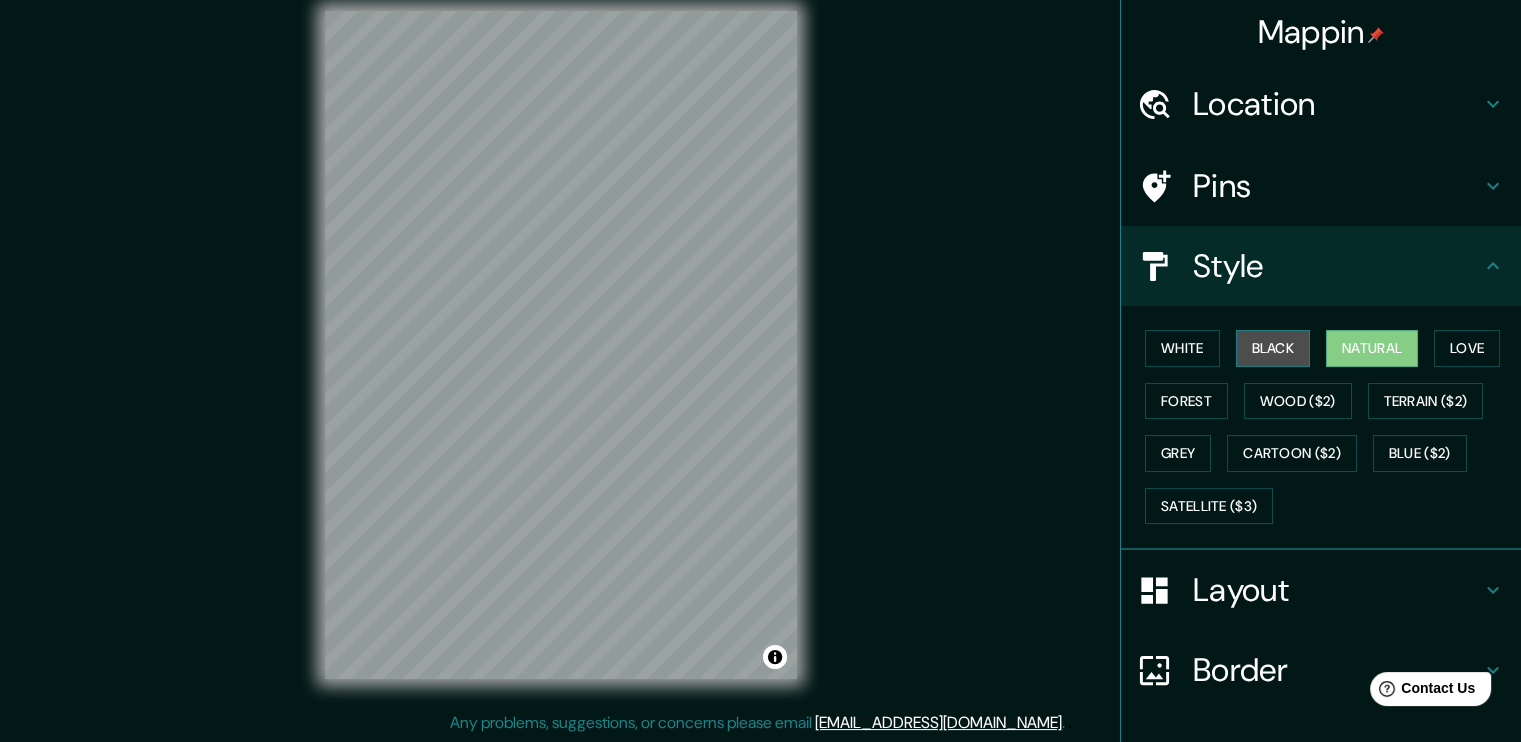 click on "Black" at bounding box center [1273, 348] 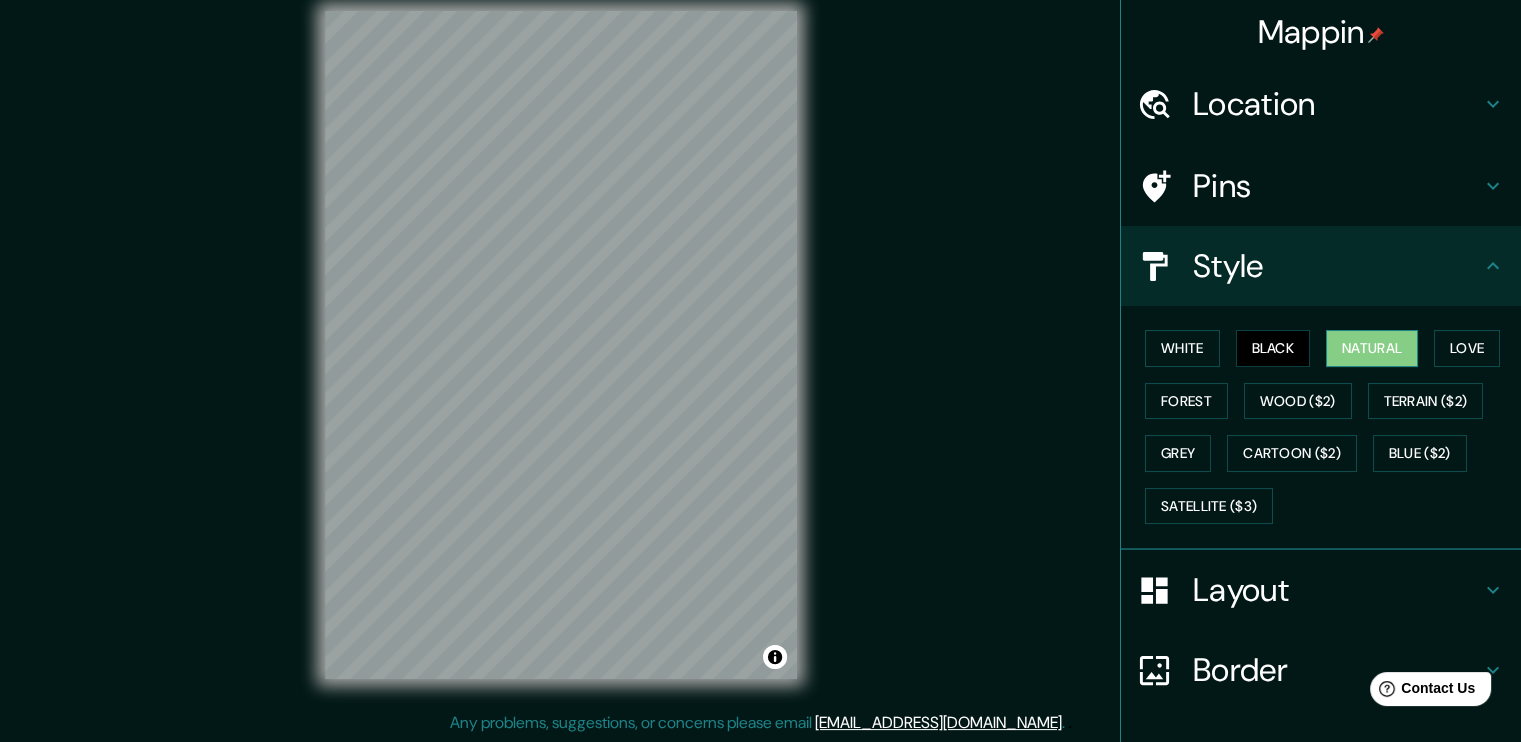 click on "Natural" at bounding box center (1372, 348) 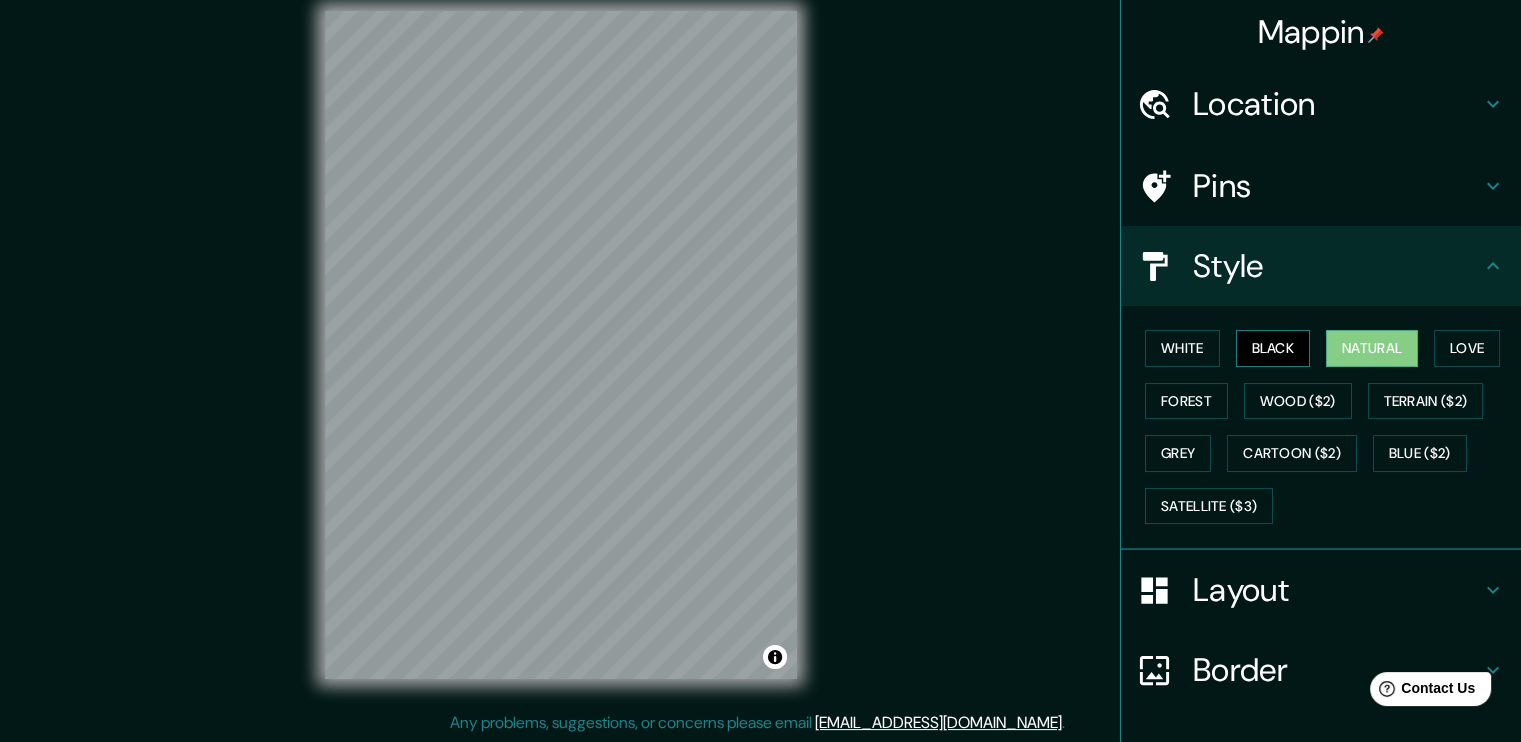 click on "Black" at bounding box center (1273, 348) 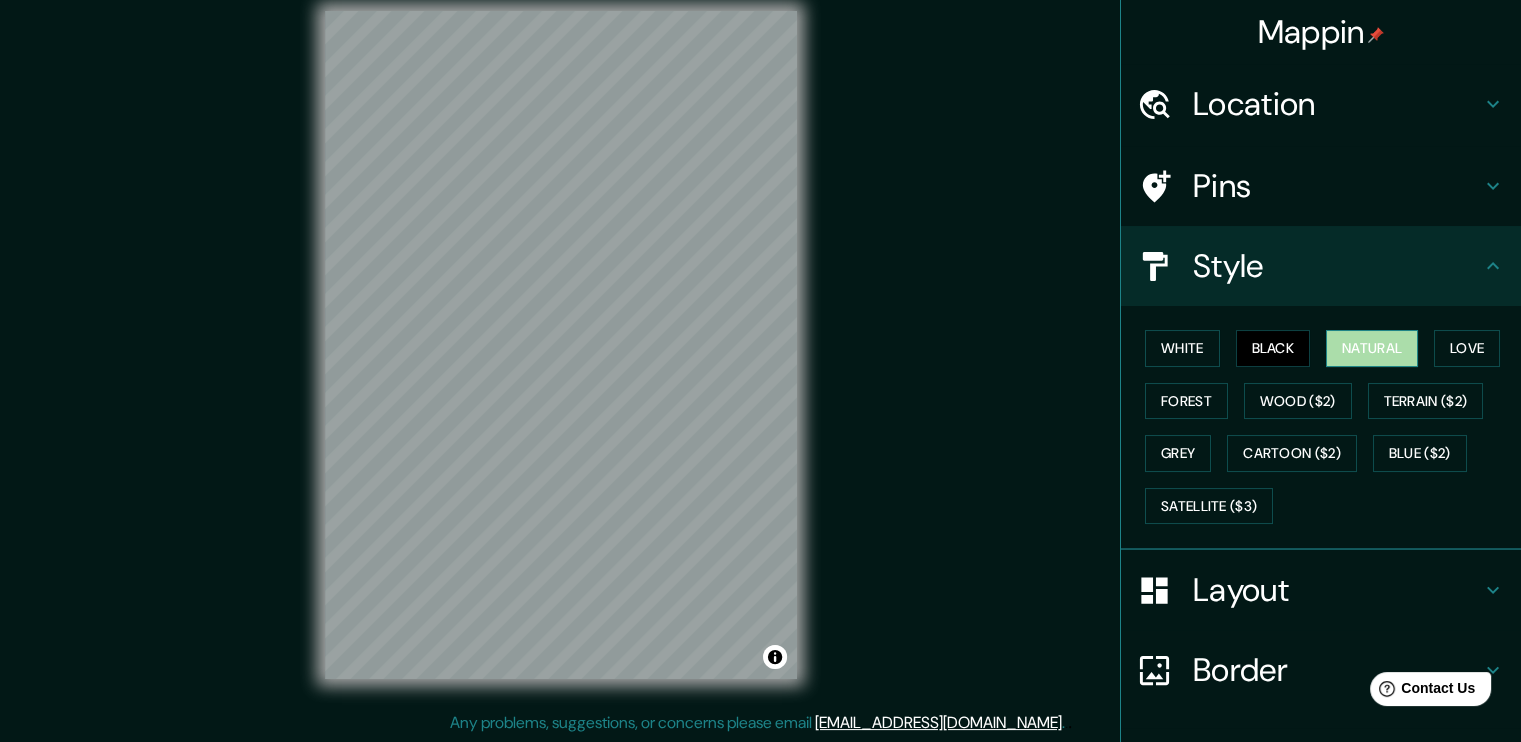 click on "Natural" at bounding box center [1372, 348] 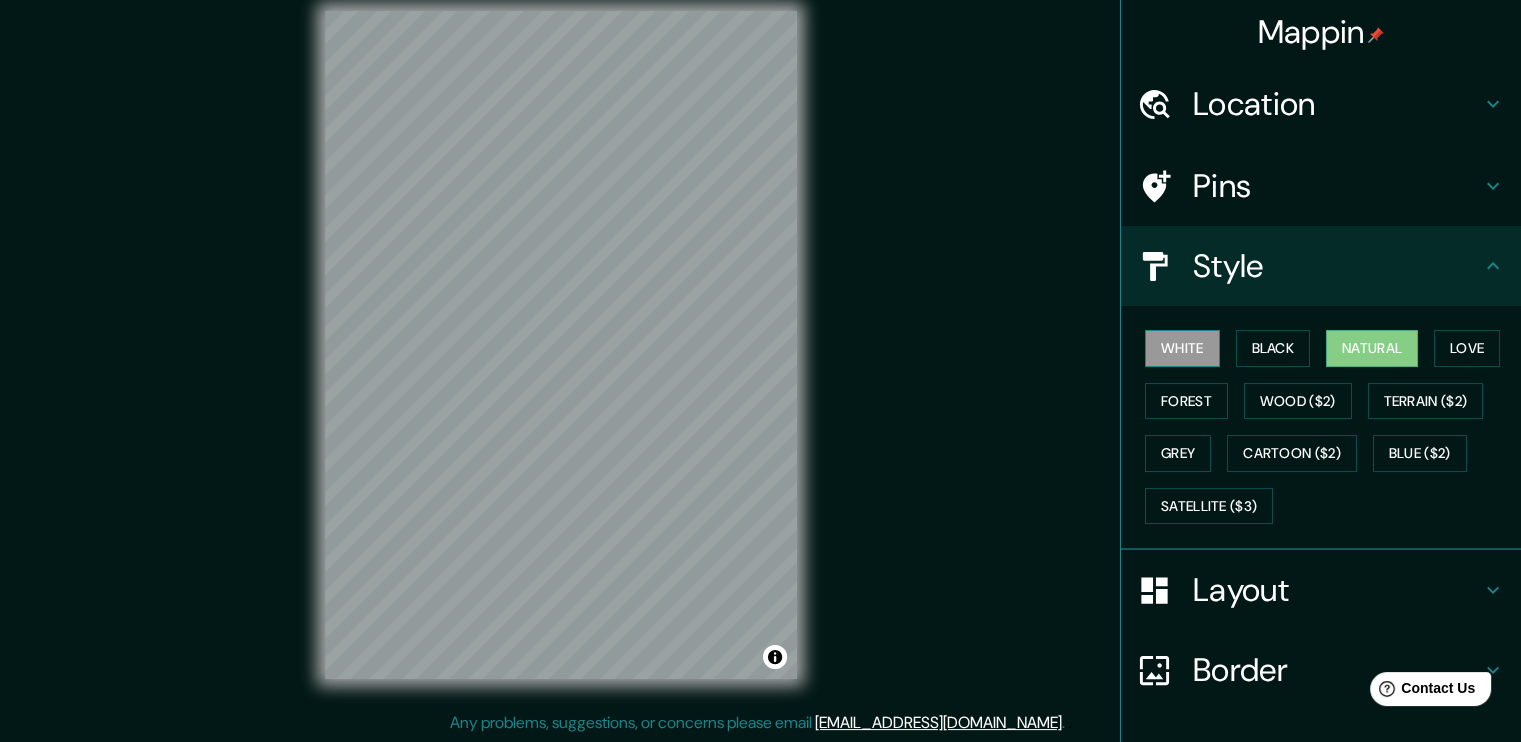 click on "White" at bounding box center (1182, 348) 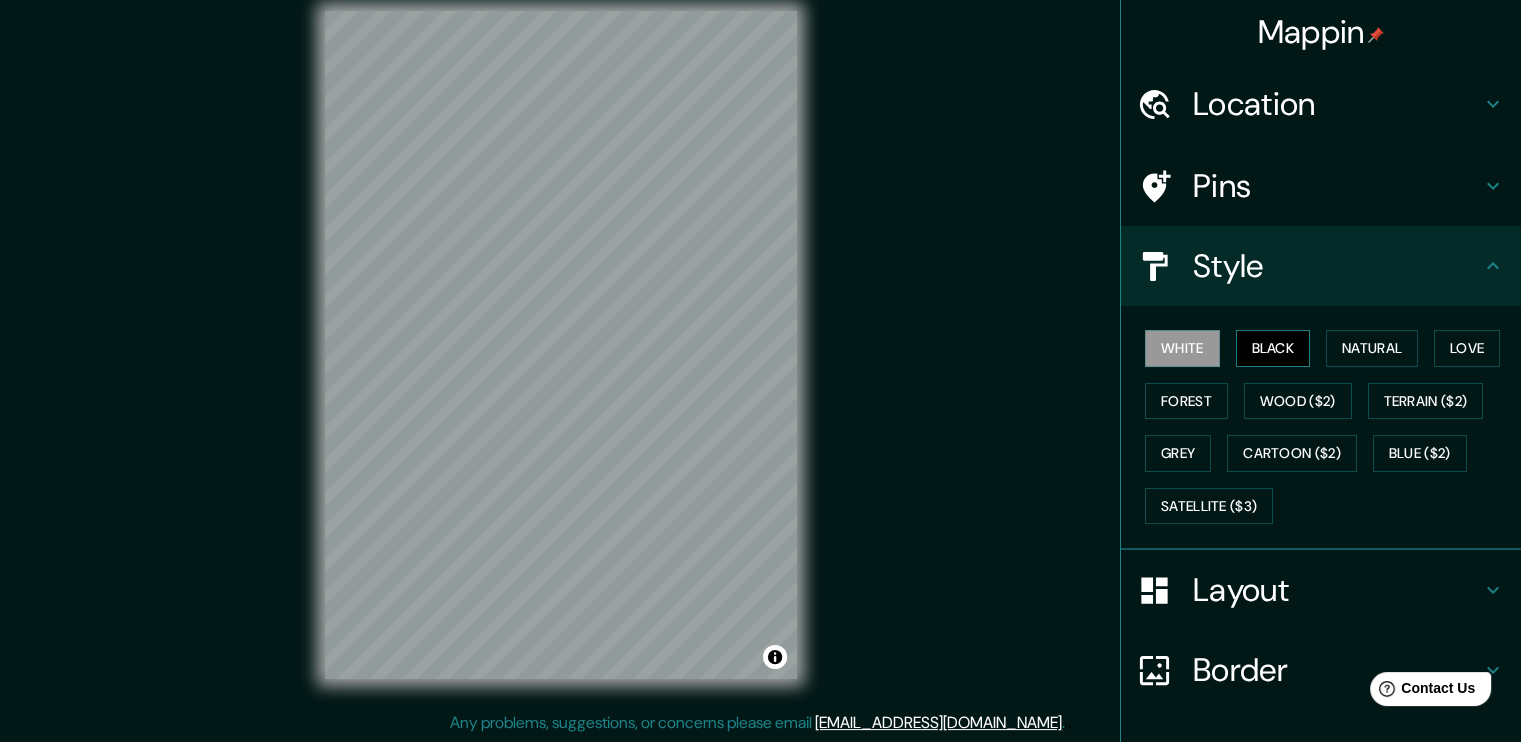 click on "Black" at bounding box center [1273, 348] 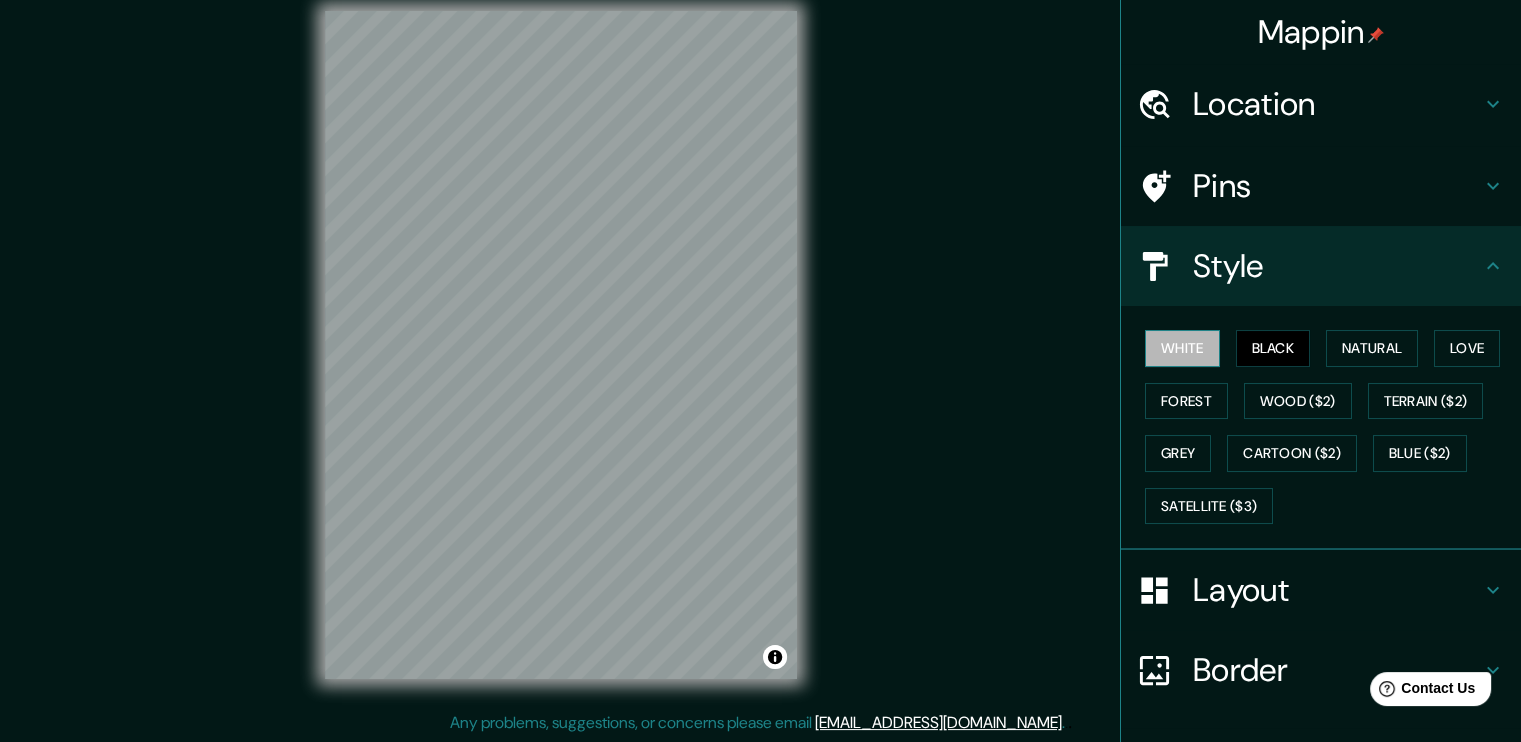 click on "White" at bounding box center (1182, 348) 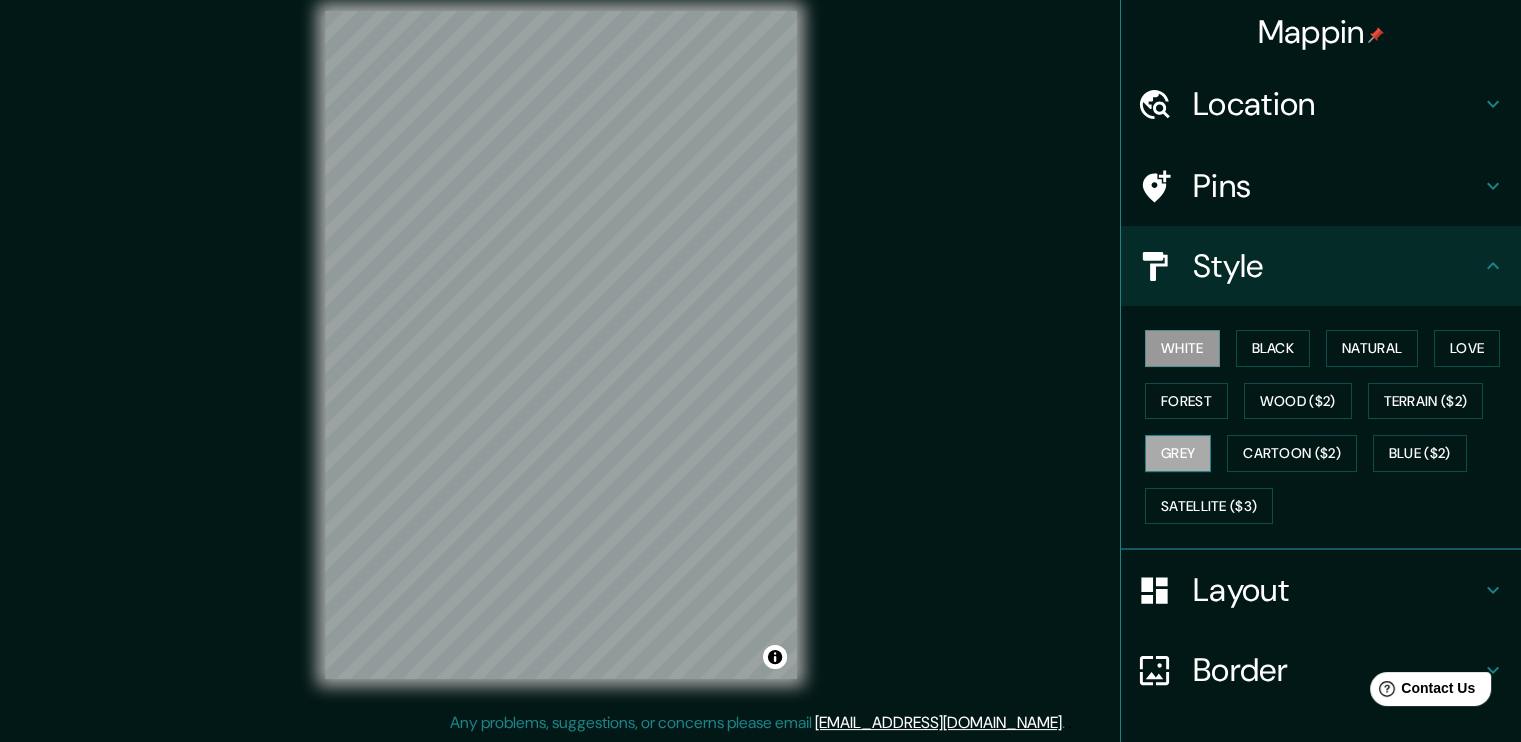 click on "Grey" at bounding box center [1178, 453] 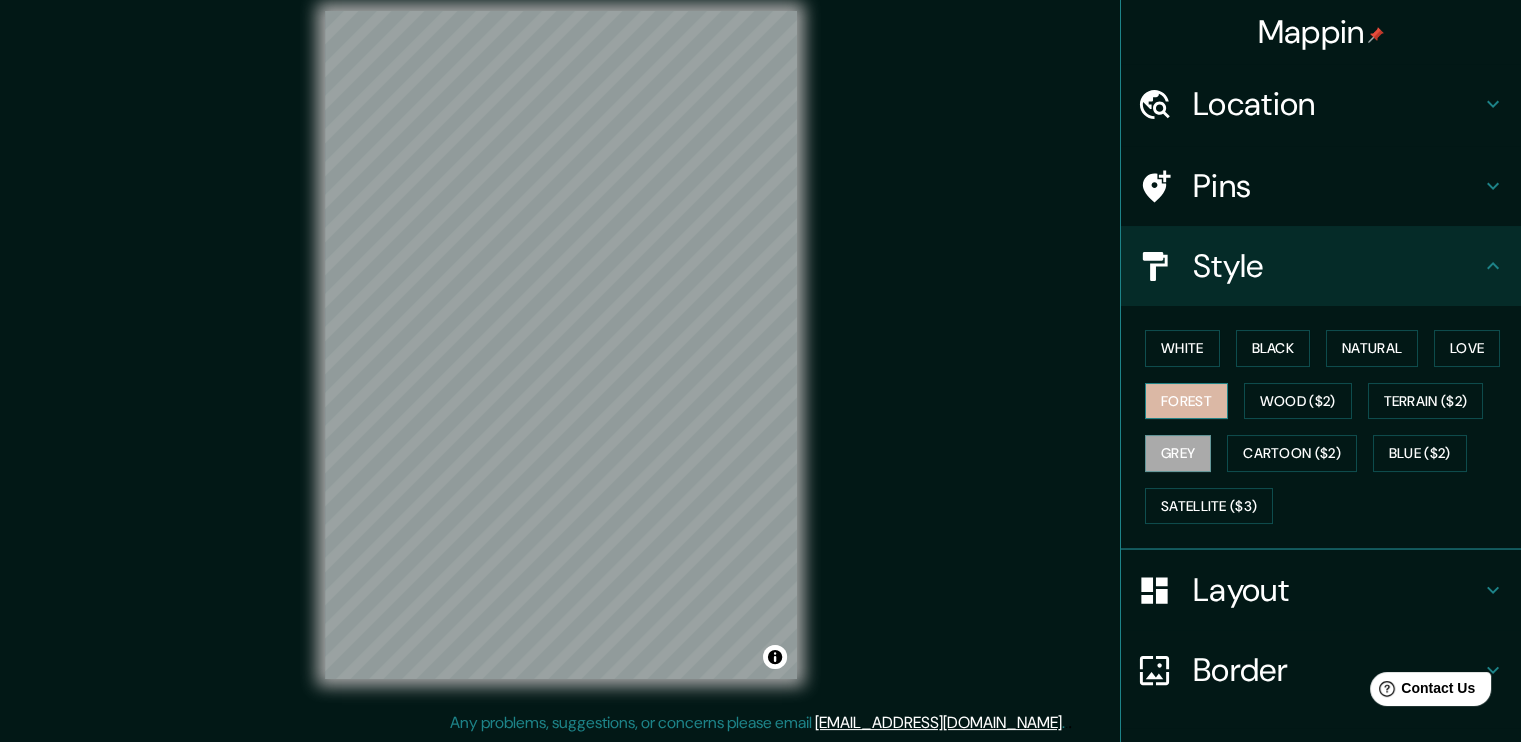 click on "Forest" at bounding box center (1186, 401) 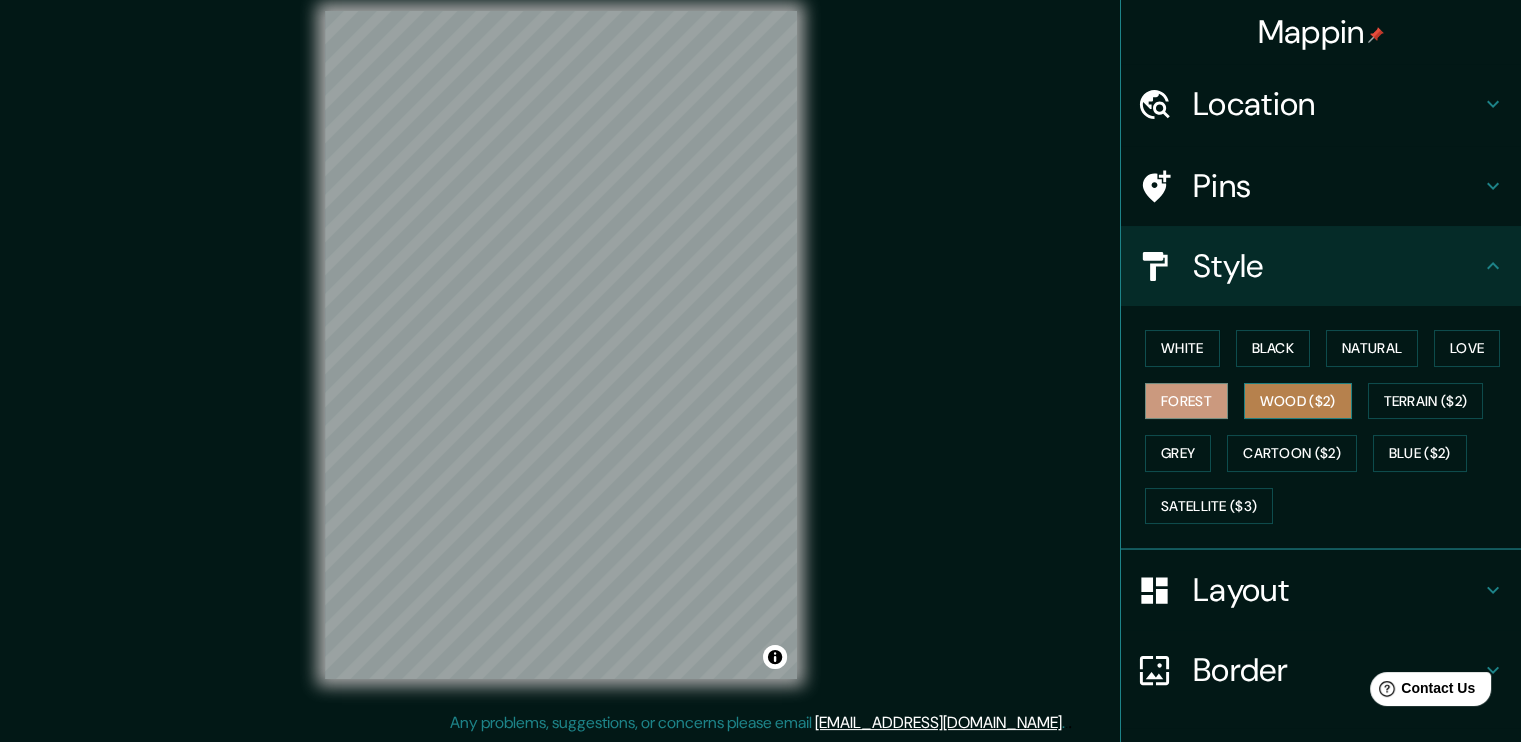 click on "Wood ($2)" at bounding box center [1298, 401] 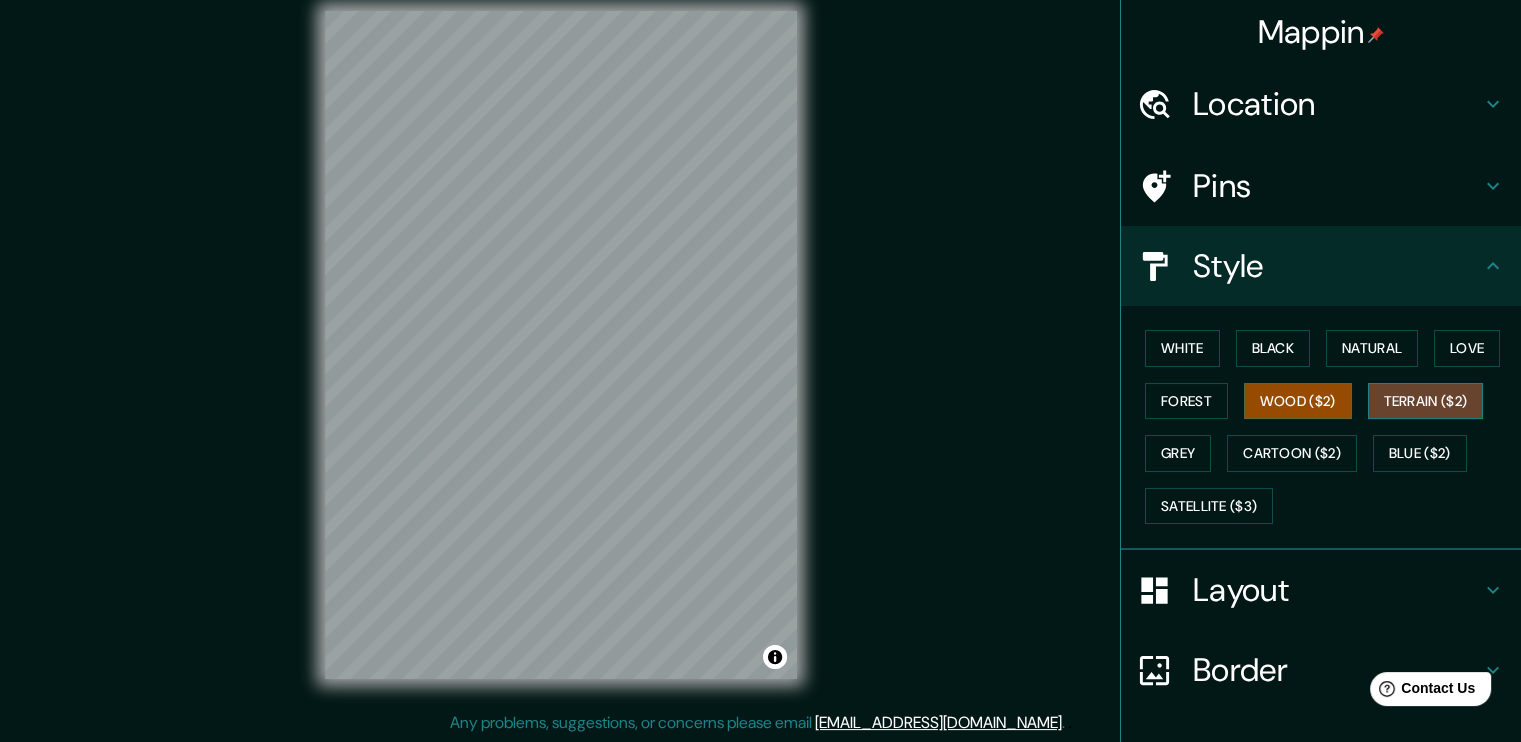 click on "Terrain ($2)" at bounding box center (1426, 401) 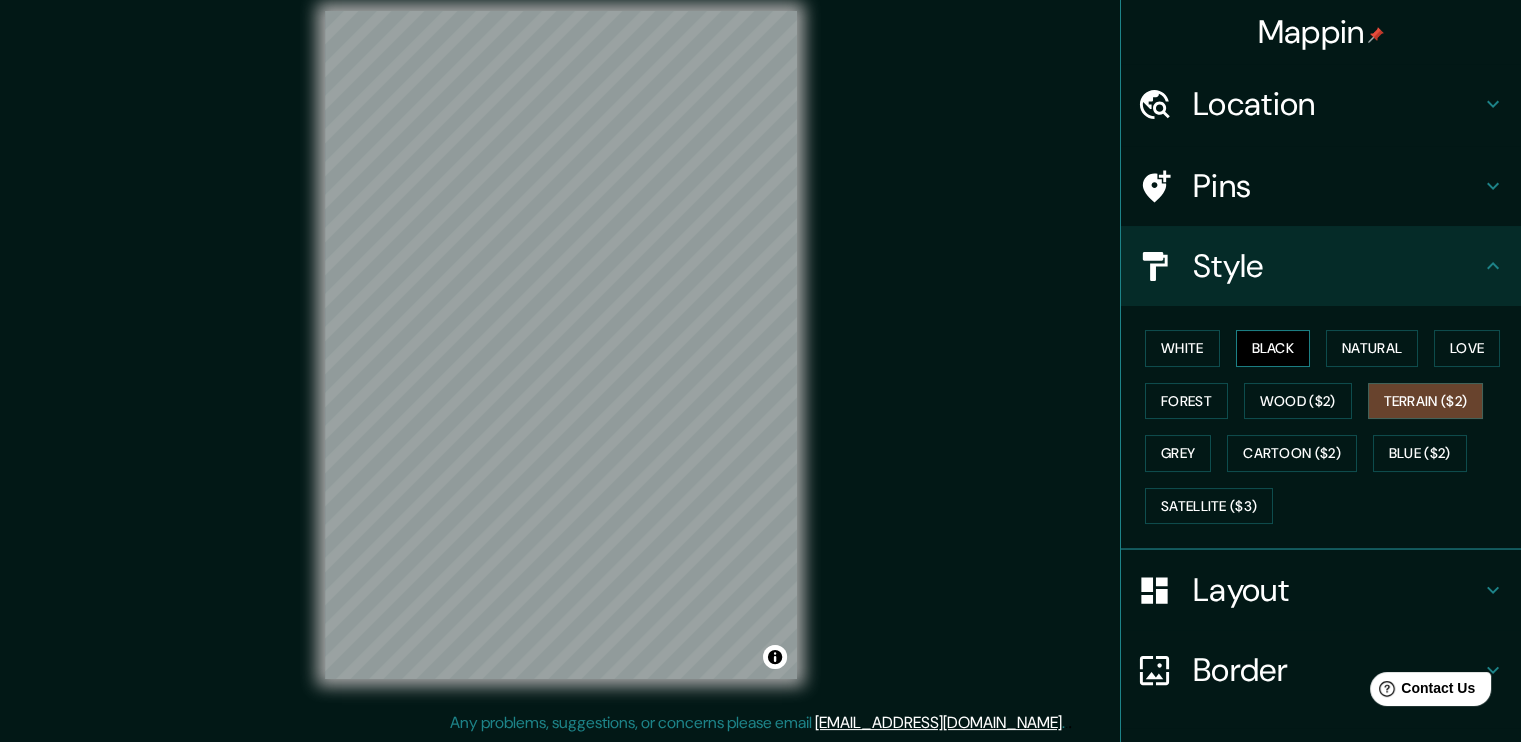 click on "Black" at bounding box center [1273, 348] 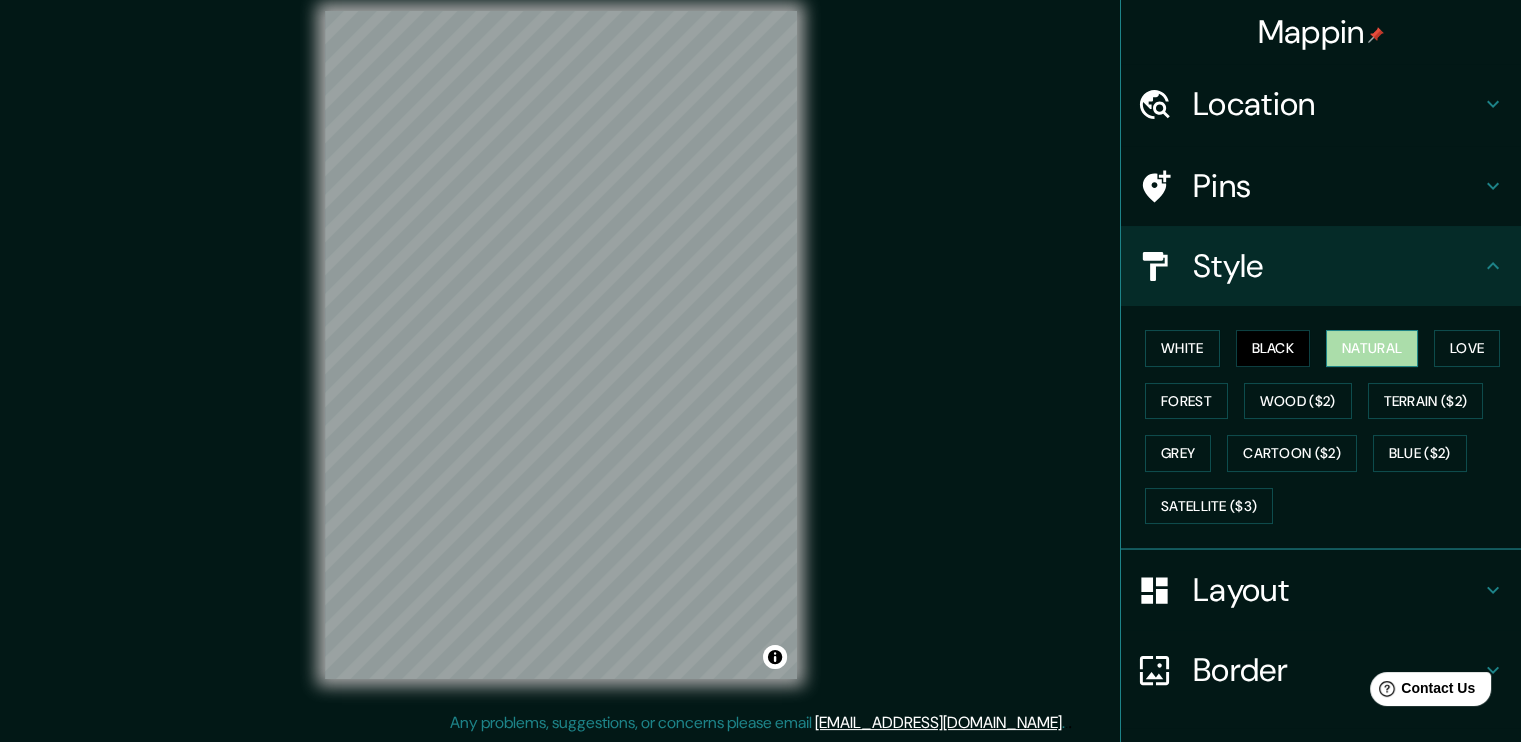 click on "Natural" at bounding box center [1372, 348] 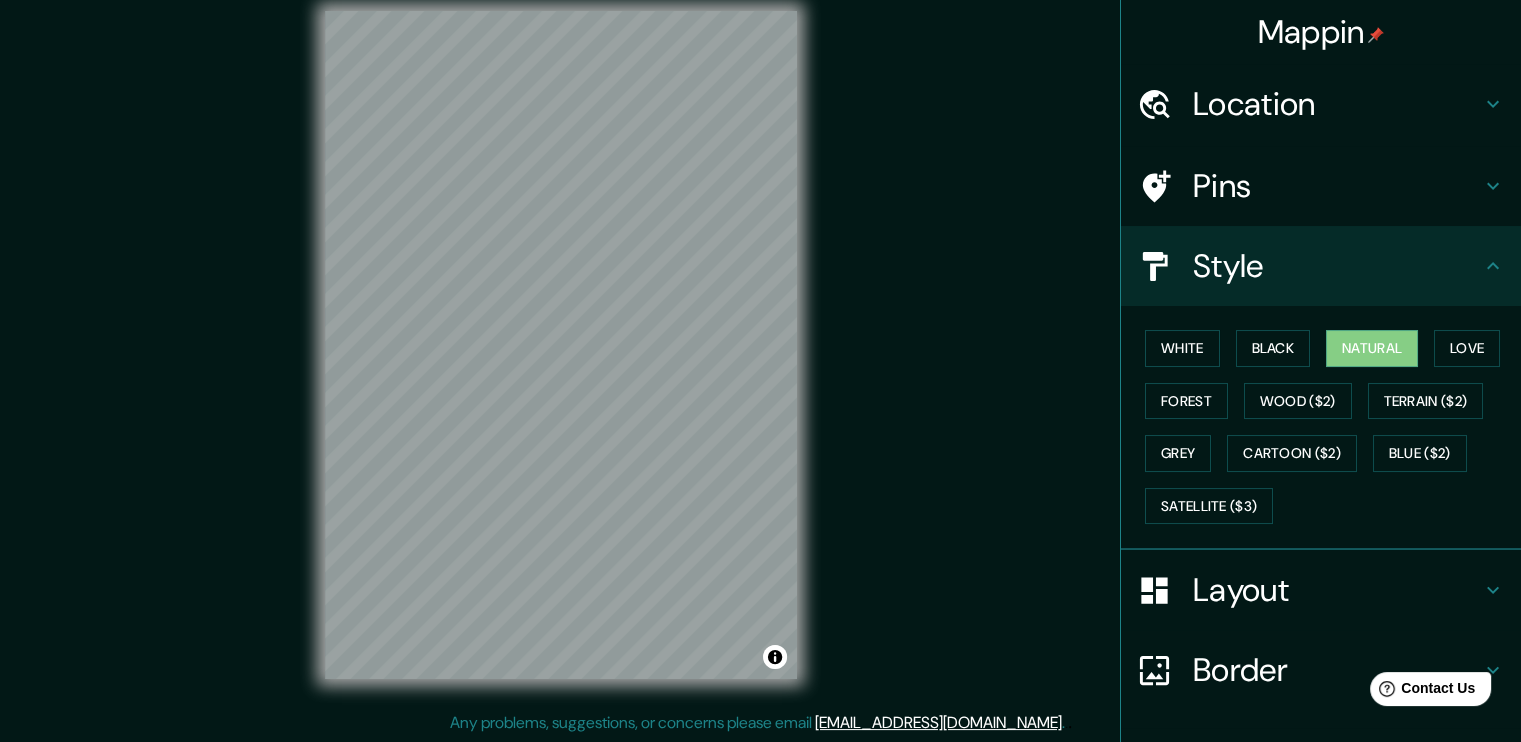 click on "White Black Natural Love Forest Wood ($2) Terrain ($2) Grey Cartoon ($2) Blue ($2) Satellite ($3)" at bounding box center [1329, 427] 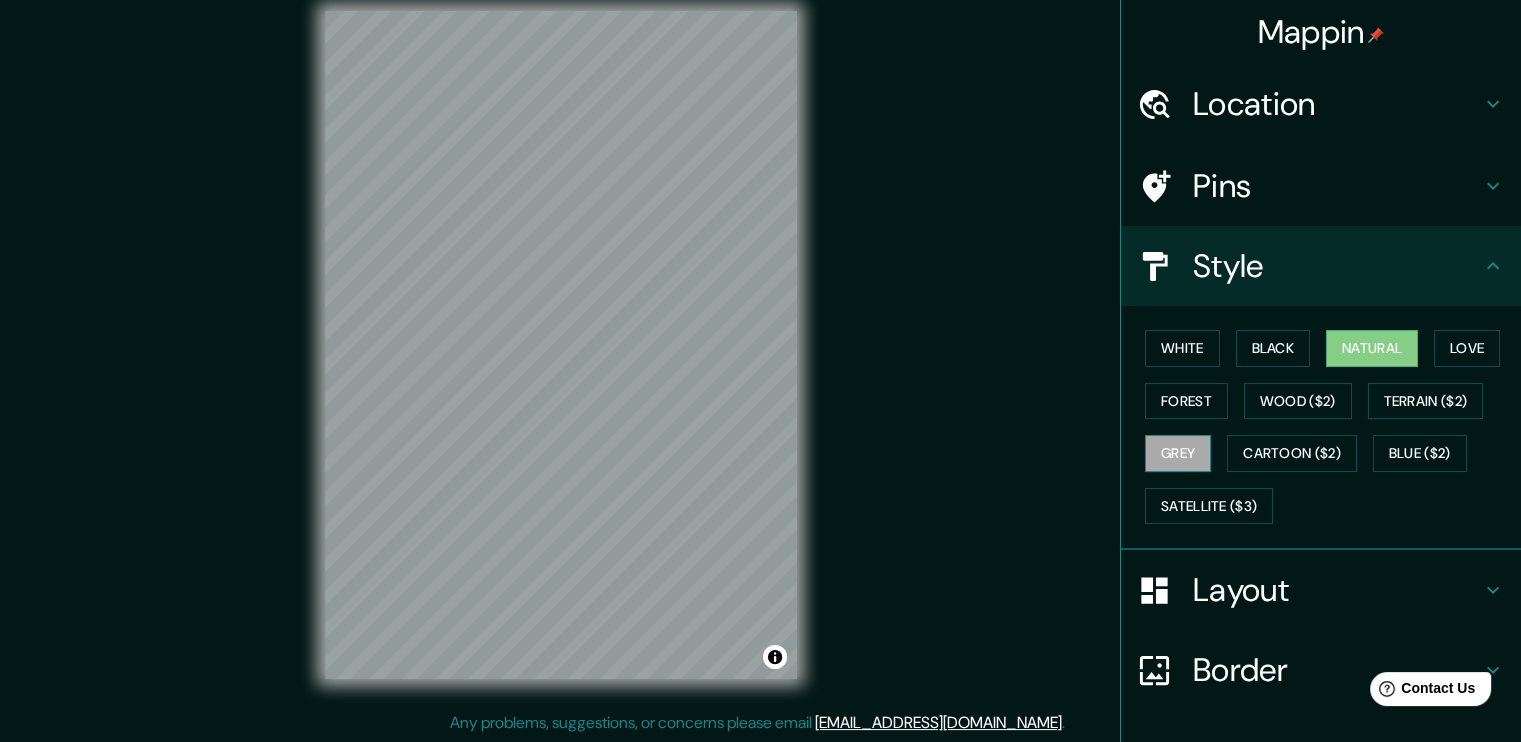 click on "Grey" at bounding box center [1178, 453] 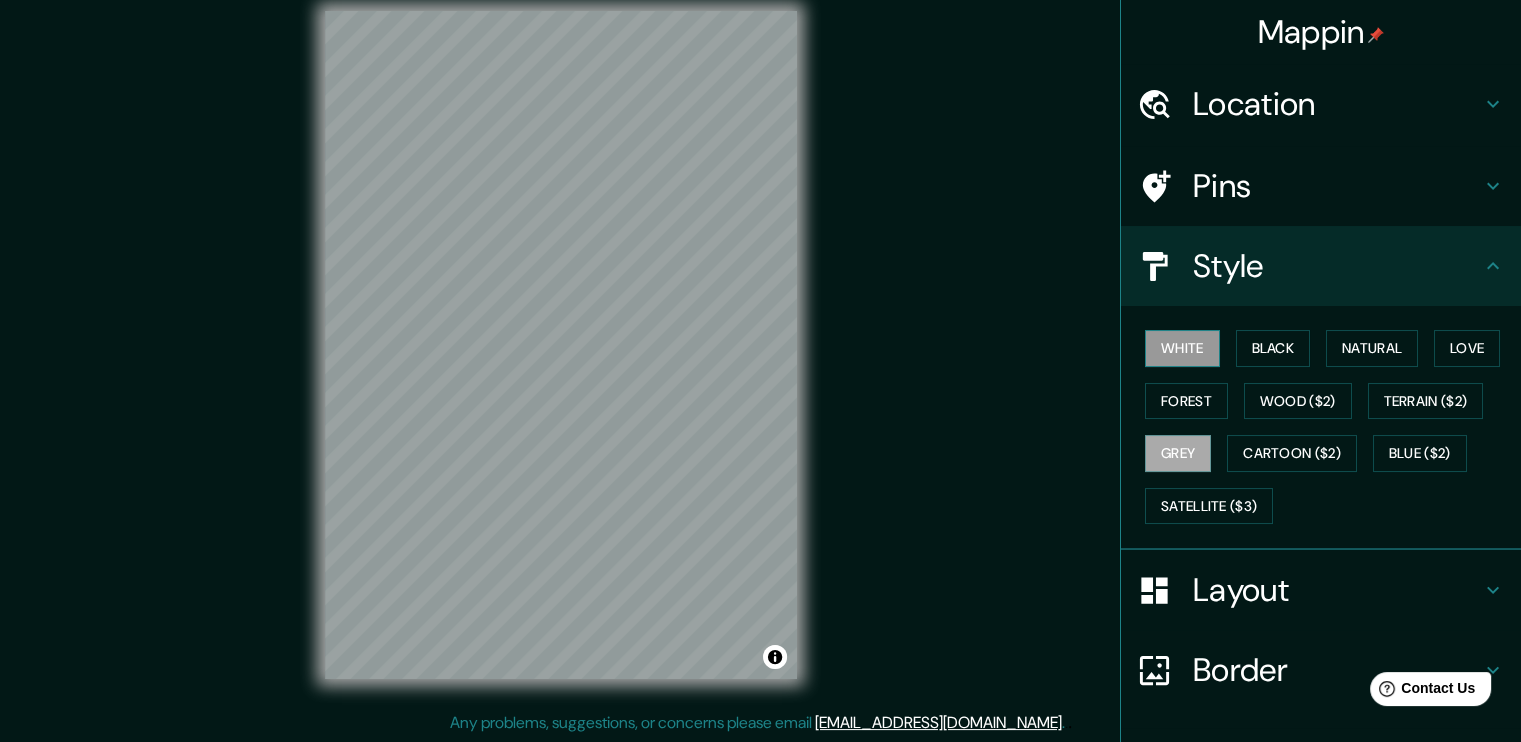click on "White" at bounding box center [1182, 348] 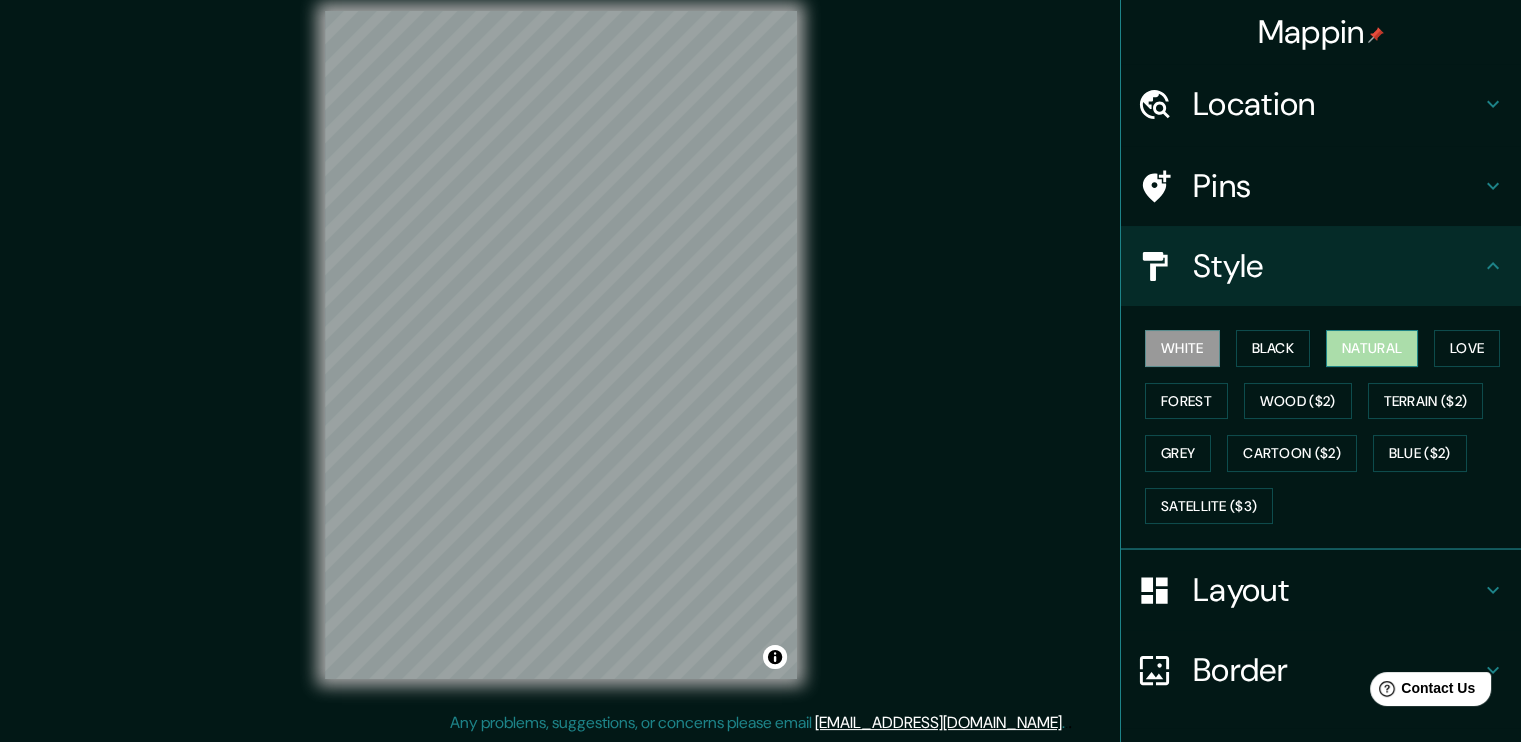click on "Natural" at bounding box center [1372, 348] 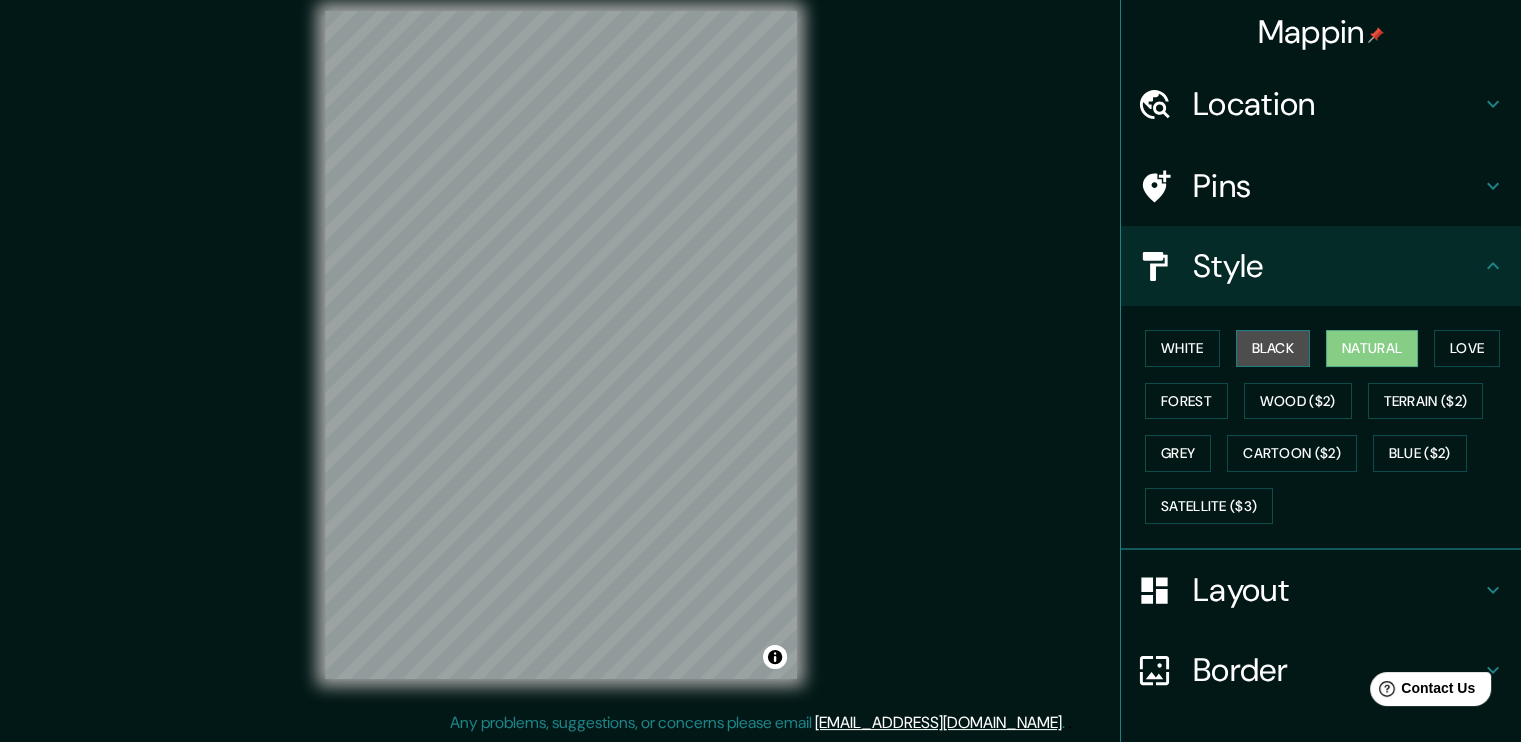 click on "Black" at bounding box center (1273, 348) 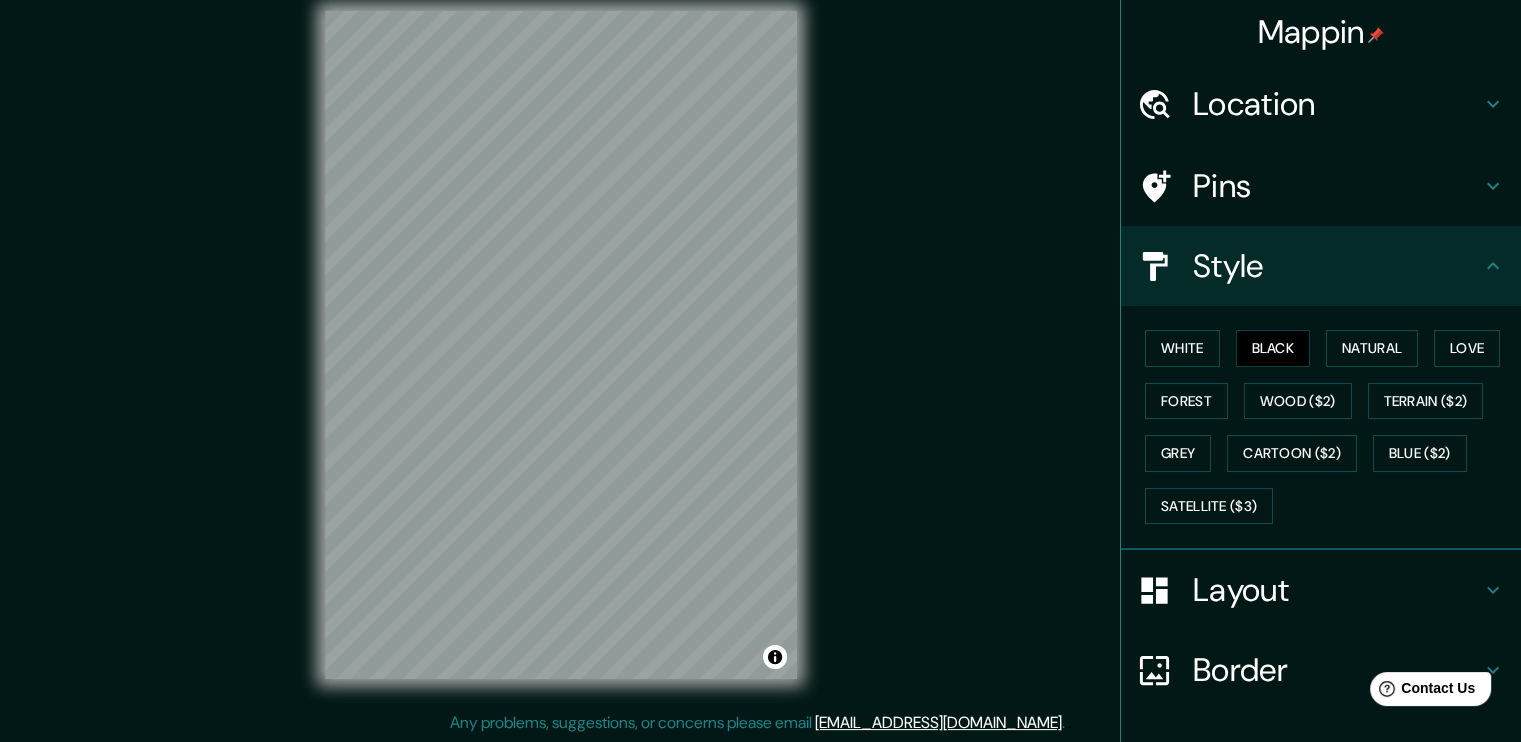 click on "Layout" at bounding box center [1321, 590] 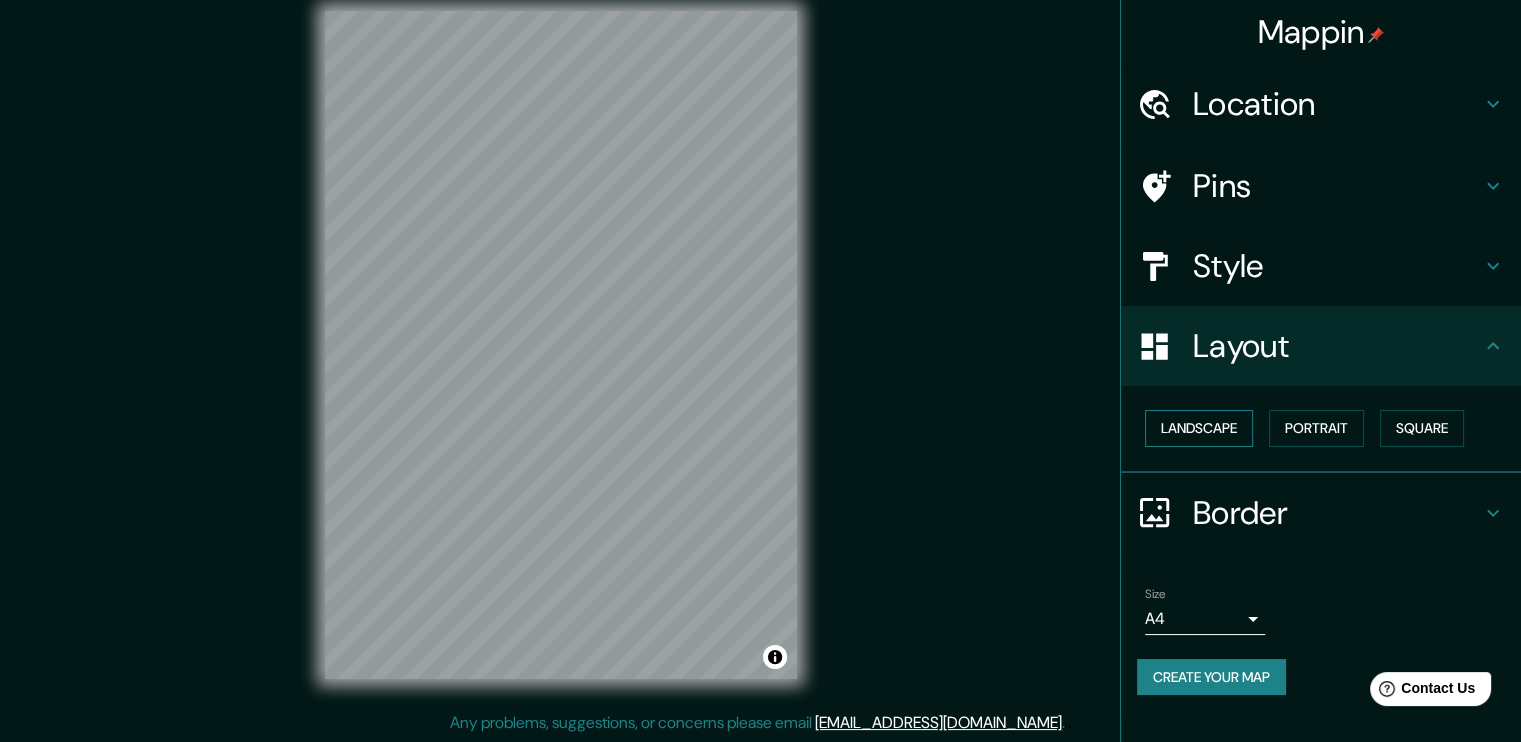 click on "Landscape" at bounding box center (1199, 428) 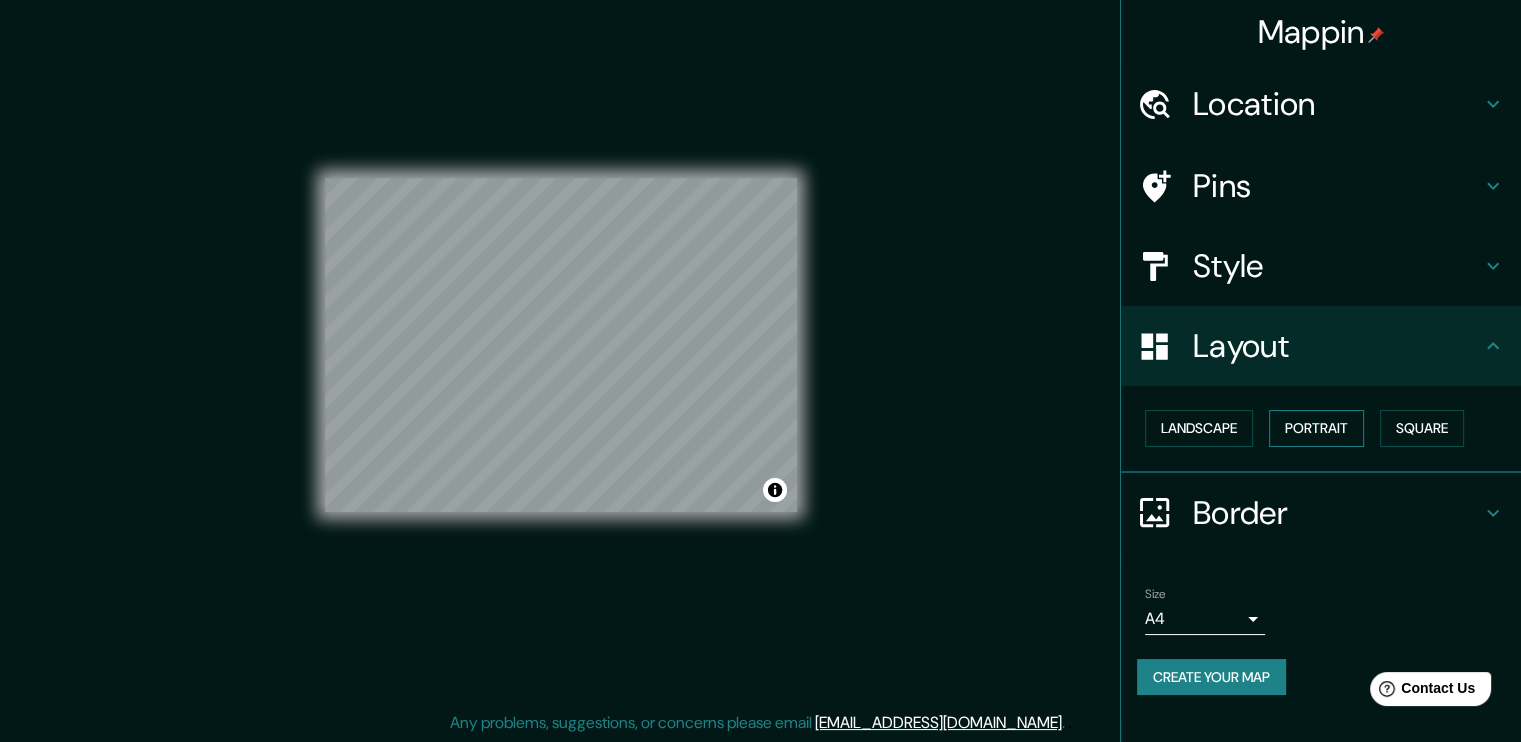 click on "Portrait" at bounding box center [1316, 428] 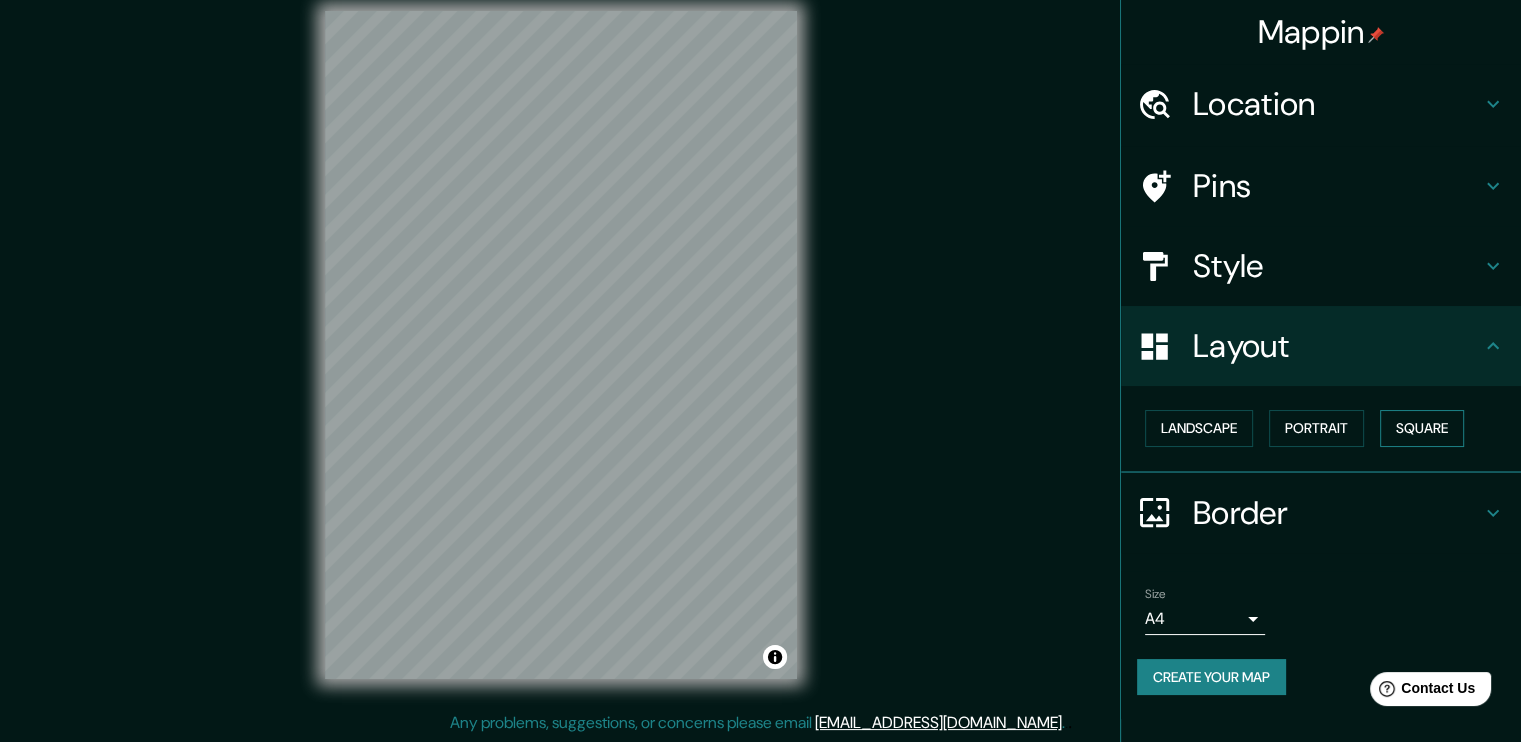 click on "Square" at bounding box center (1422, 428) 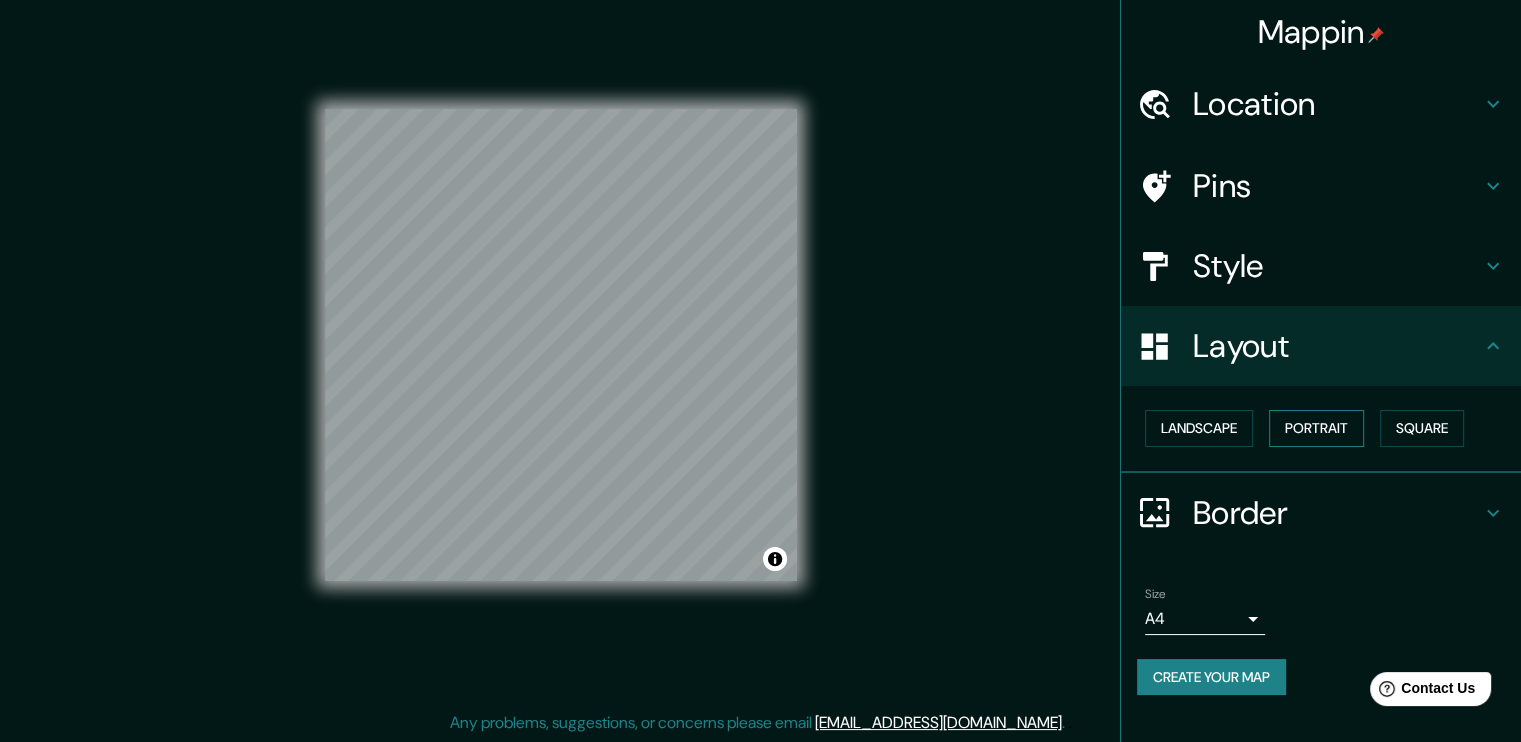 click on "Portrait" at bounding box center (1316, 428) 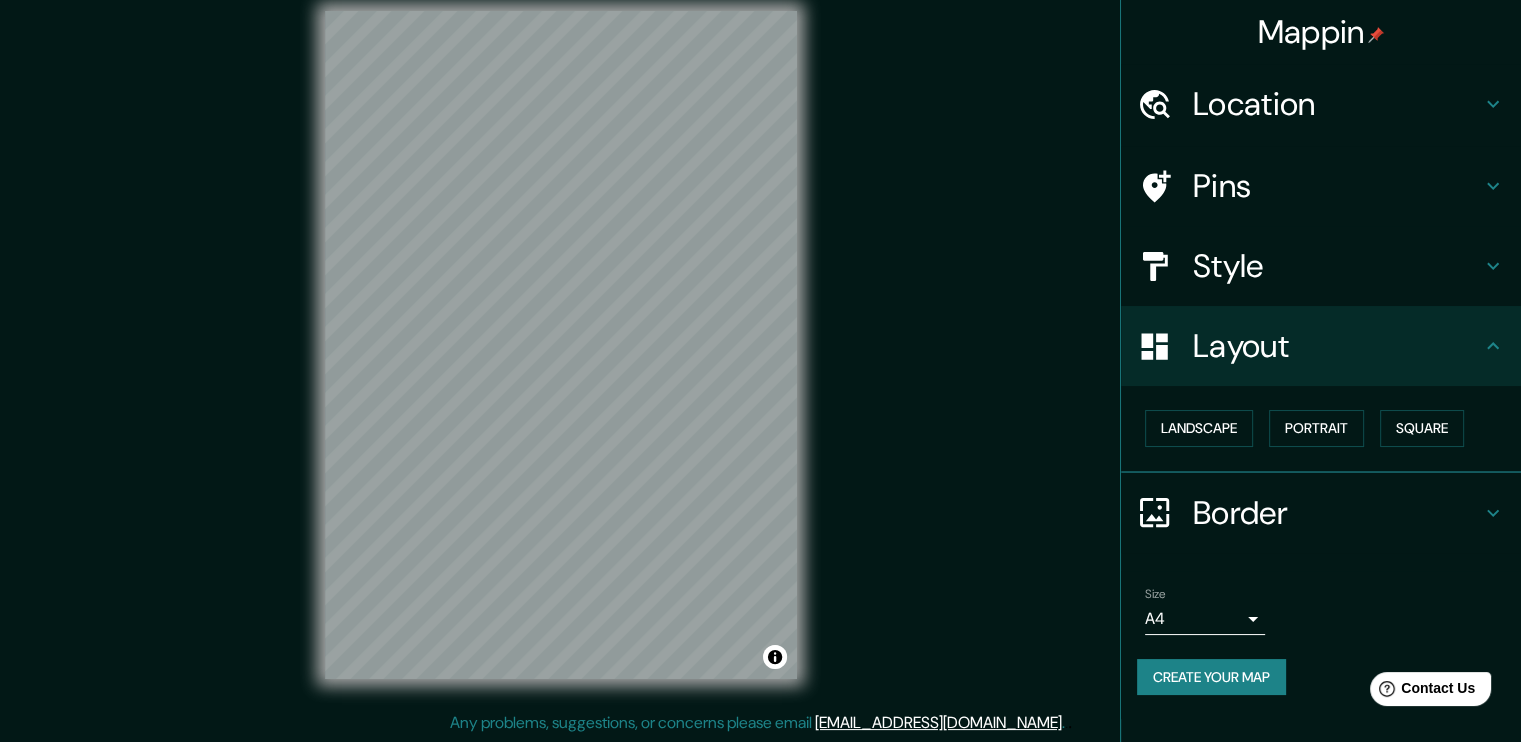 click on "Border" at bounding box center [1337, 513] 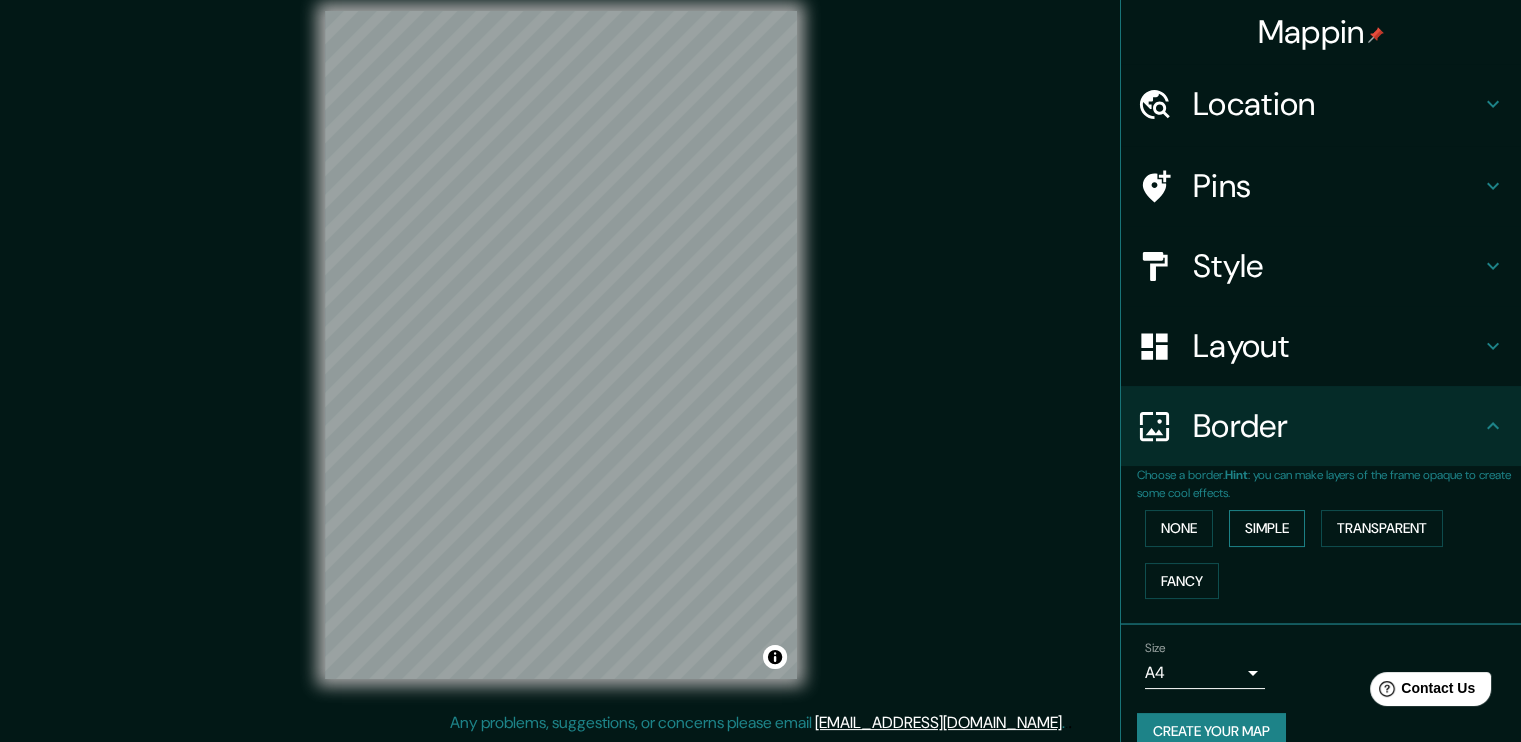 click on "Simple" at bounding box center [1267, 528] 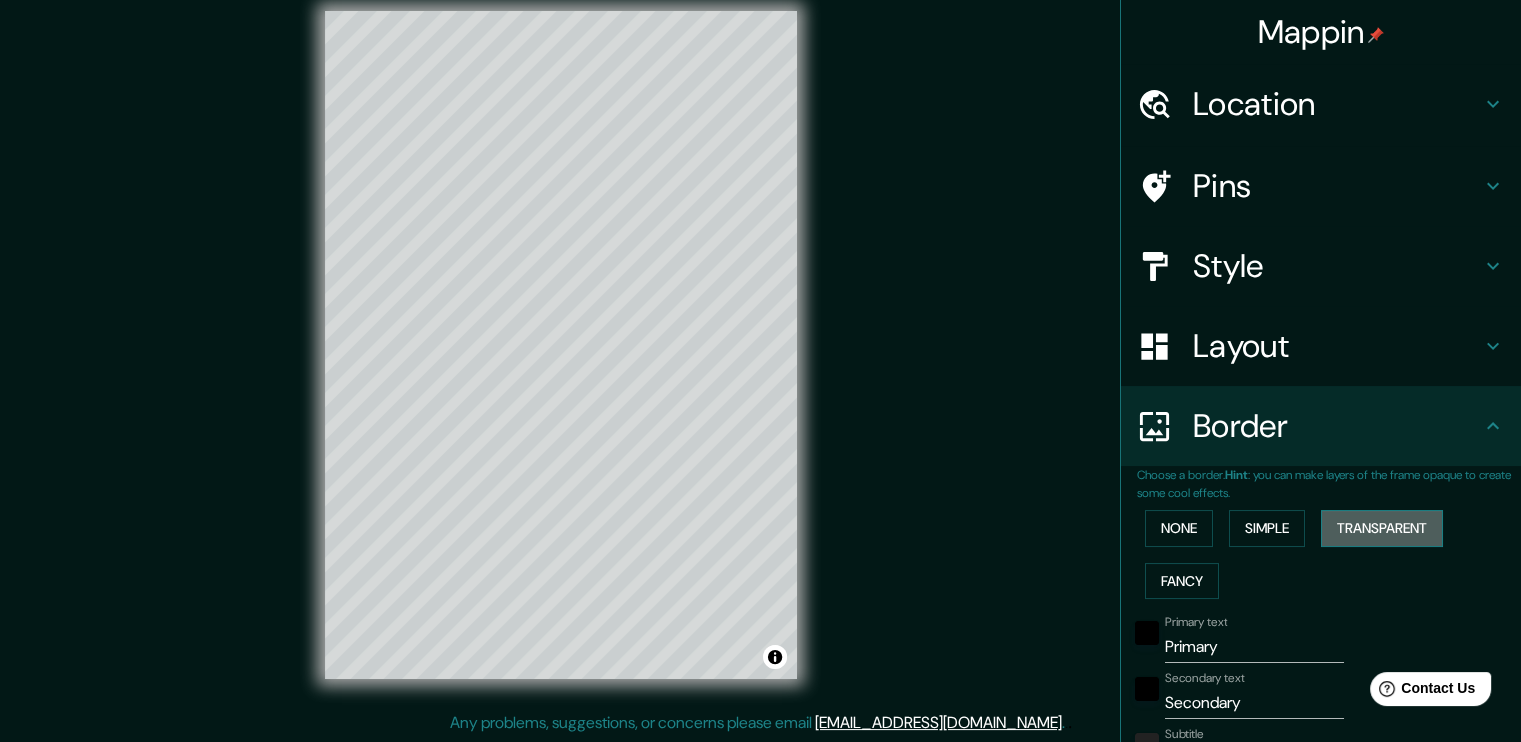 click on "Transparent" at bounding box center (1382, 528) 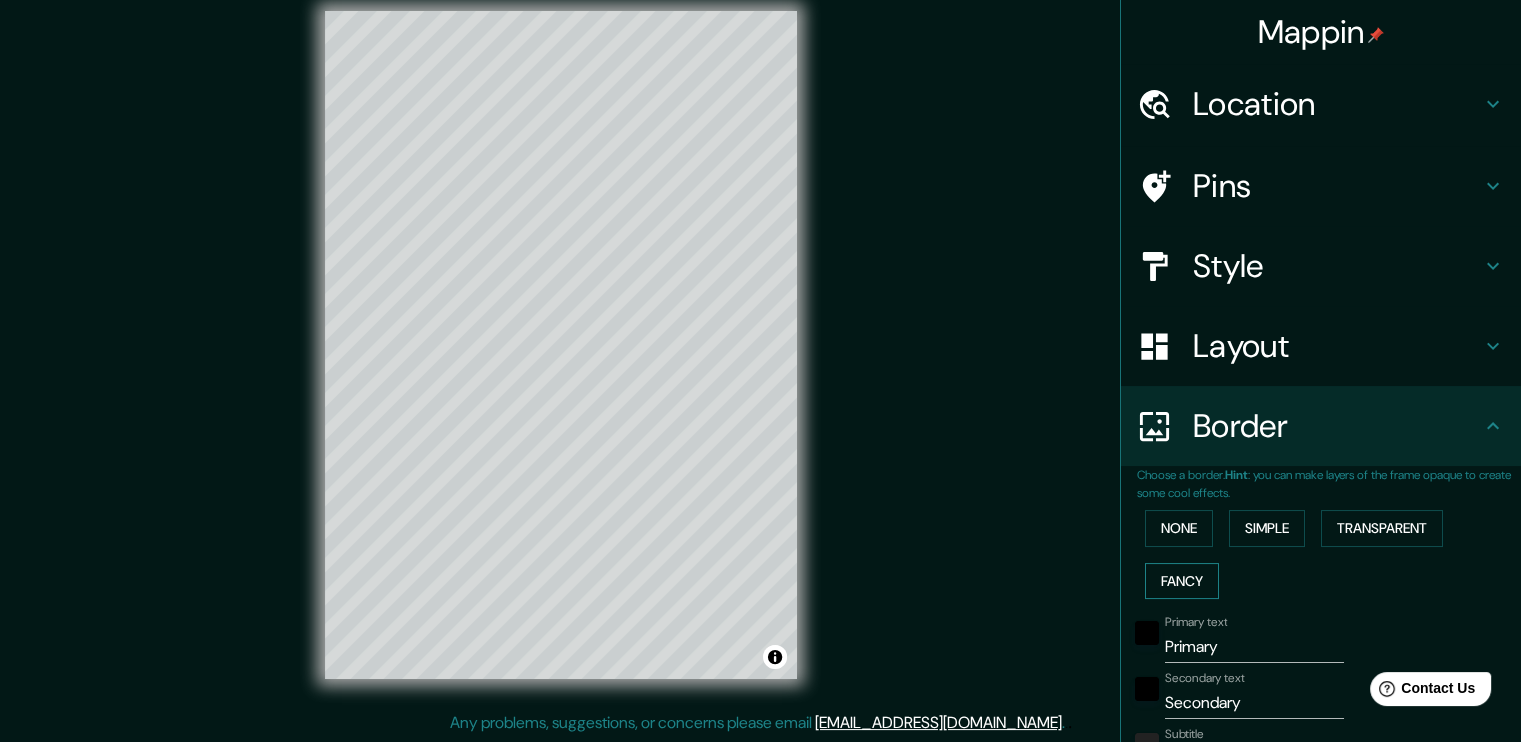 click on "Fancy" at bounding box center (1182, 581) 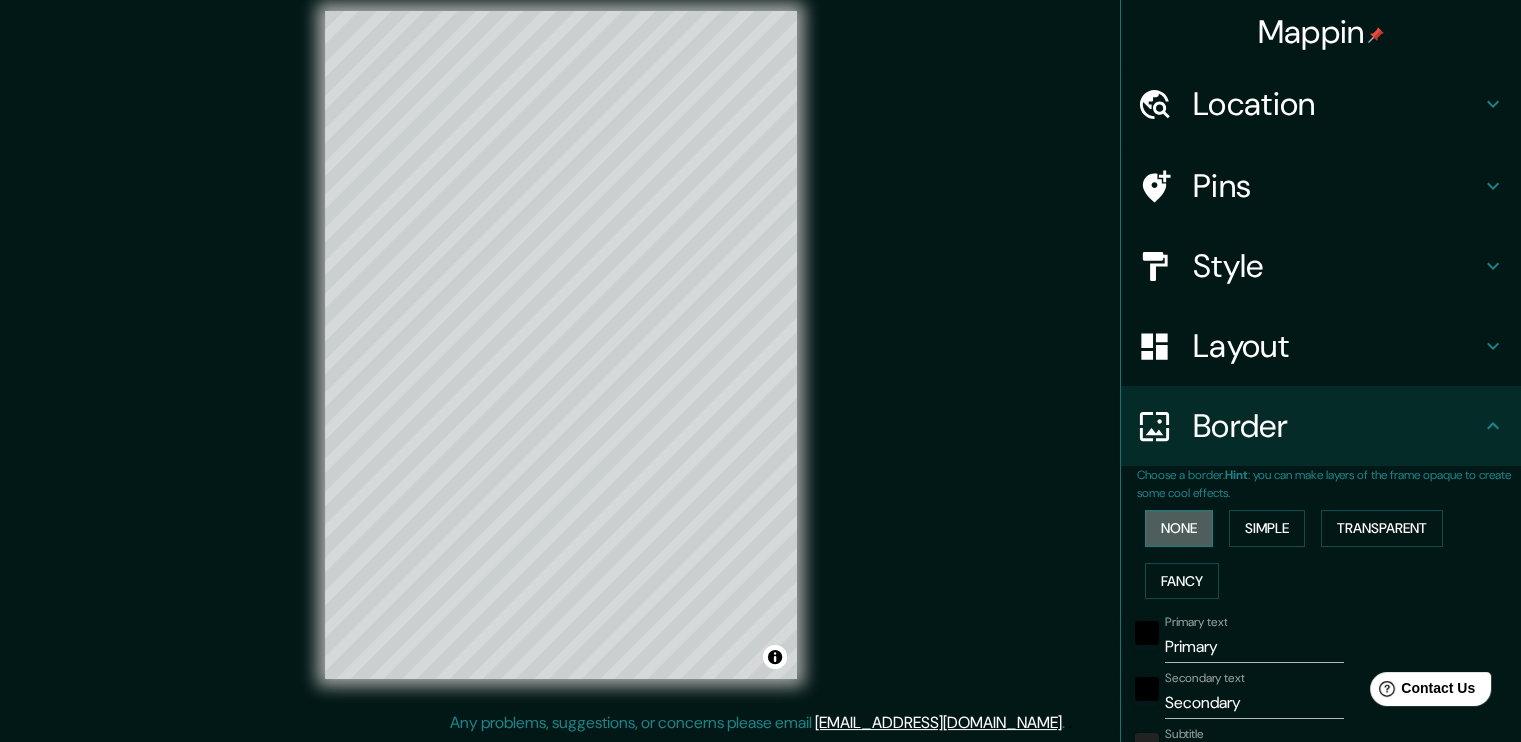 click on "None" at bounding box center [1179, 528] 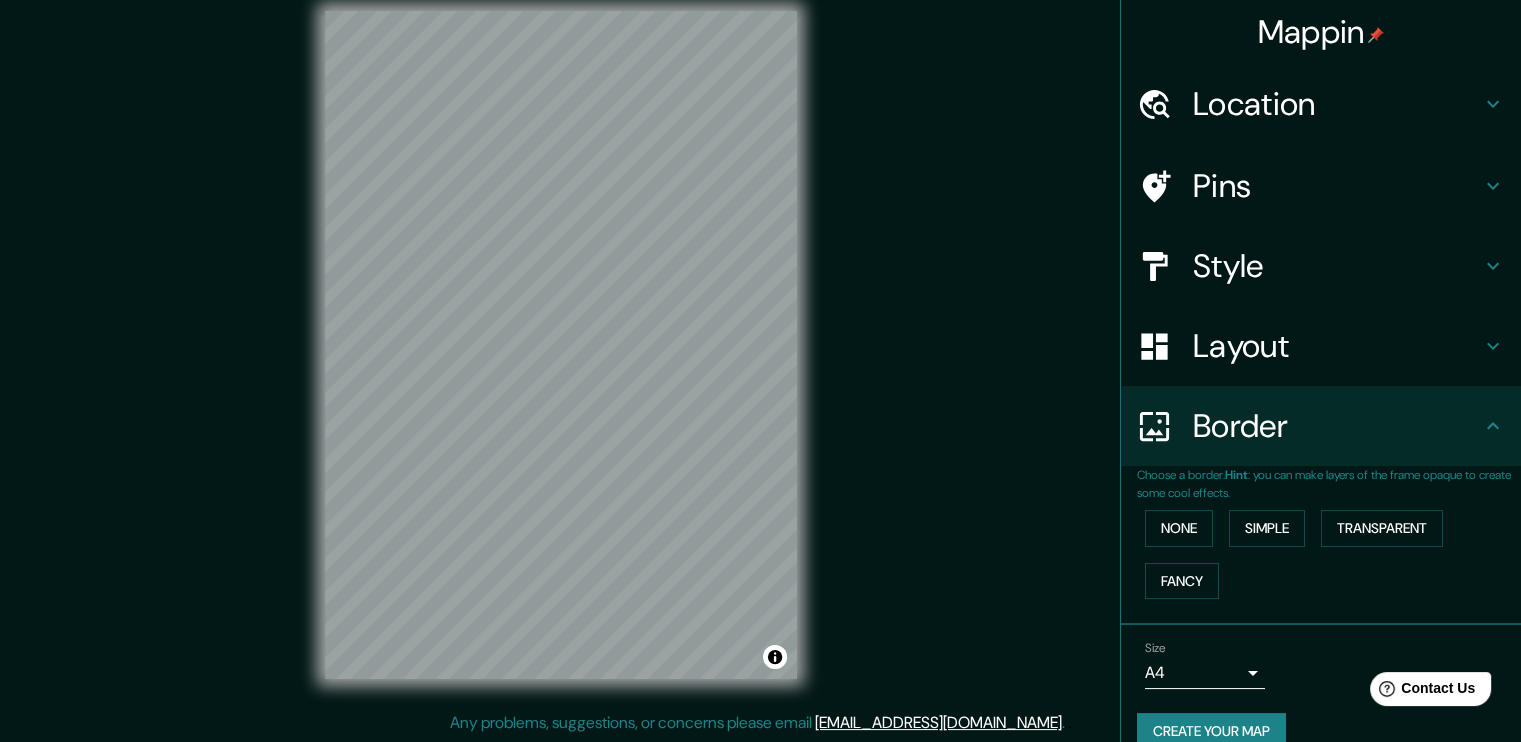 scroll, scrollTop: 29, scrollLeft: 0, axis: vertical 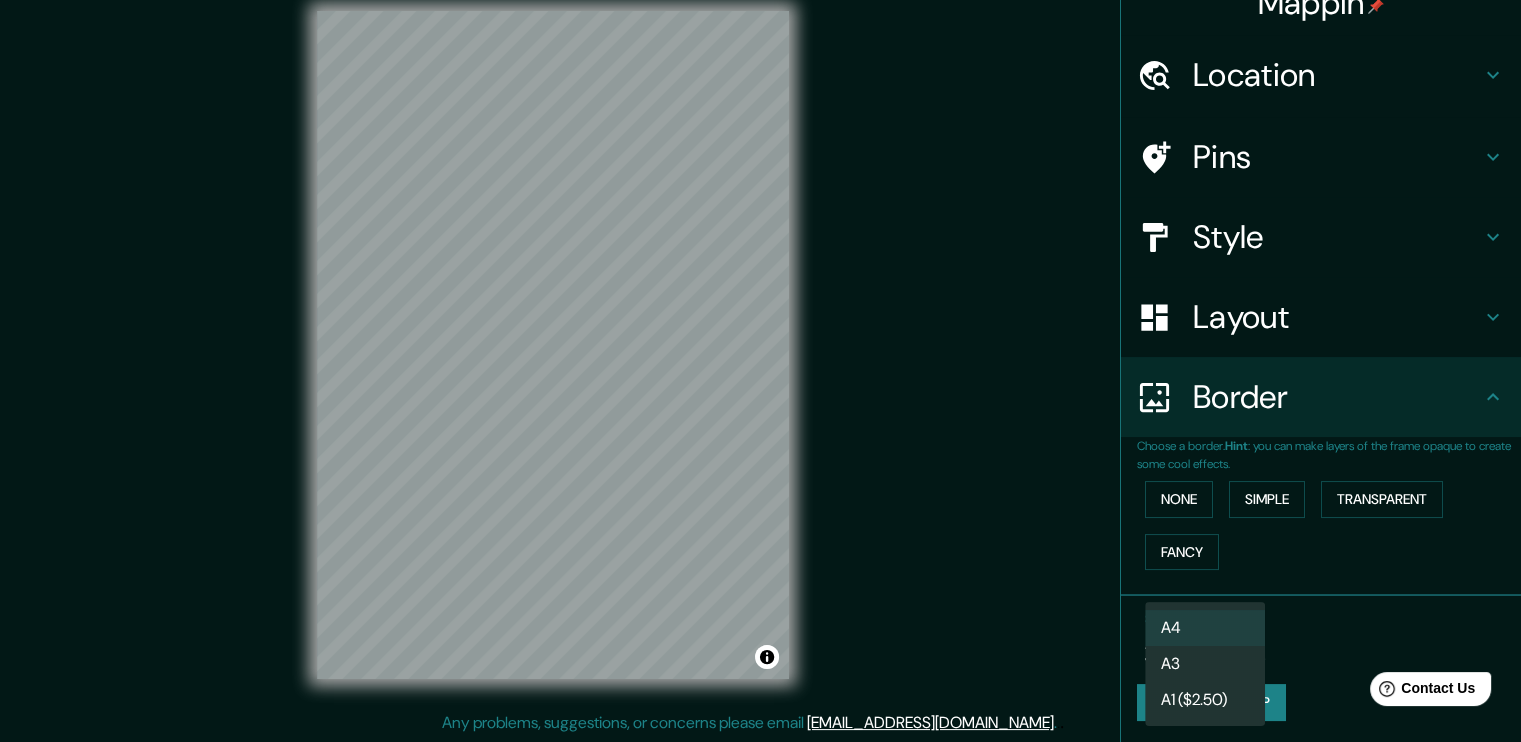 click on "Mappin Location La Trinitat Vella, Barcelona, provincia de Barcelona, España Pins Style Layout Border Choose a border.  Hint : you can make layers of the frame opaque to create some cool effects. None Simple Transparent Fancy Size A4 single Create your map © Mapbox   © OpenStreetMap   Improve this map Any problems, suggestions, or concerns please email    help@mappin.pro . . . A4 A3 A1 ($2.50)" at bounding box center [760, 350] 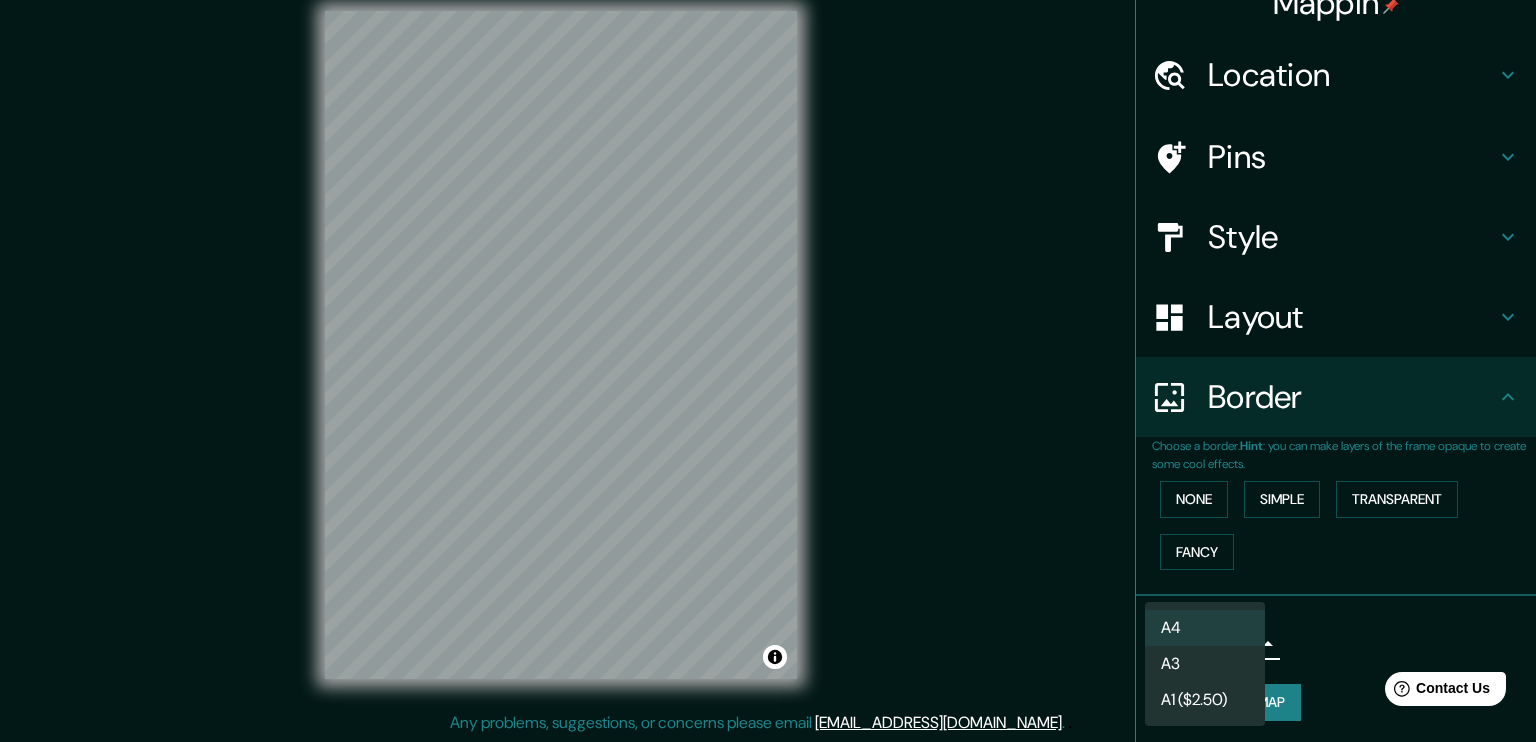 click at bounding box center [768, 371] 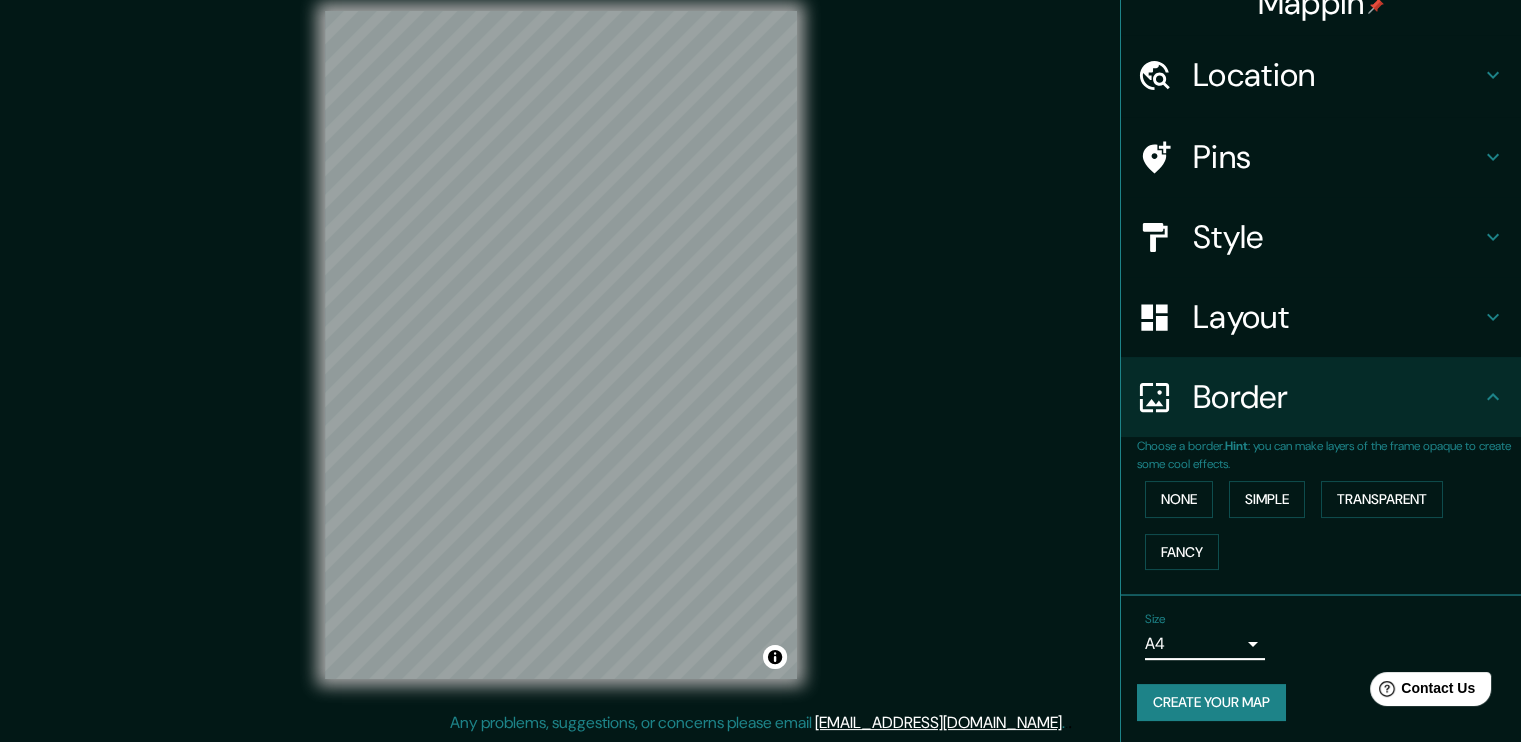 click on "Create your map" at bounding box center [1211, 702] 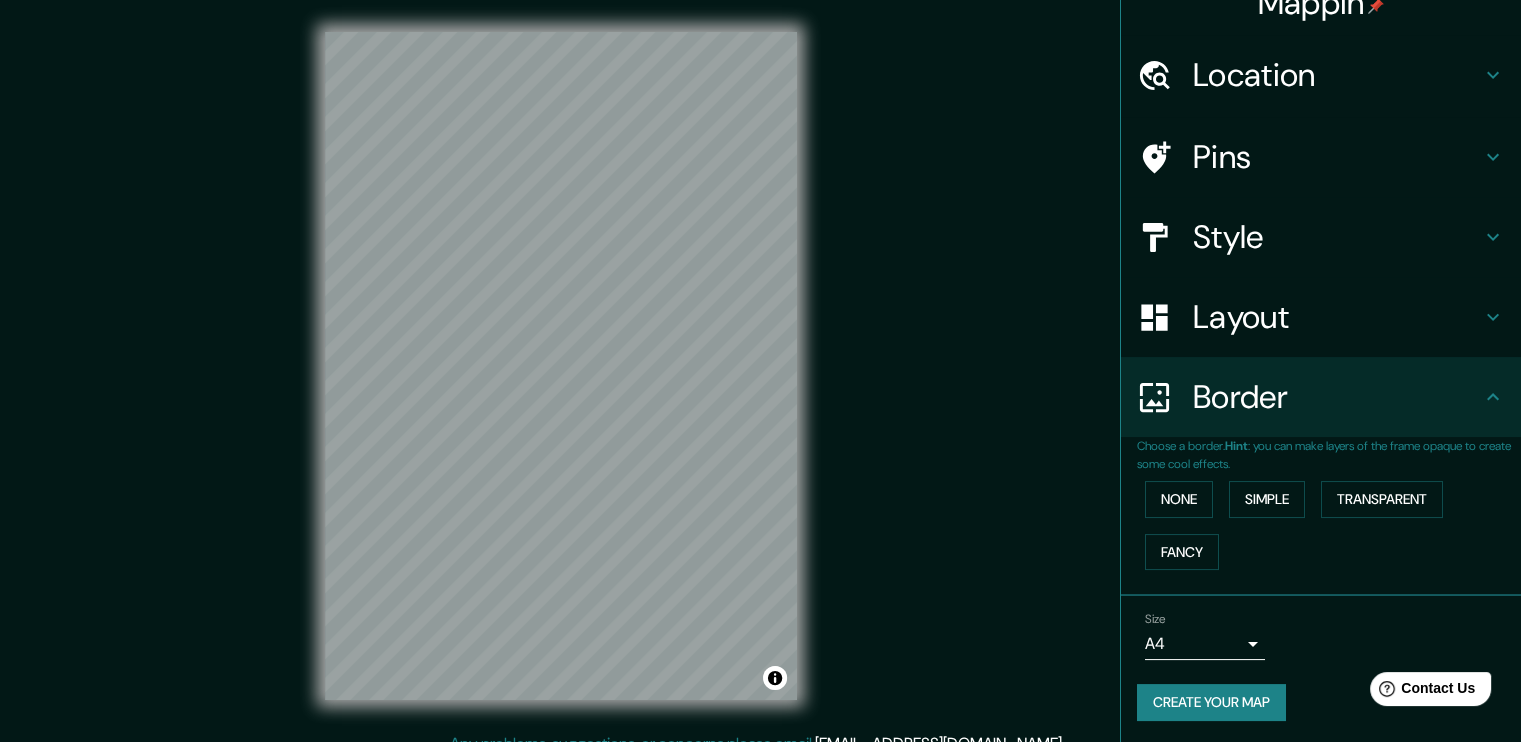 scroll, scrollTop: 21, scrollLeft: 0, axis: vertical 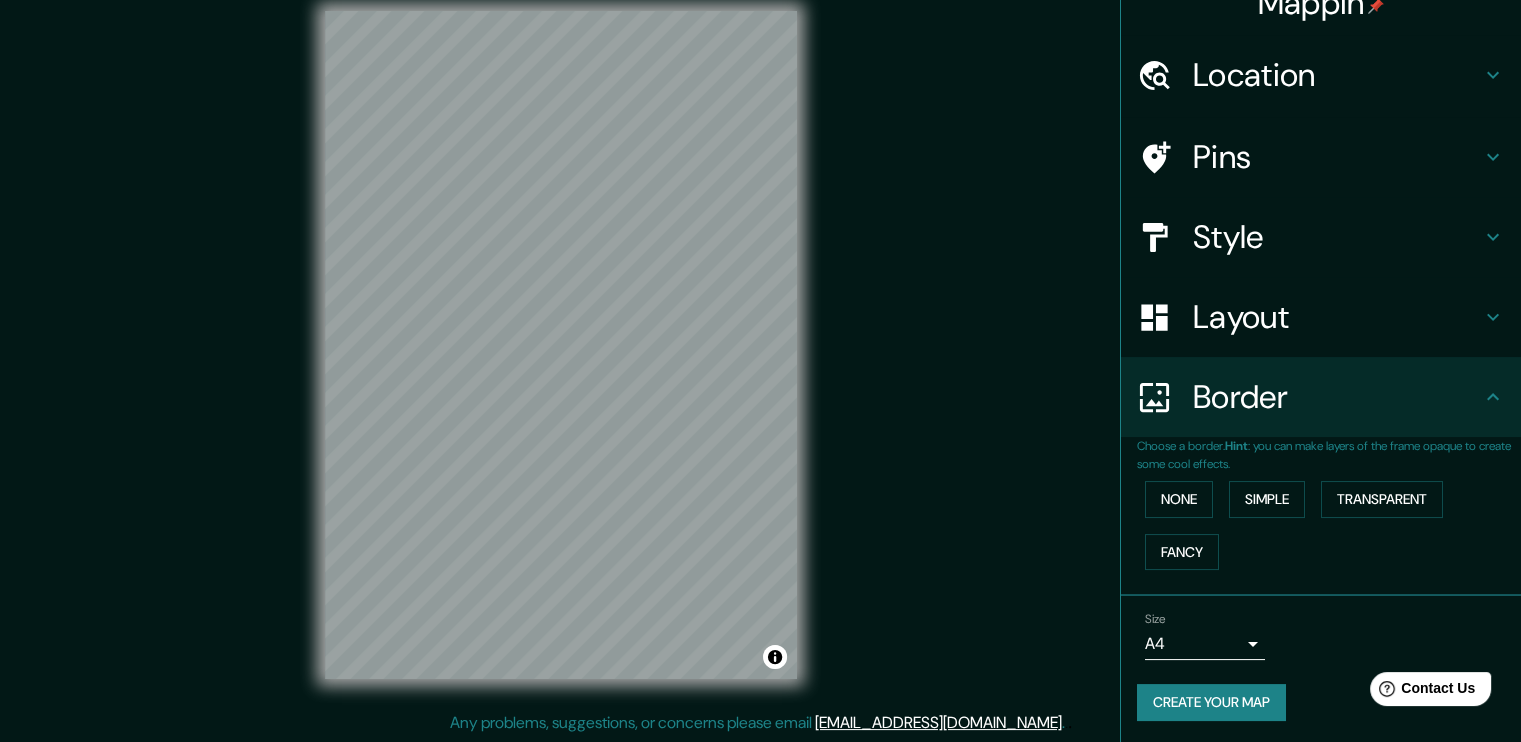 click on "Create your map" at bounding box center (1211, 702) 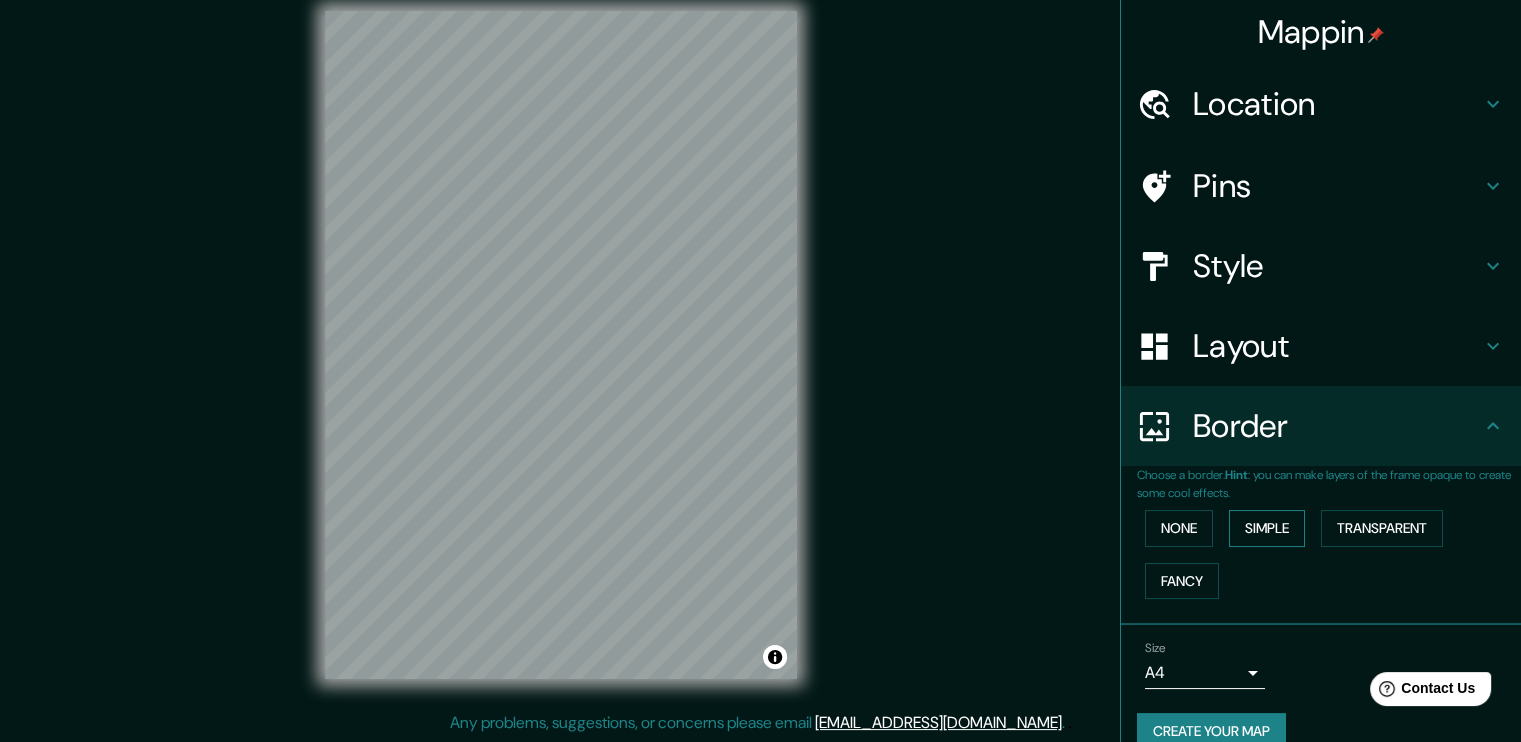 scroll, scrollTop: 29, scrollLeft: 0, axis: vertical 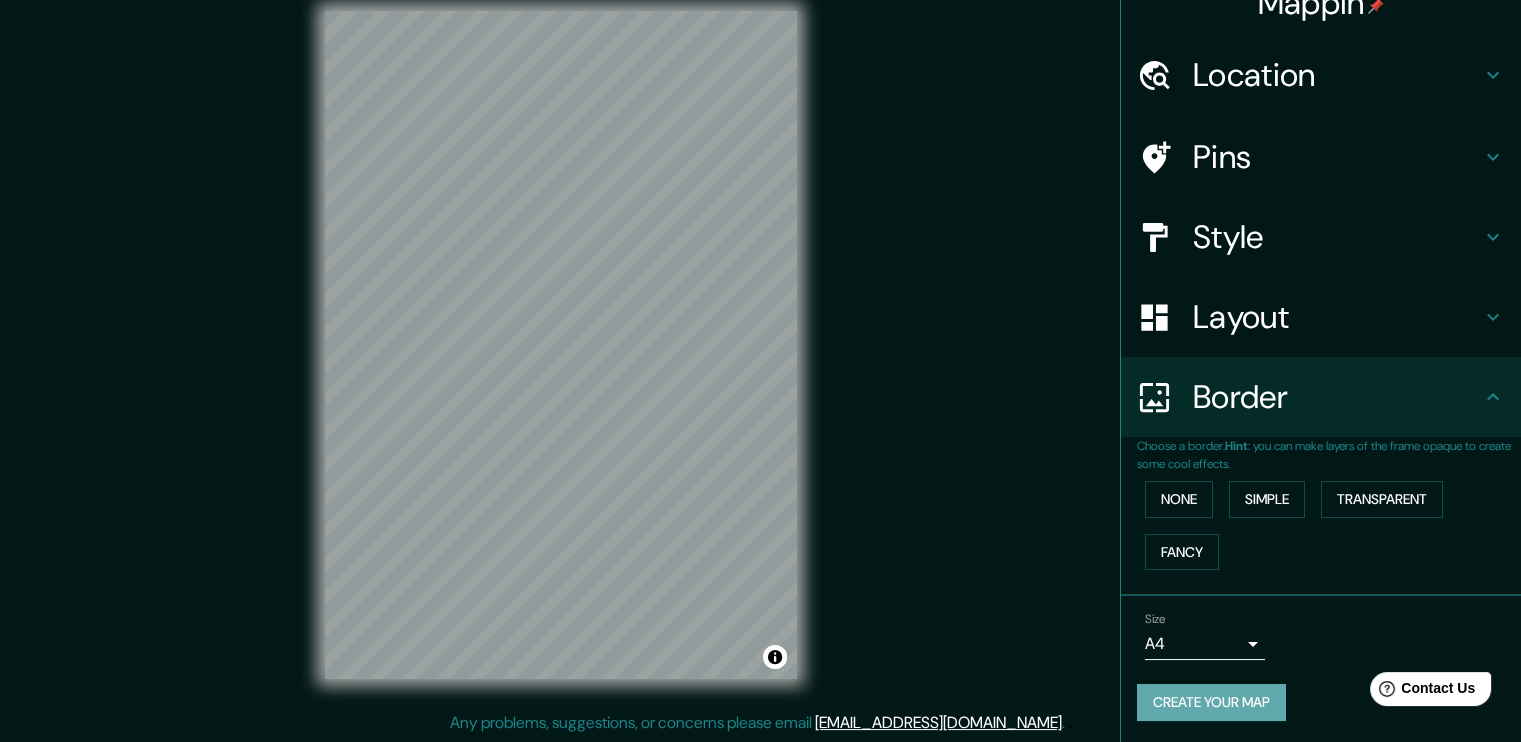 click on "Create your map" at bounding box center [1211, 702] 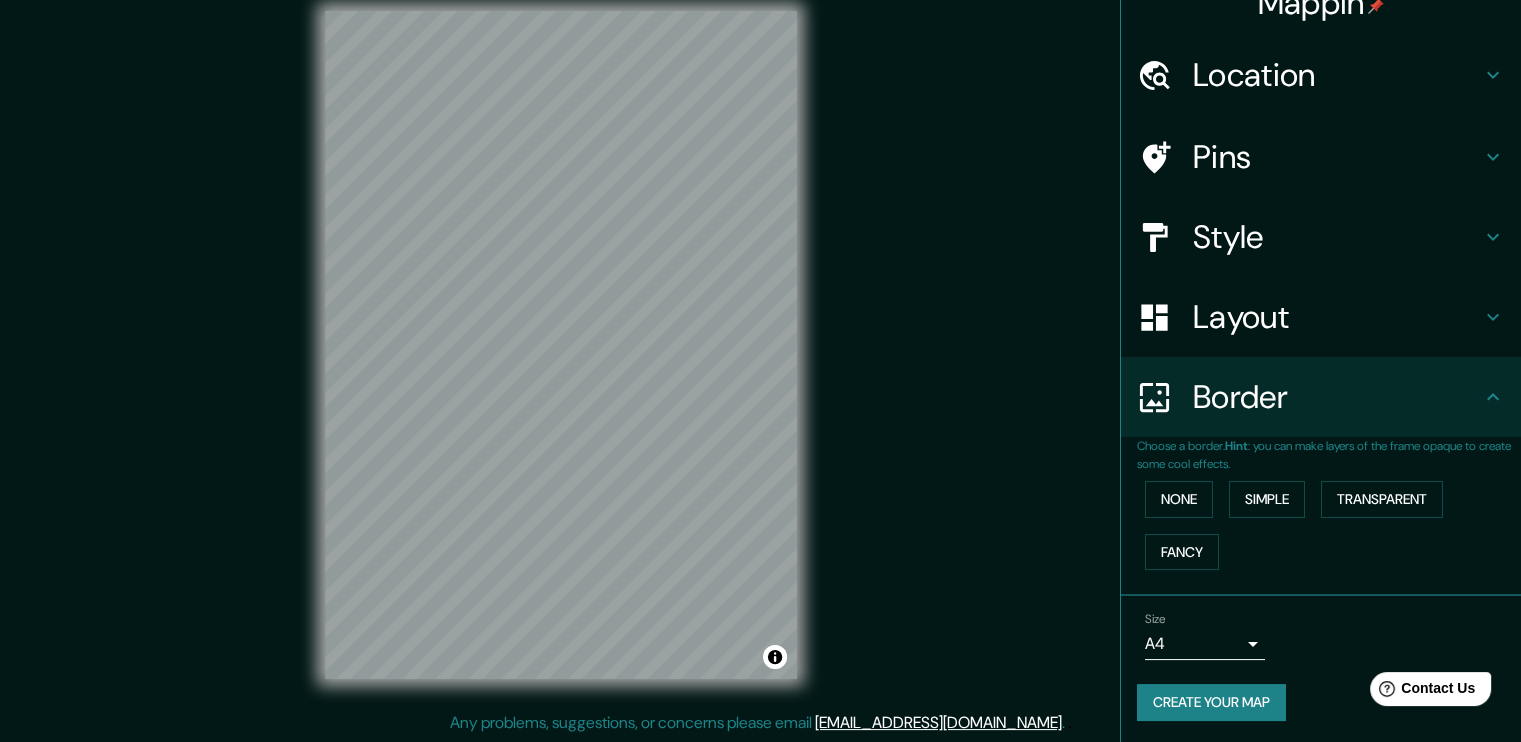 scroll, scrollTop: 0, scrollLeft: 0, axis: both 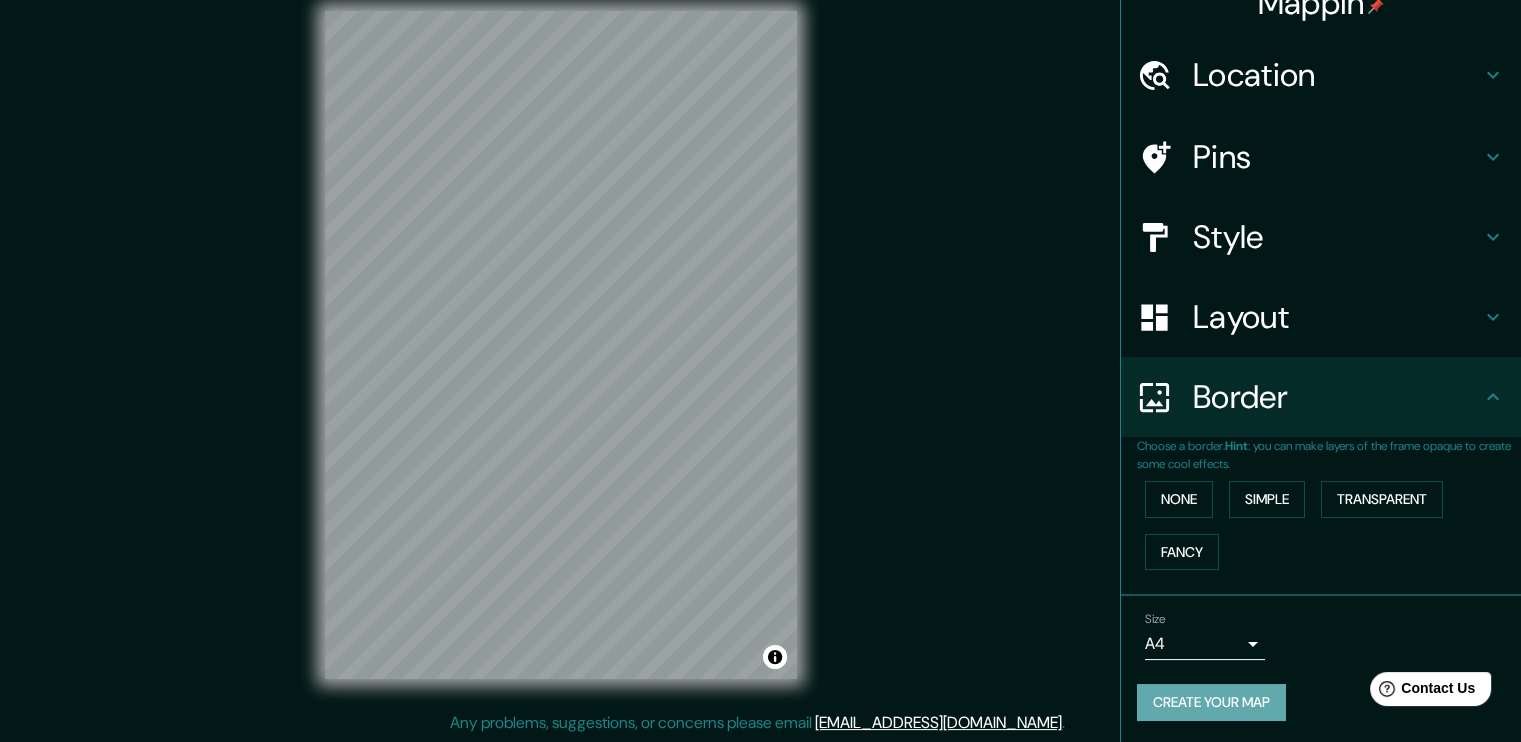 click on "Create your map" at bounding box center [1211, 702] 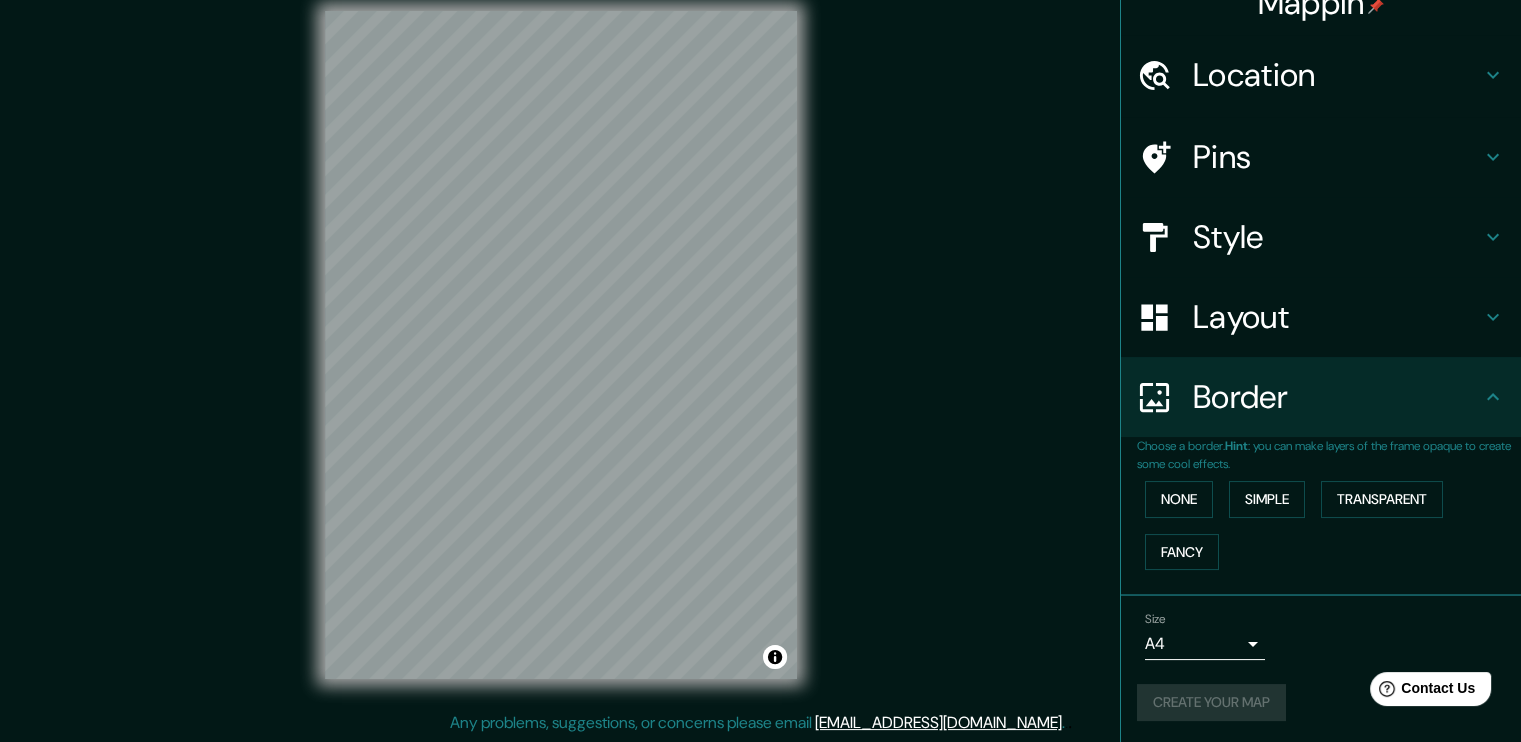 scroll, scrollTop: 20, scrollLeft: 0, axis: vertical 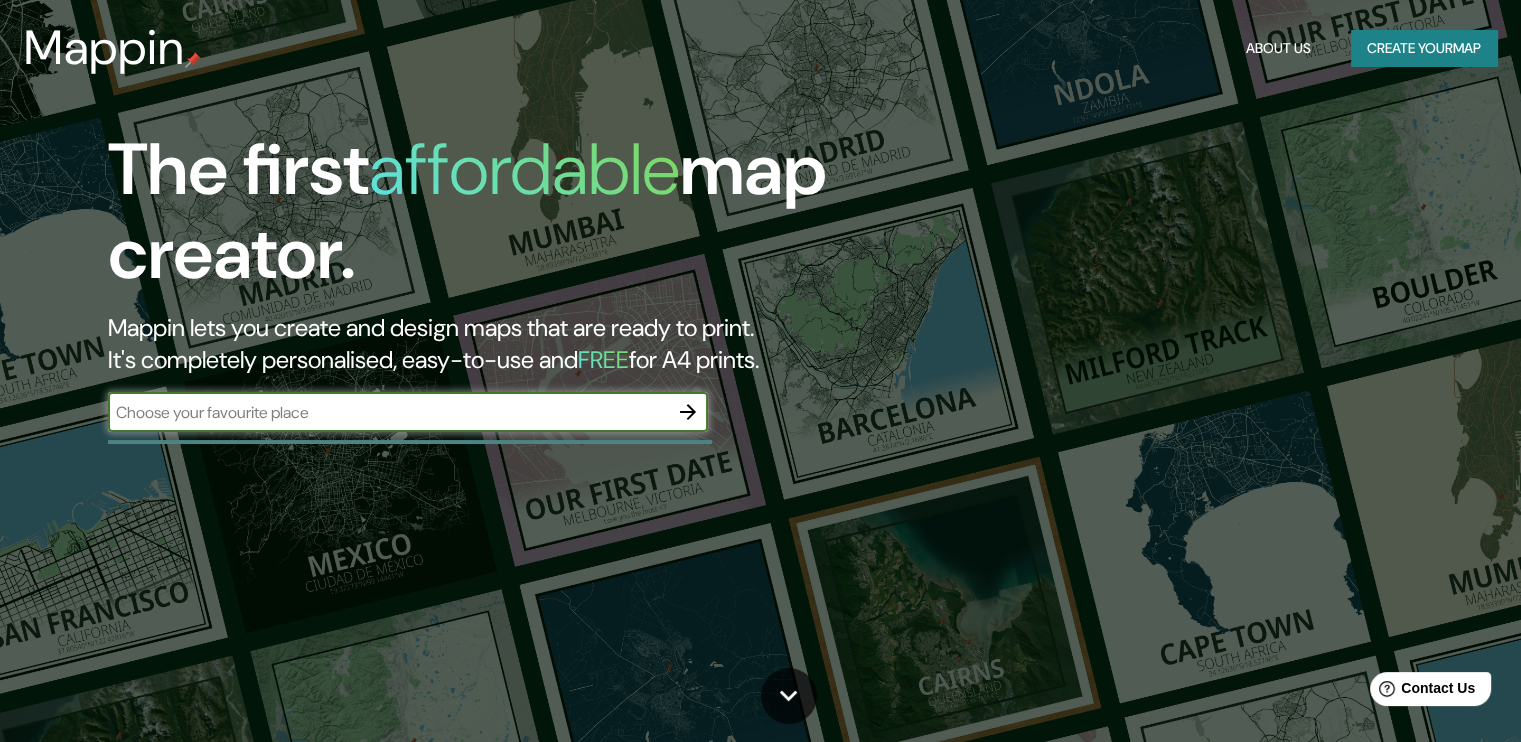 click on "Create your   map" at bounding box center [1424, 48] 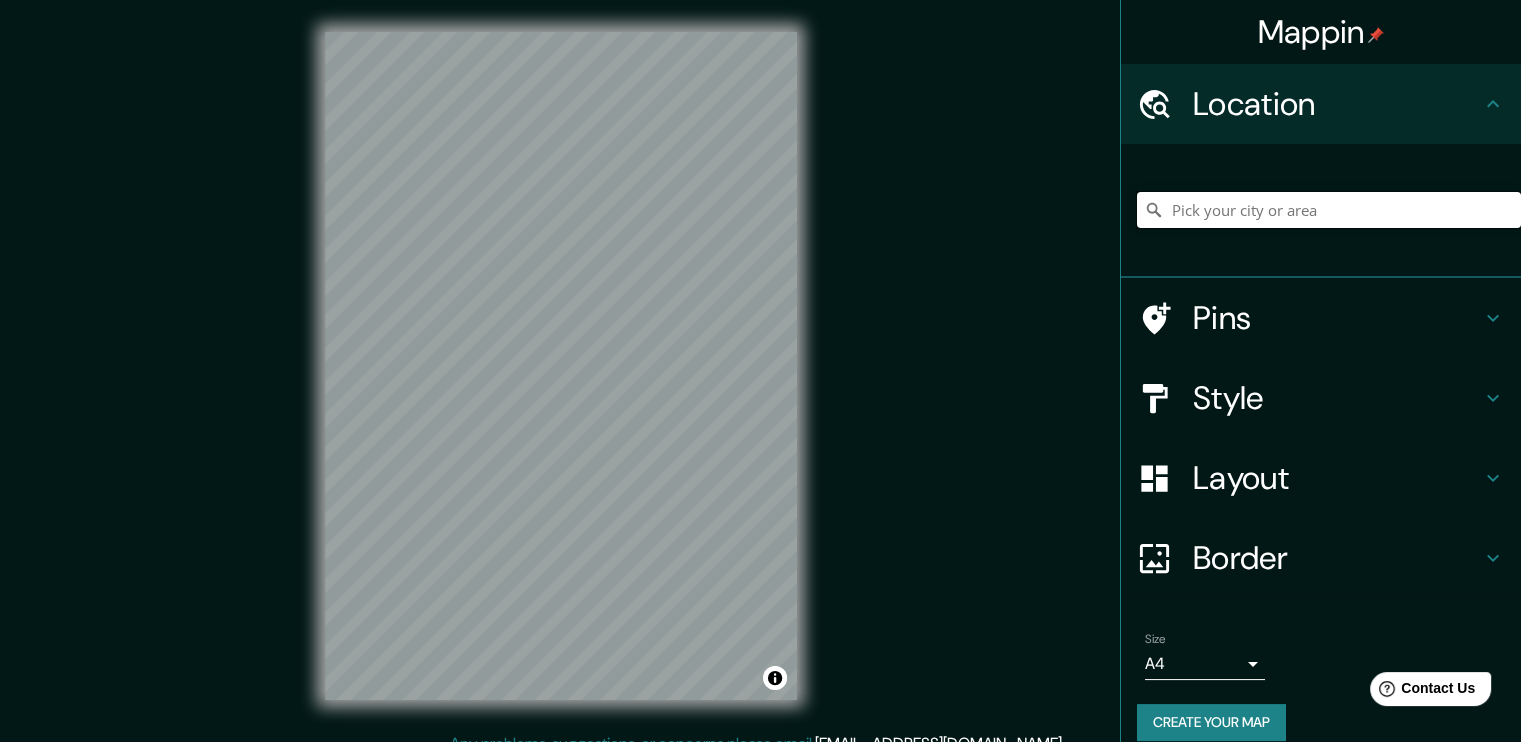 click at bounding box center [1329, 210] 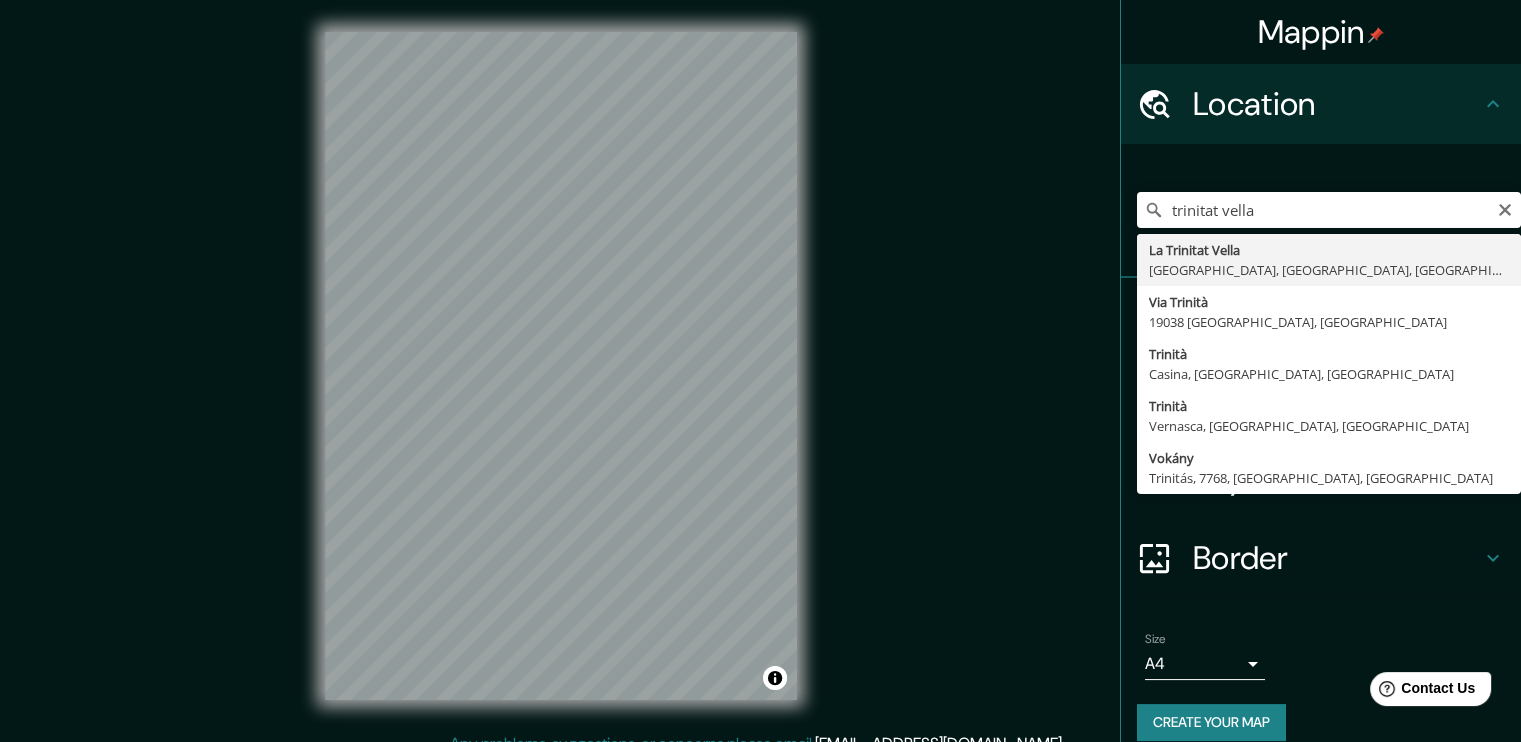 type on "[GEOGRAPHIC_DATA][PERSON_NAME], [GEOGRAPHIC_DATA], [GEOGRAPHIC_DATA], [GEOGRAPHIC_DATA]" 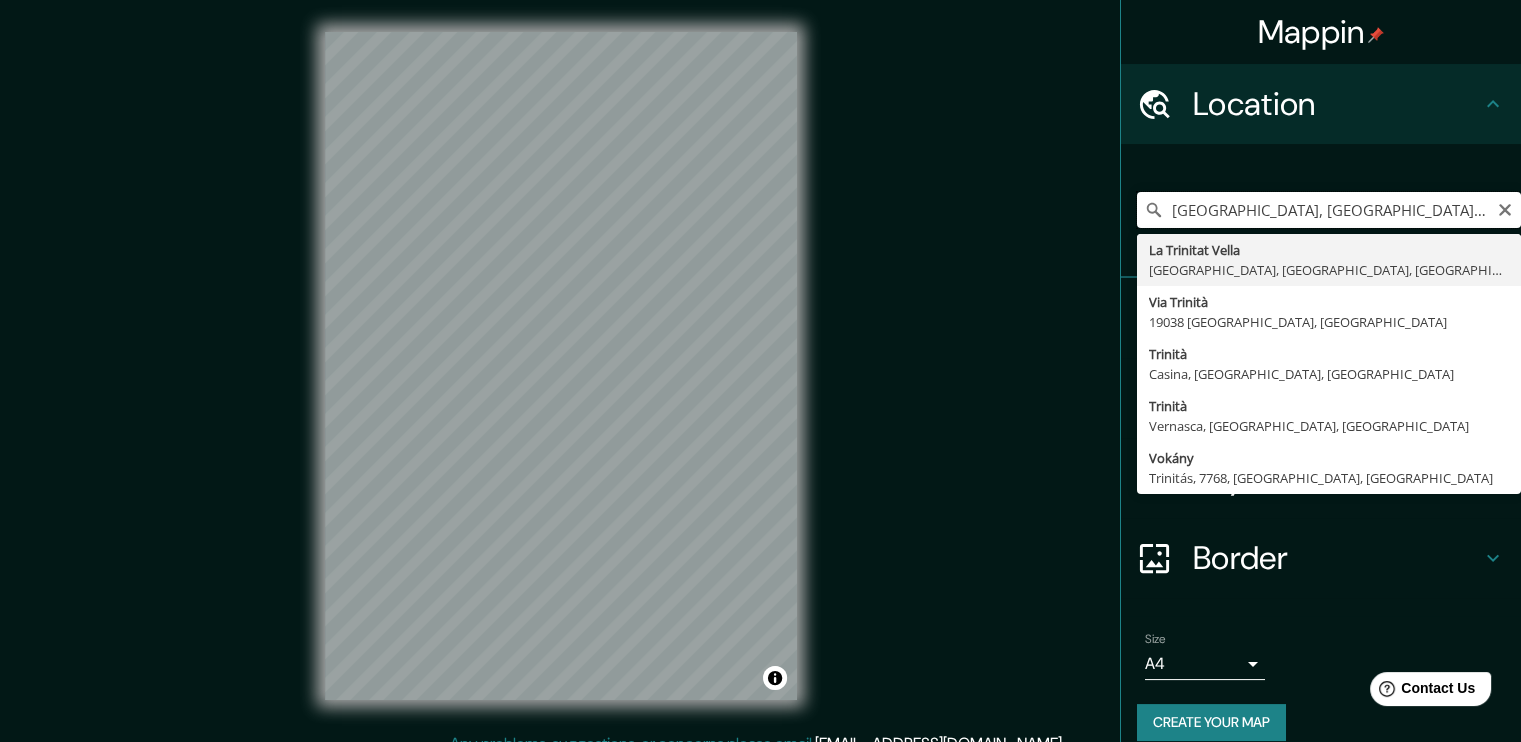 scroll, scrollTop: 0, scrollLeft: 0, axis: both 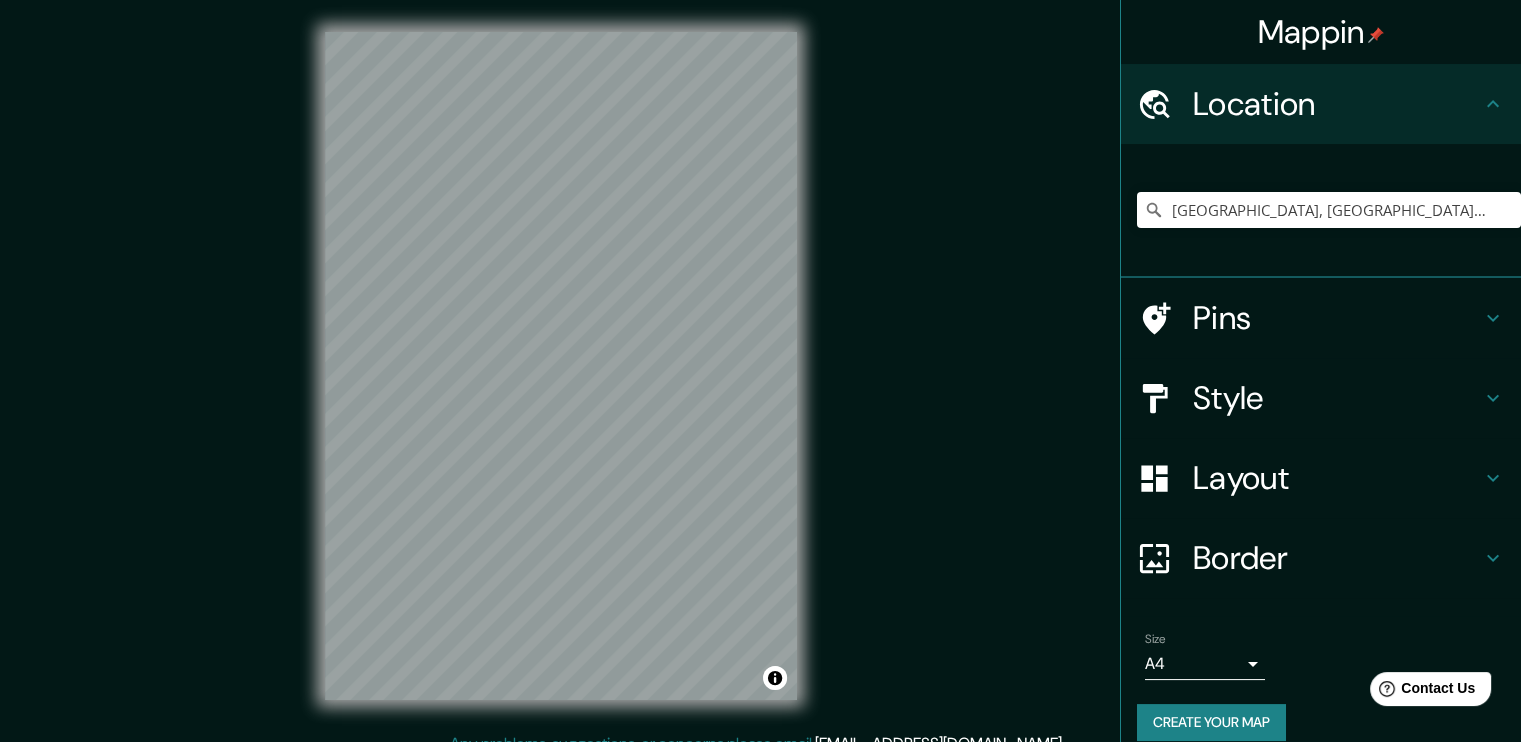 click on "Style" at bounding box center (1337, 398) 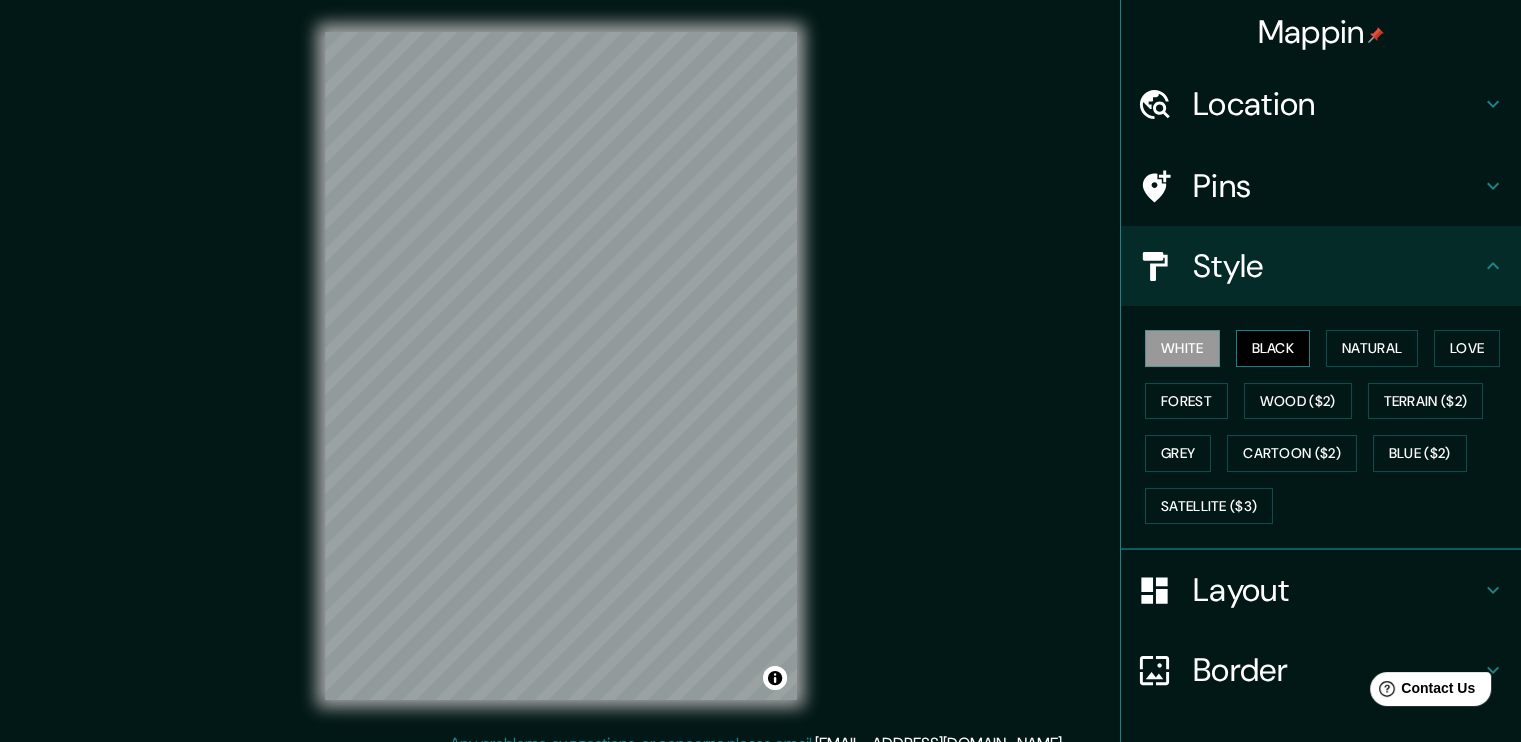 click on "Black" at bounding box center (1273, 348) 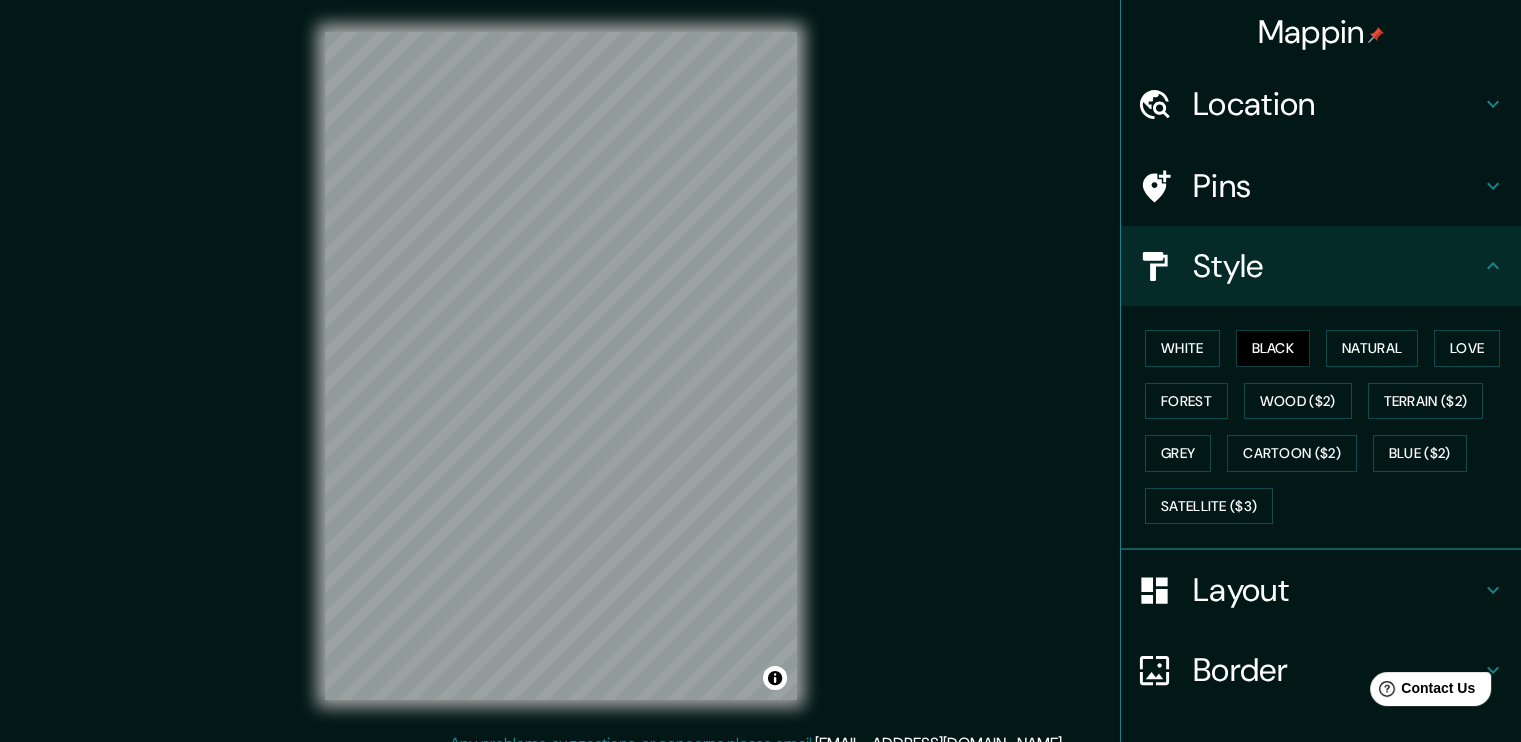 click on "Border" at bounding box center (1337, 670) 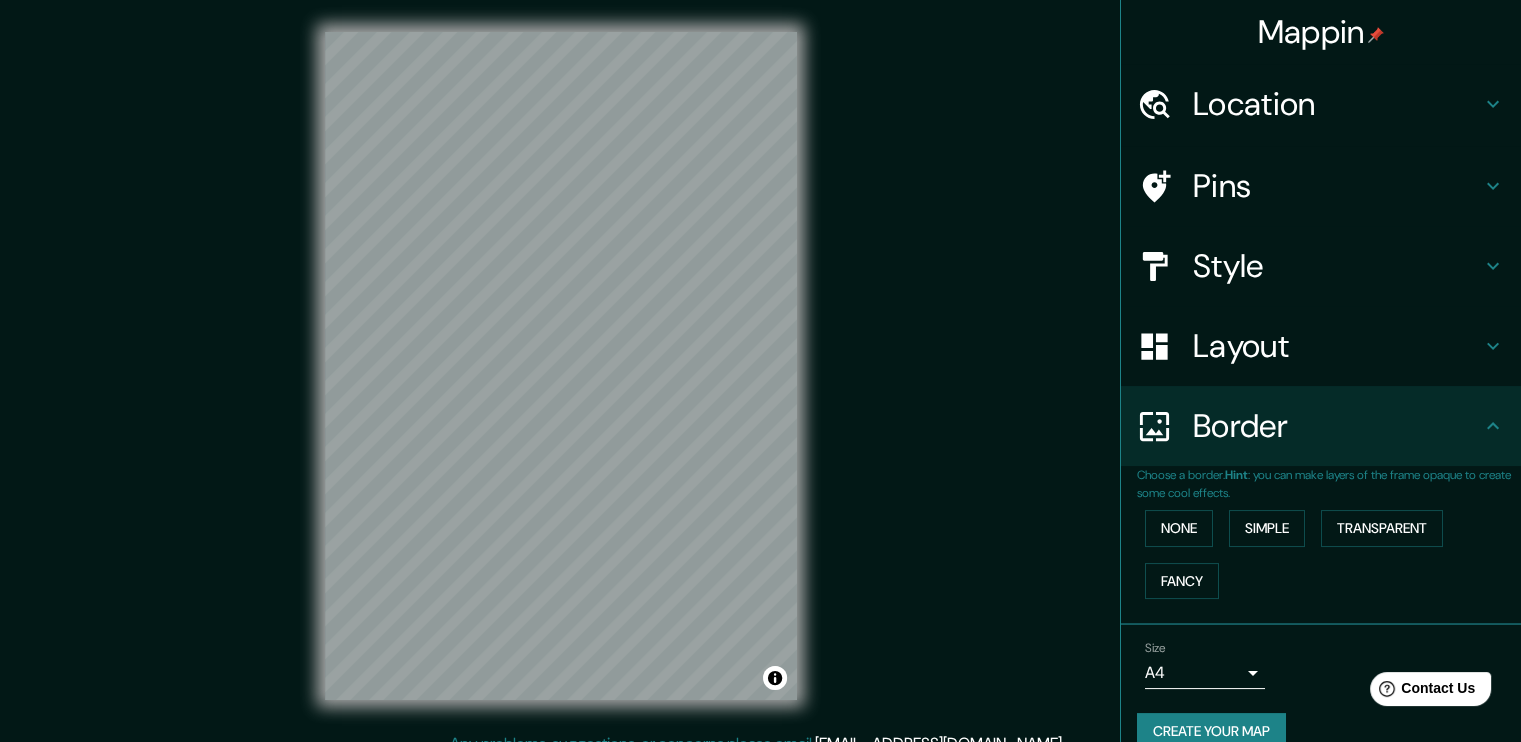 click on "Mappin Location [GEOGRAPHIC_DATA][PERSON_NAME], [GEOGRAPHIC_DATA], [GEOGRAPHIC_DATA], [GEOGRAPHIC_DATA] Pins Style Layout Border Choose a border.  Hint : you can make layers of the frame opaque to create some cool effects. None Simple Transparent Fancy Size A4 single Create your map © Mapbox   © OpenStreetMap   Improve this map Any problems, suggestions, or concerns please email    [EMAIL_ADDRESS][DOMAIN_NAME] . . ." at bounding box center (760, 382) 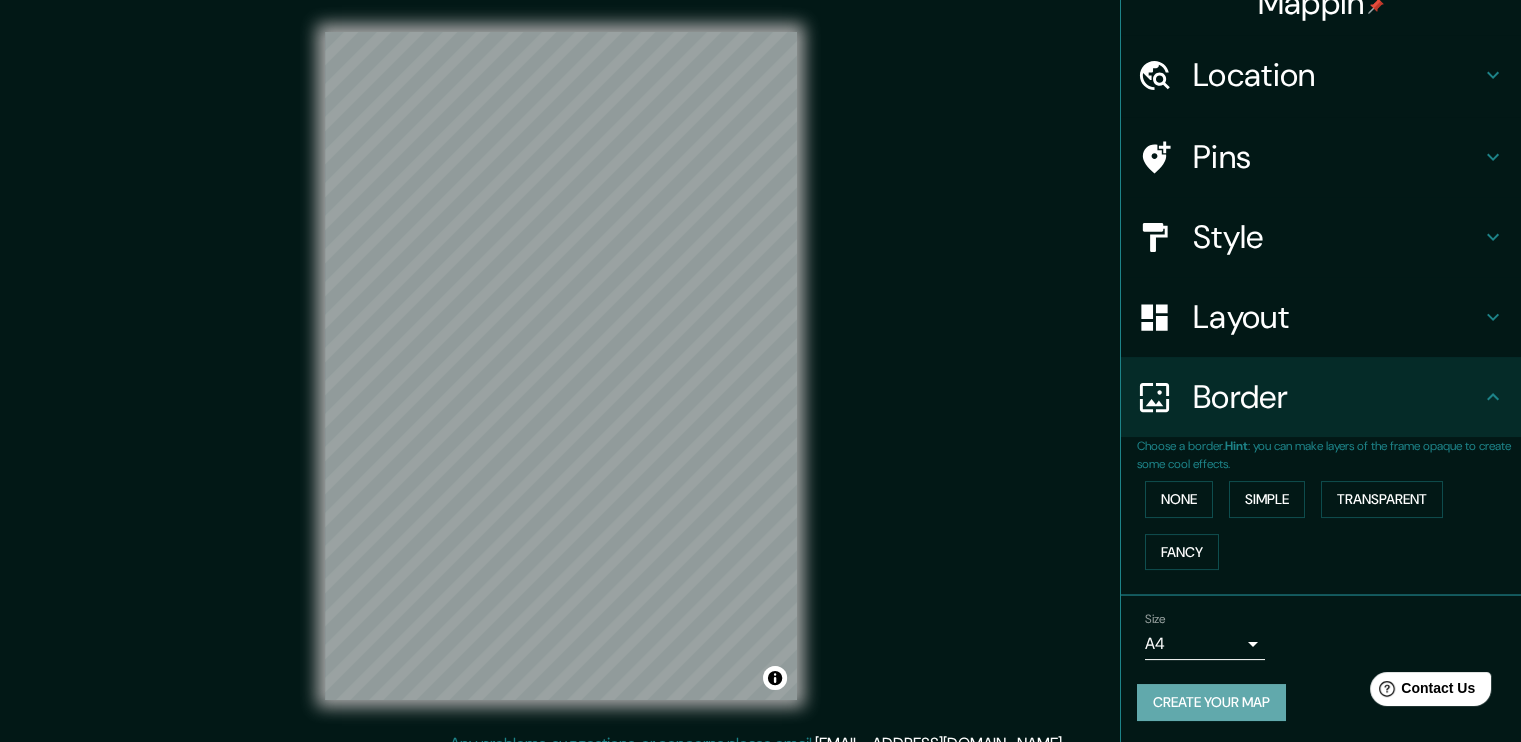 click on "Create your map" at bounding box center [1211, 702] 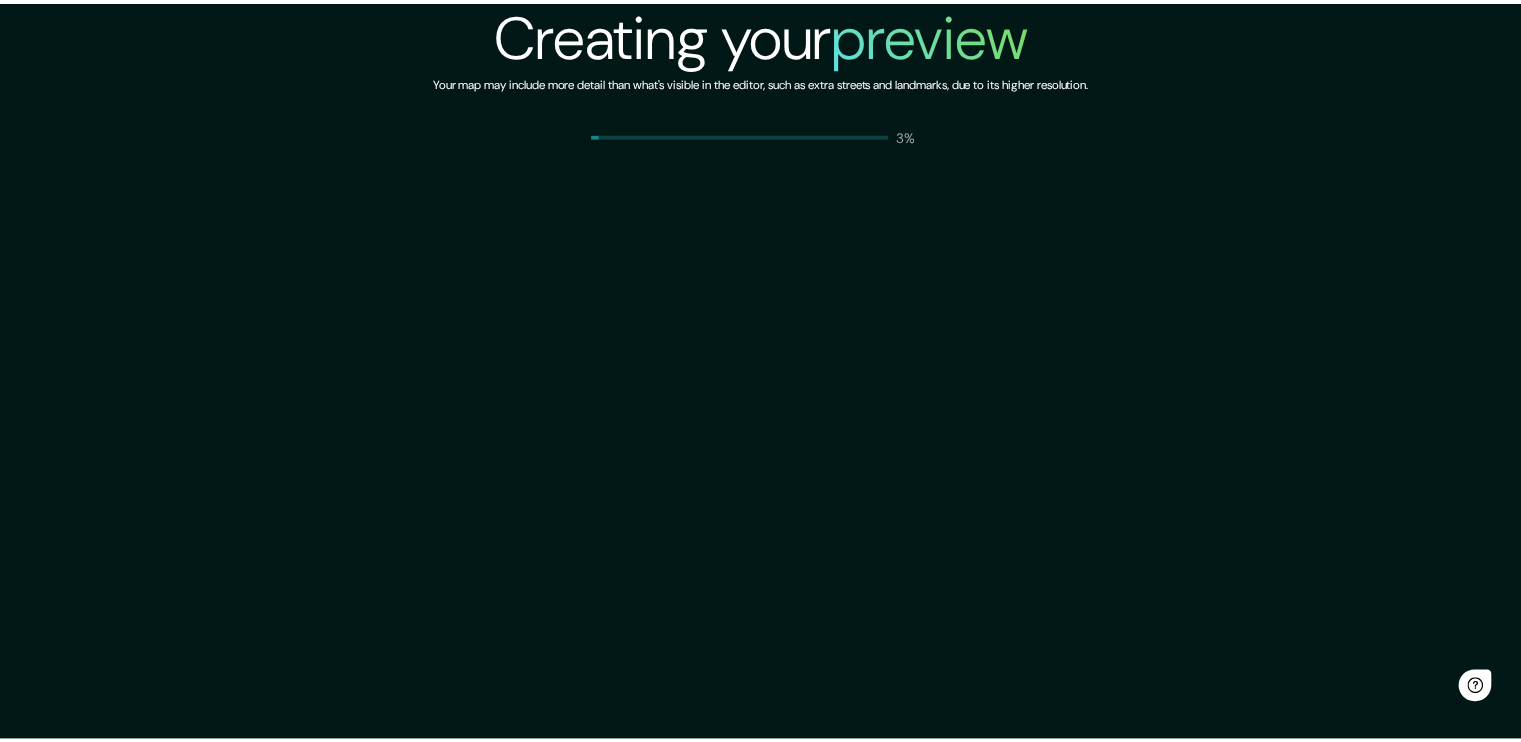 scroll, scrollTop: 0, scrollLeft: 0, axis: both 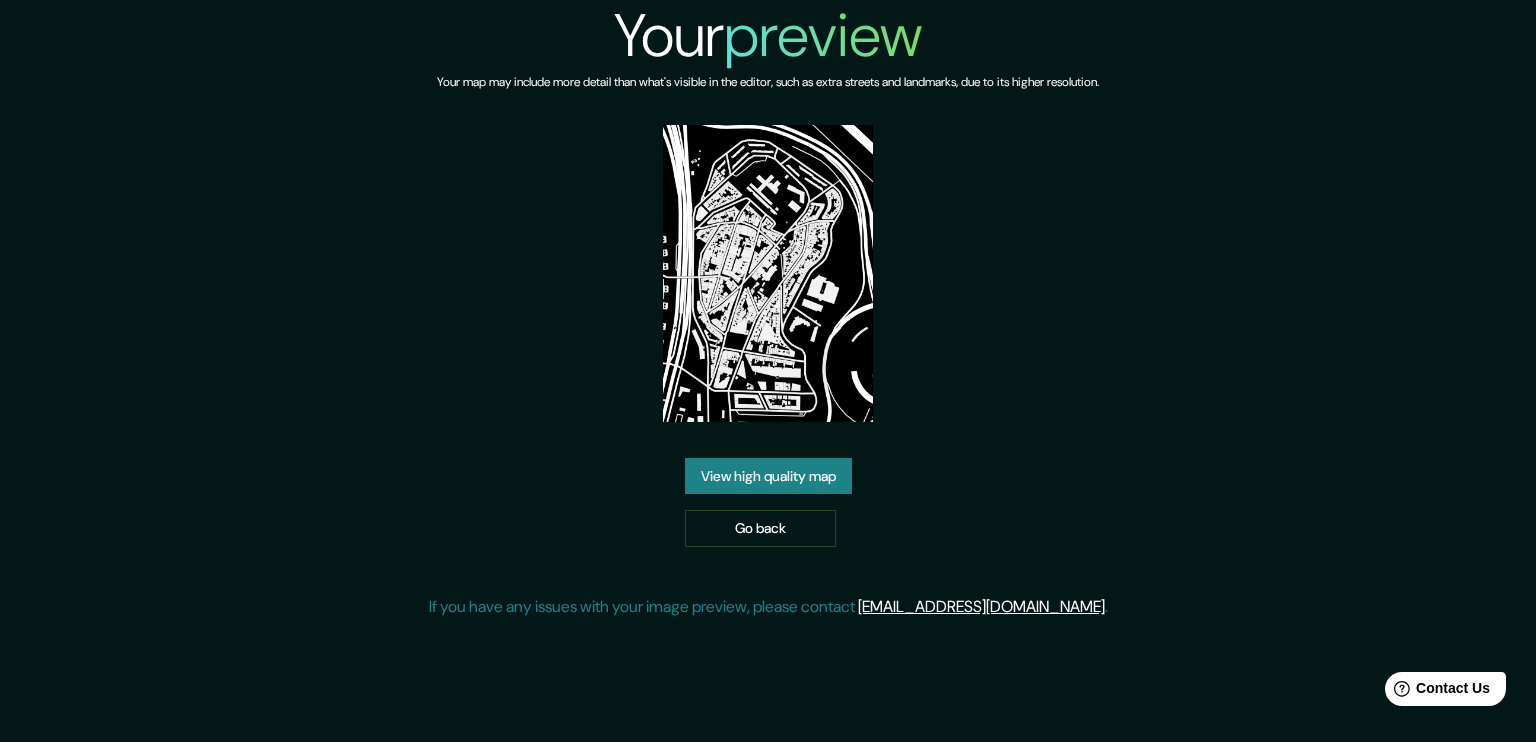 click on "View high quality map" at bounding box center [768, 476] 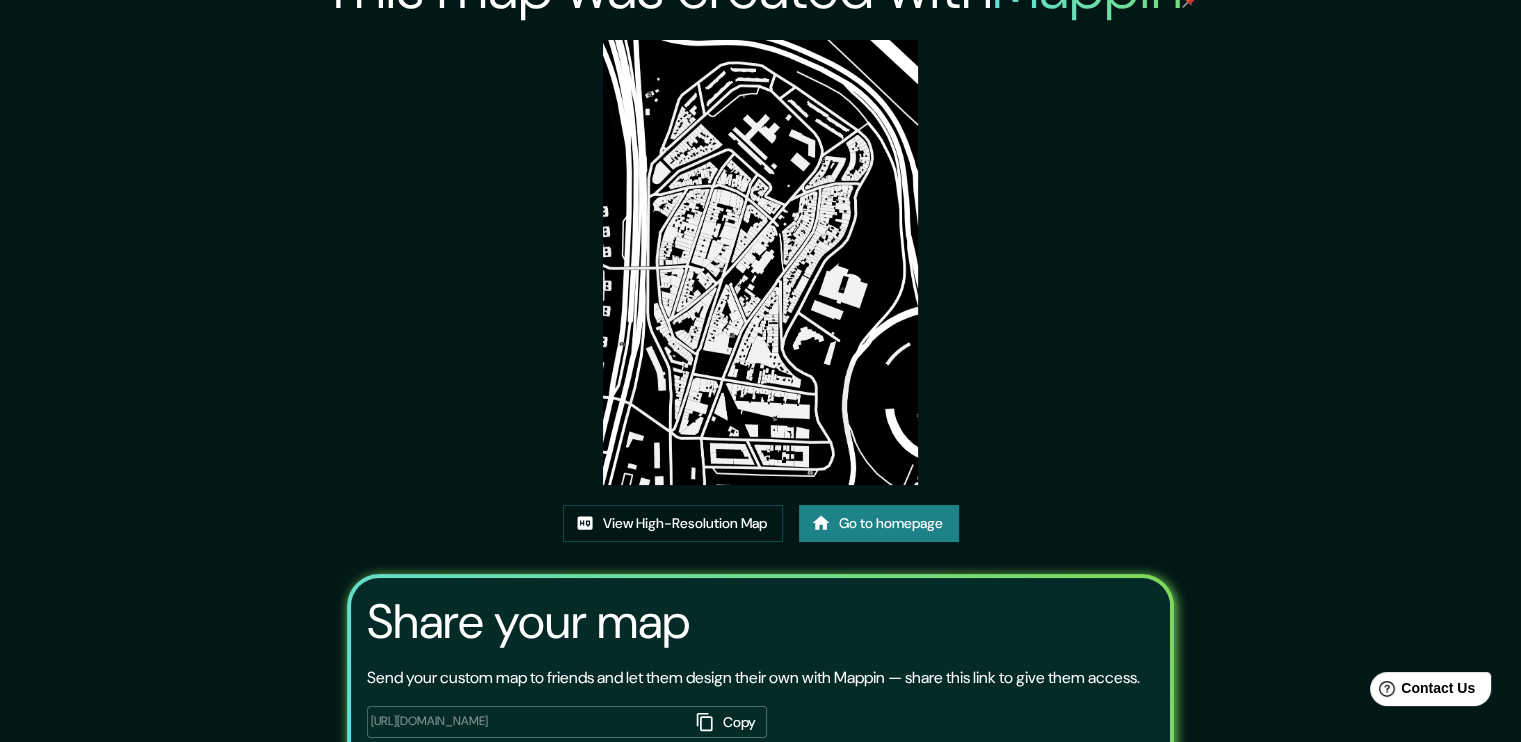 scroll, scrollTop: 48, scrollLeft: 0, axis: vertical 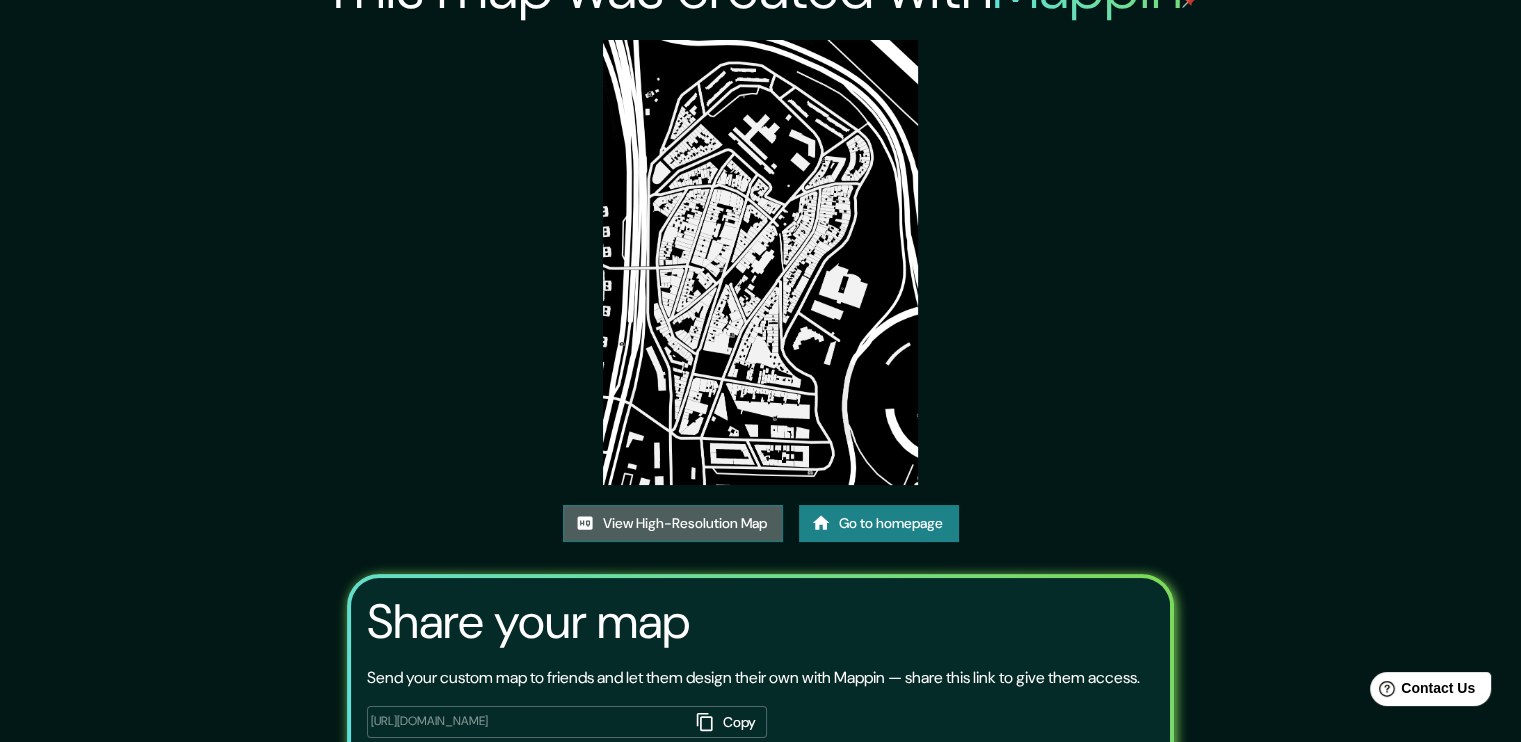 click on "View High-Resolution Map" at bounding box center (673, 523) 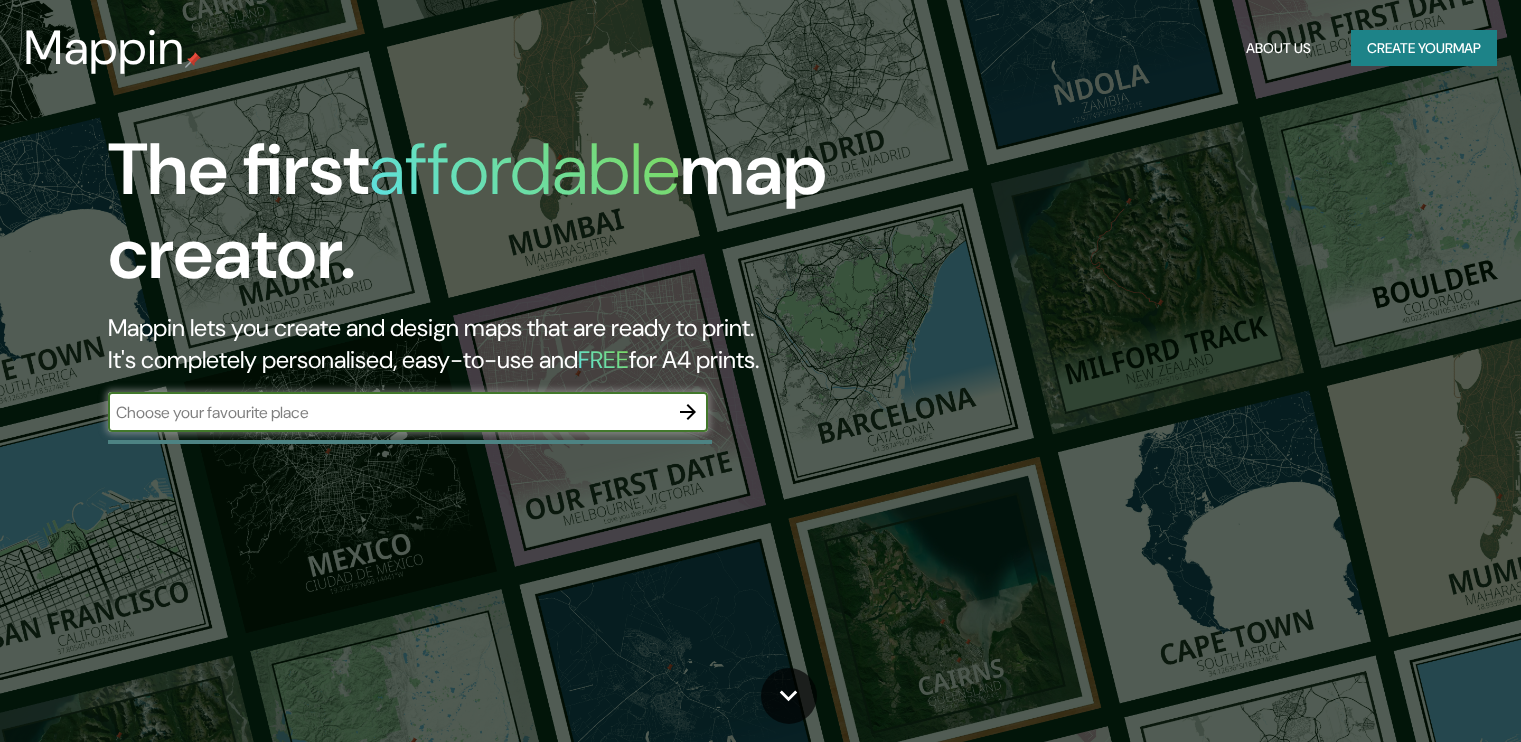 scroll, scrollTop: 0, scrollLeft: 0, axis: both 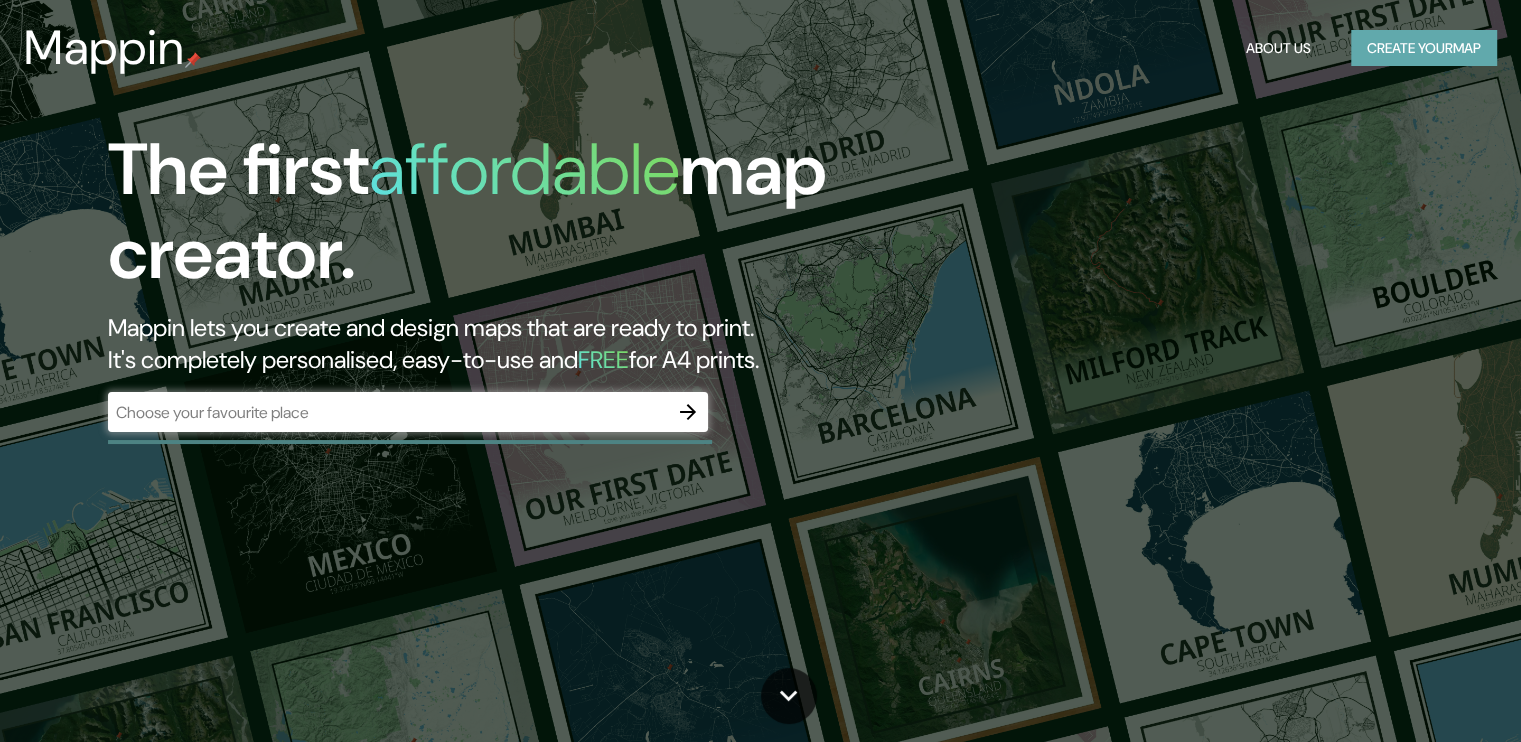 click on "Create your   map" at bounding box center (1424, 48) 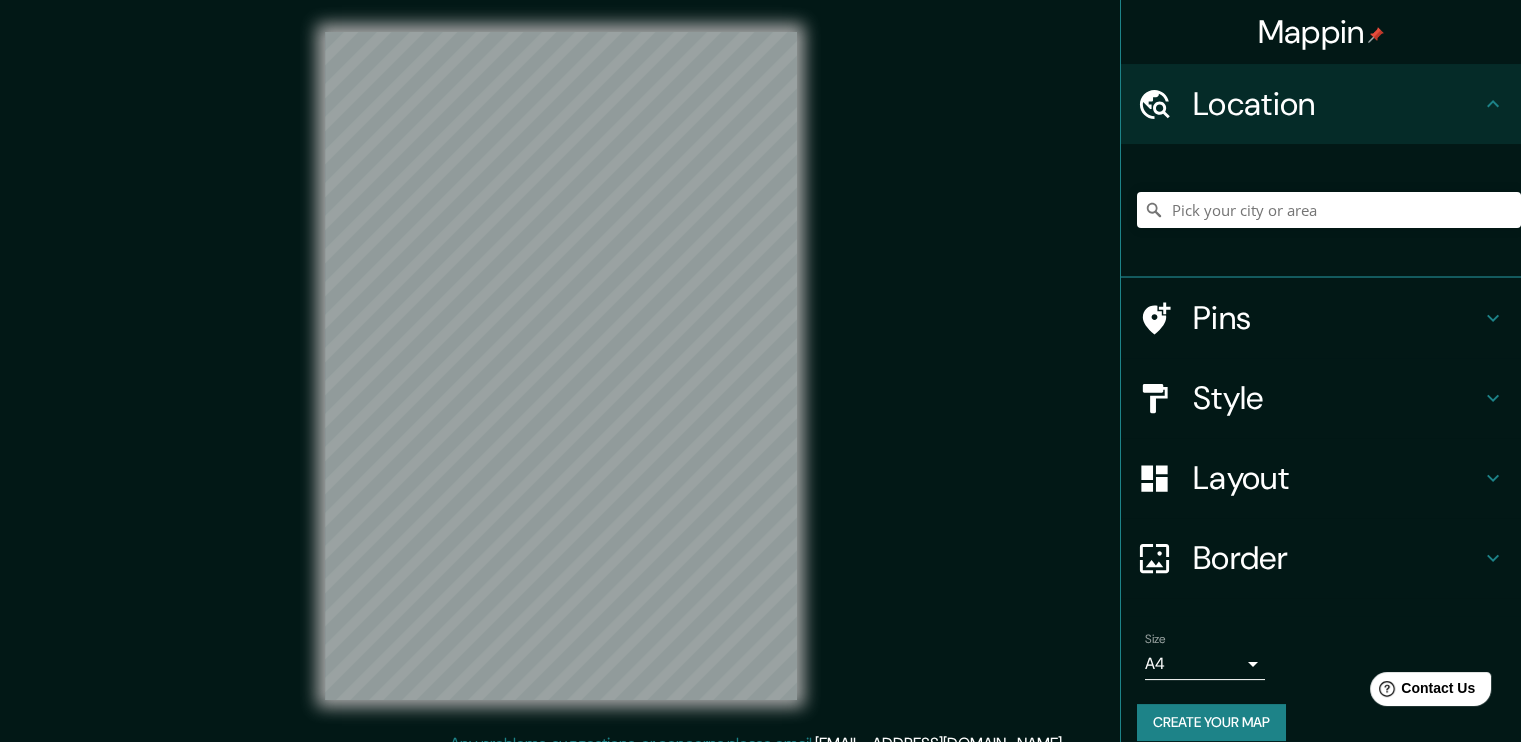 scroll, scrollTop: 0, scrollLeft: 0, axis: both 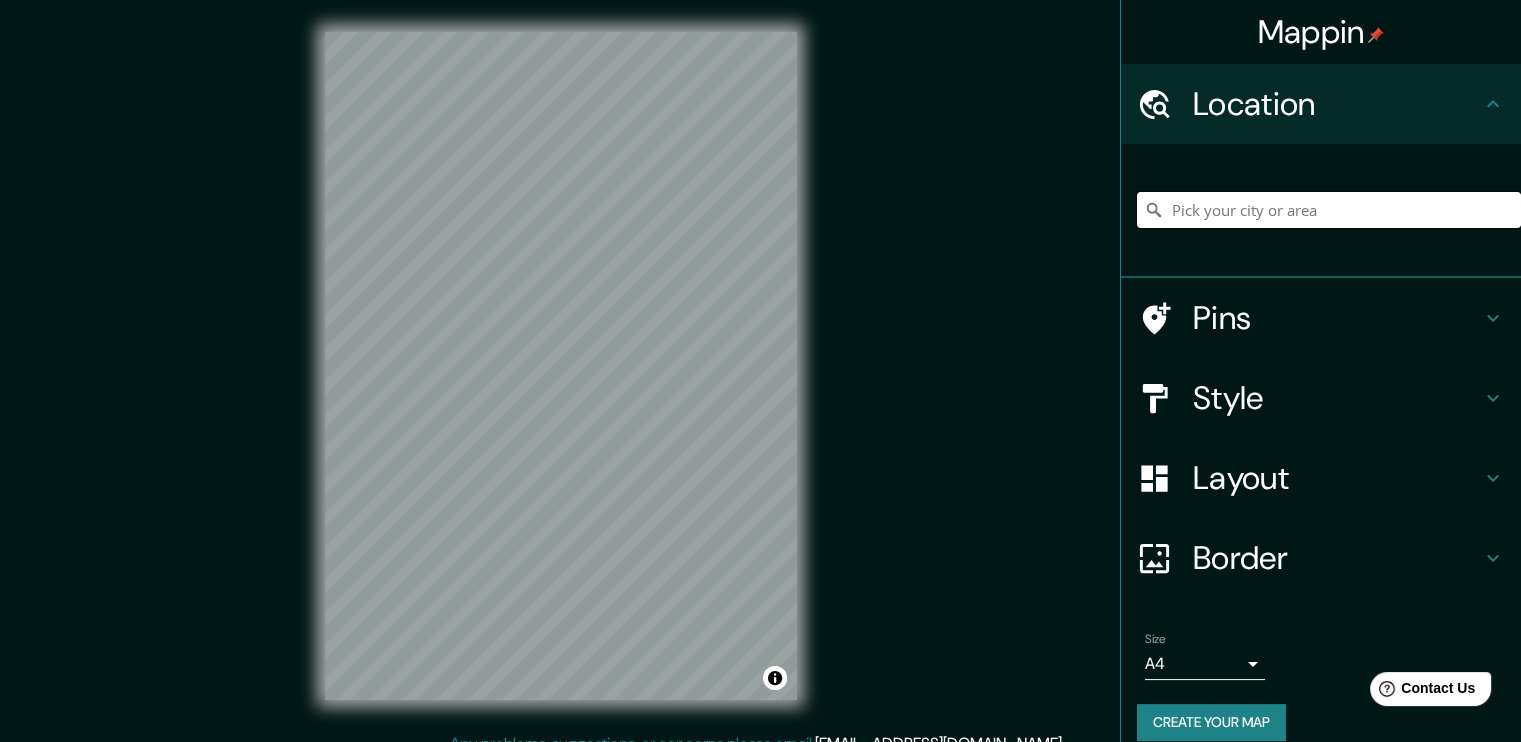 click at bounding box center (1329, 210) 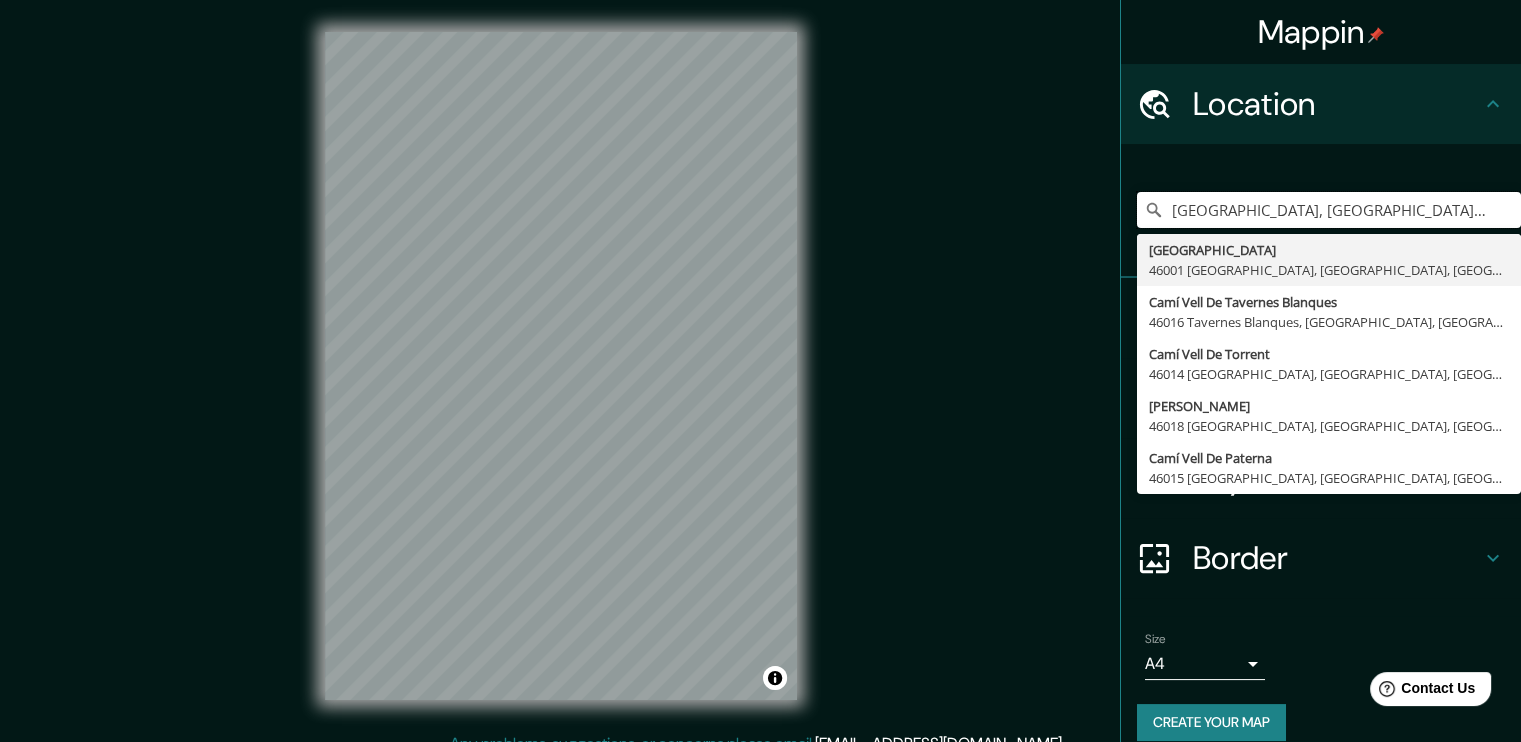 type on "[GEOGRAPHIC_DATA], [GEOGRAPHIC_DATA], [GEOGRAPHIC_DATA], [GEOGRAPHIC_DATA]" 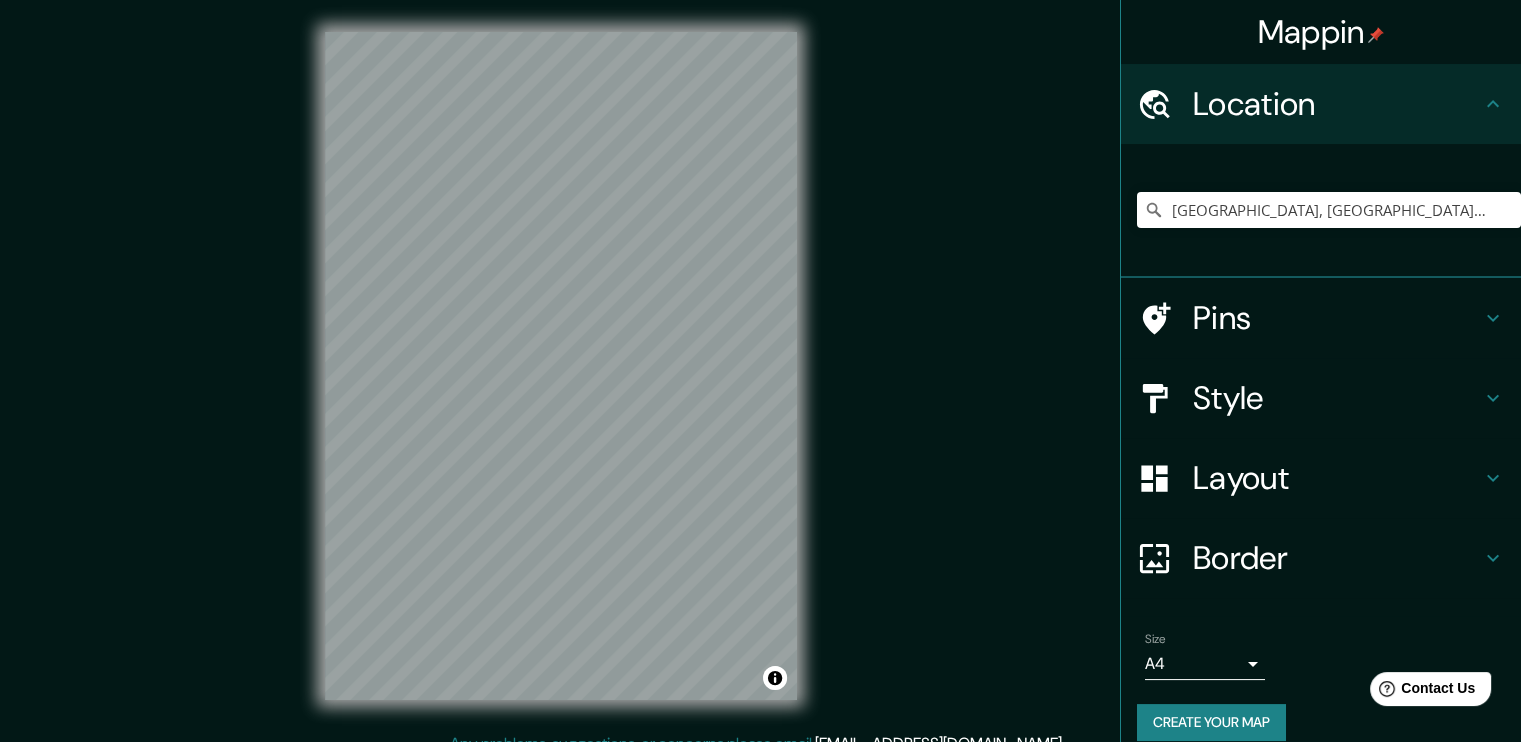 click on "Style" at bounding box center (1337, 398) 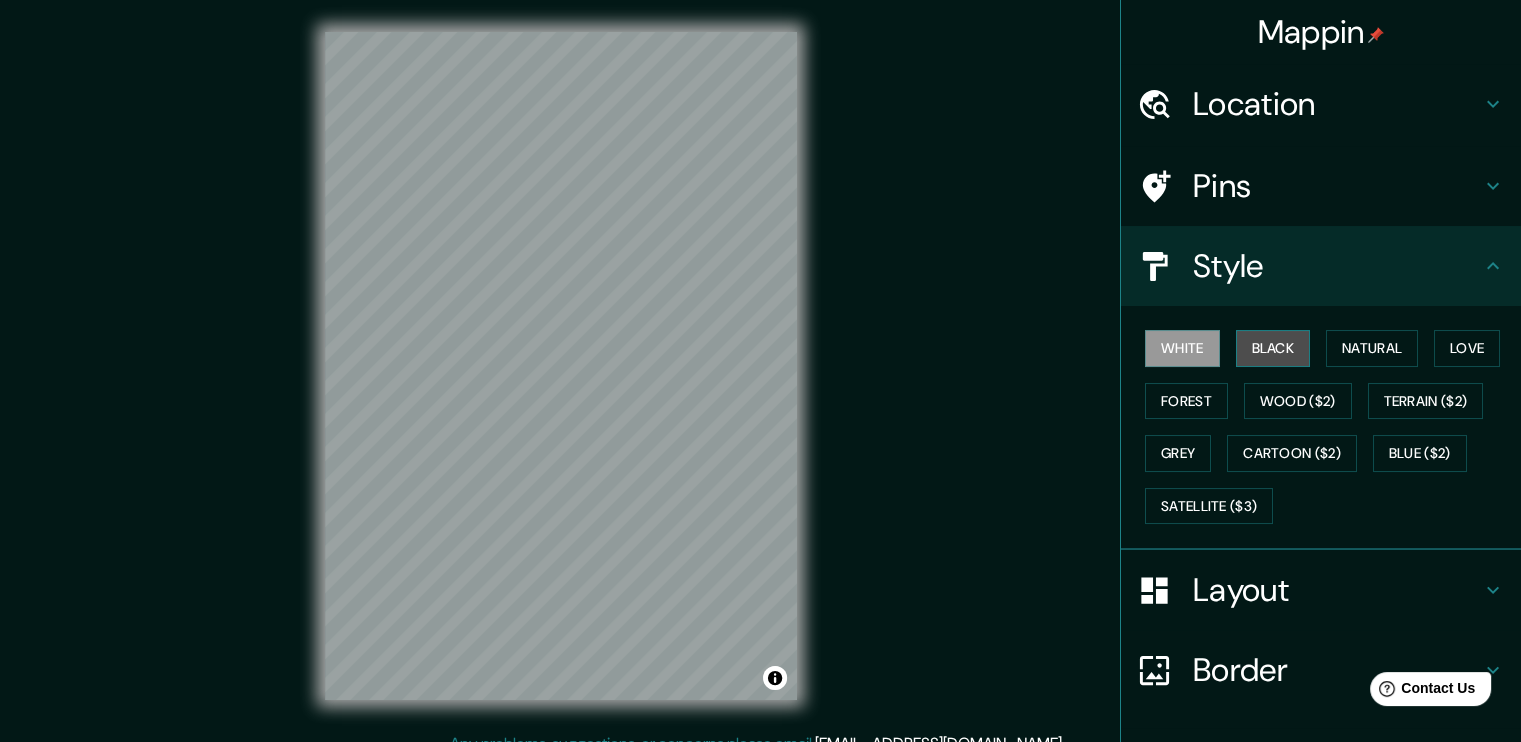 click on "Black" at bounding box center [1273, 348] 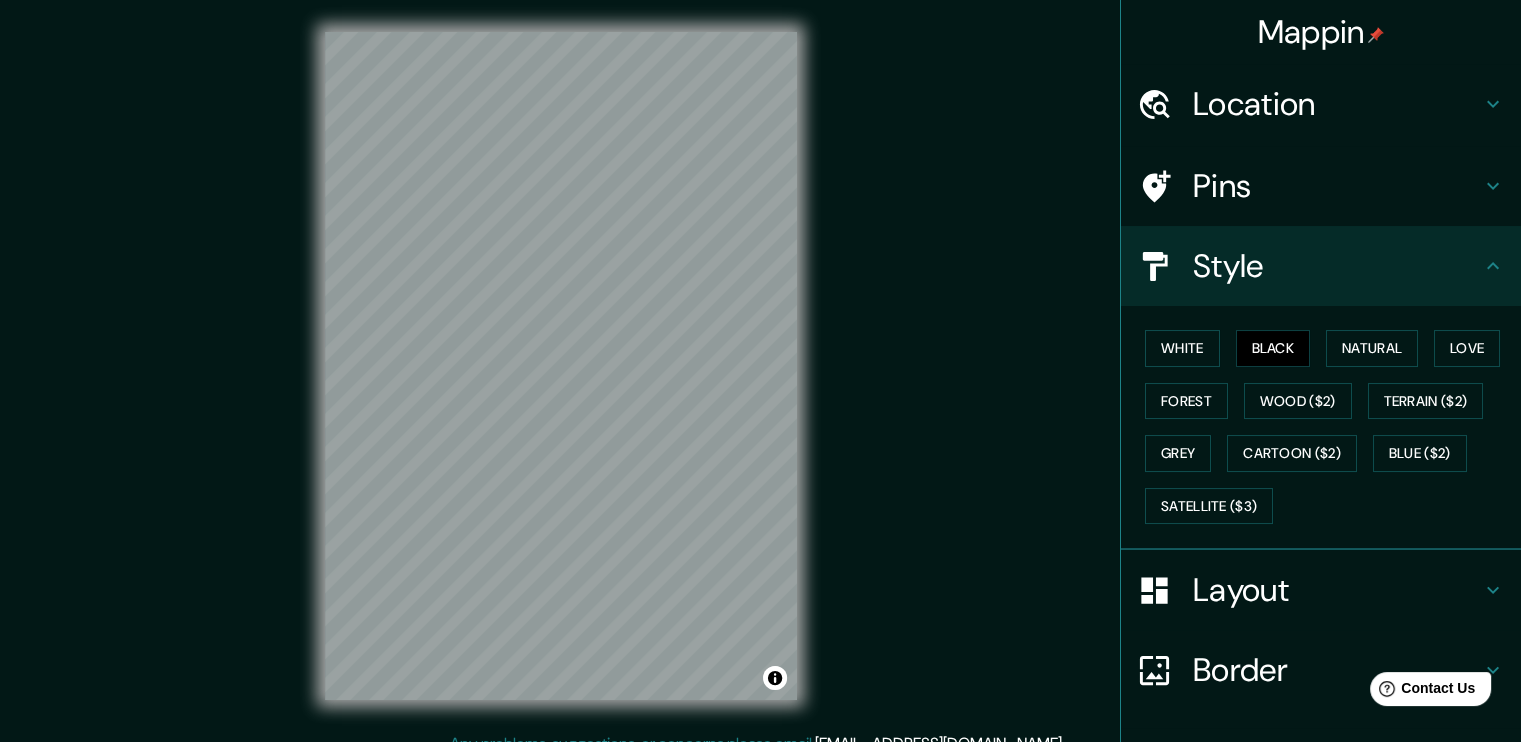 click on "Mappin Location La Trinitat Vella, Barcelona, provincia de Barcelona, España Calle Vieja de la Paja  46001 València, provincia de Valencia, España Camí Vell De Tavernes Blanques  46016 Tavernes Blanques, provincia de Valencia, España Camí Vell De Torrent  46014 València, provincia de Valencia, España Calle Velázquez  46018 València, provincia de Valencia, España Camí Vell De Paterna  46015 València, provincia de Valencia, España Pins Style White Black Natural Love Forest Wood ($2) Terrain ($2) Grey Cartoon ($2) Blue ($2) Satellite ($3) Layout Border Choose a border.  Hint : you can make layers of the frame opaque to create some cool effects. None Simple Transparent Fancy Size A4 single Create your map © Mapbox   © OpenStreetMap   Improve this map Any problems, suggestions, or concerns please email    help@mappin.pro . . ." at bounding box center [760, 382] 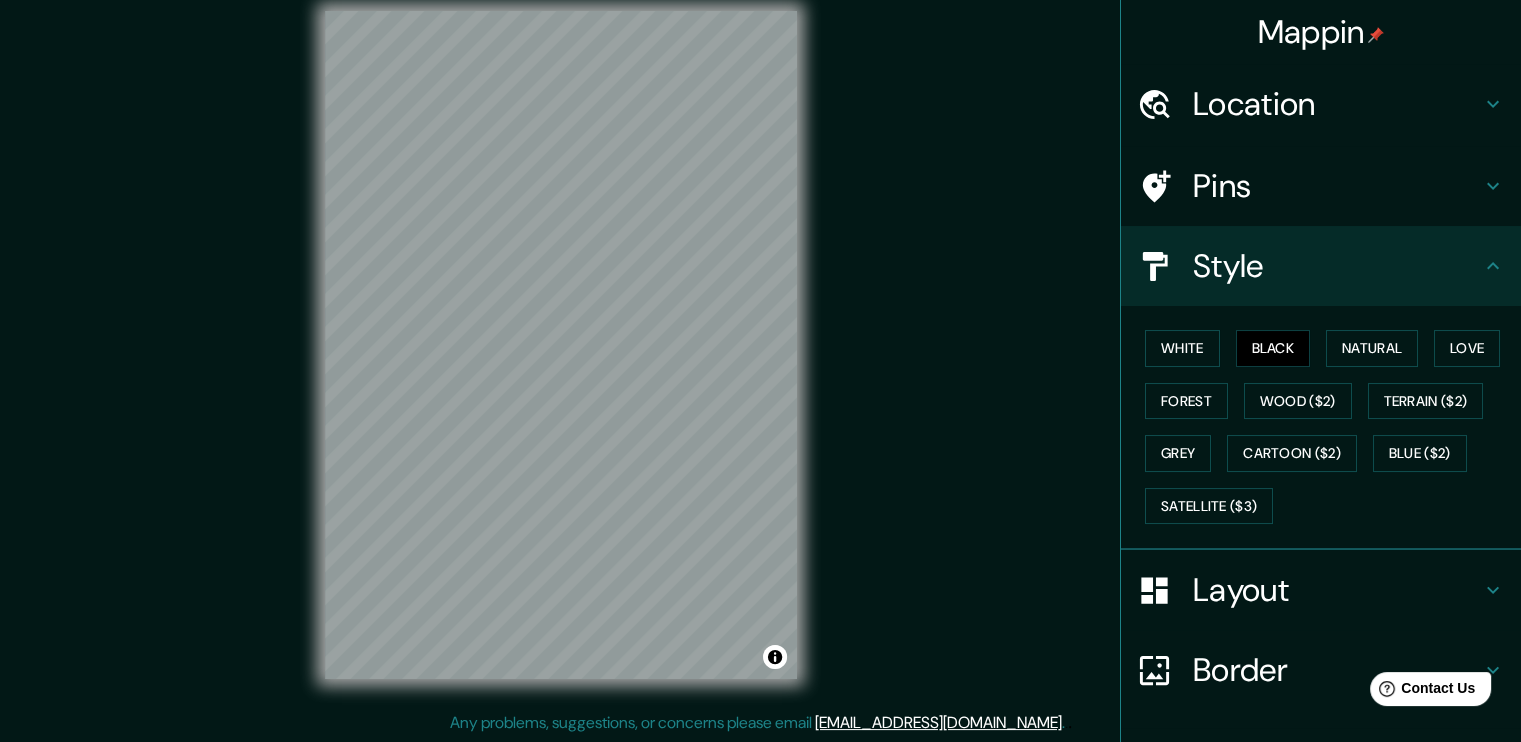 scroll, scrollTop: 131, scrollLeft: 0, axis: vertical 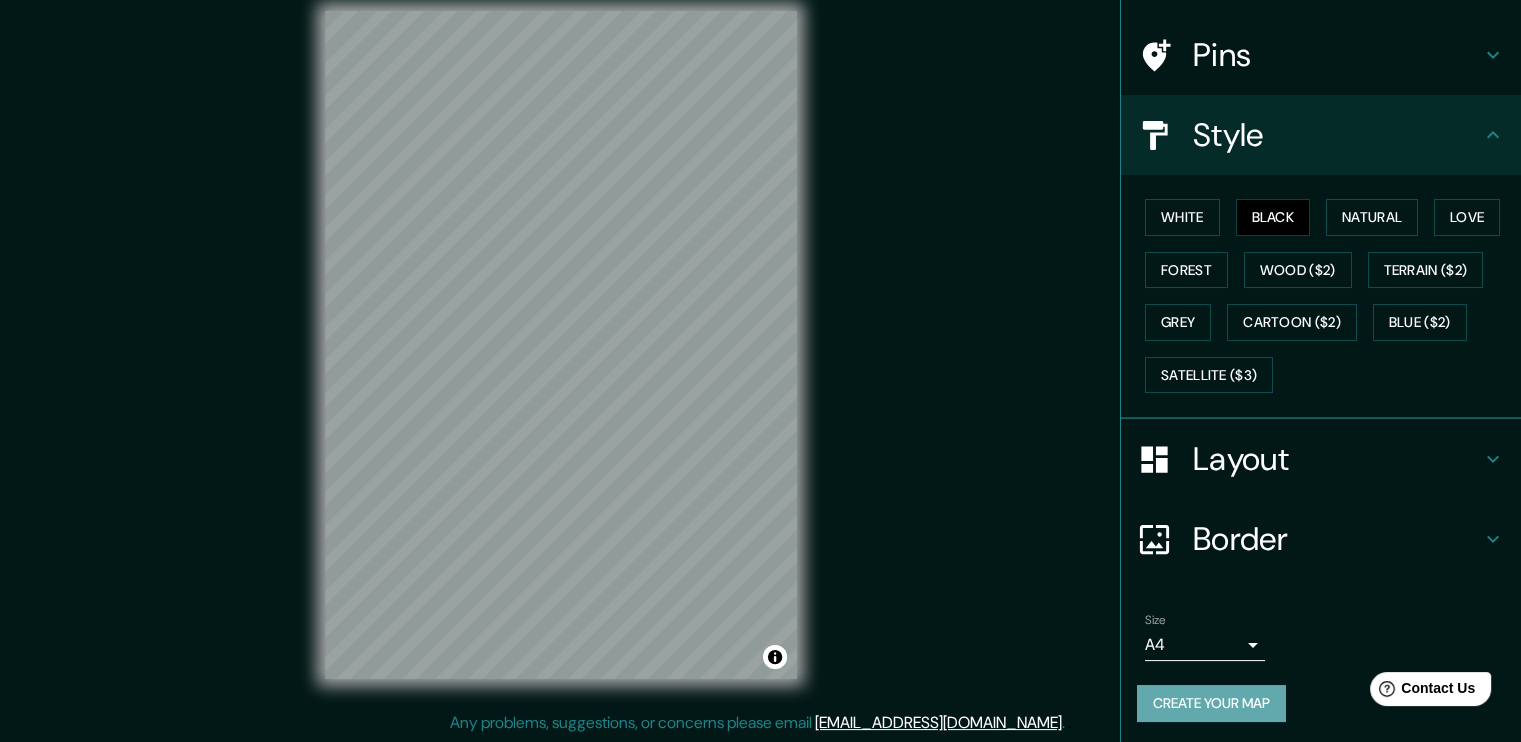 click on "Create your map" at bounding box center (1211, 703) 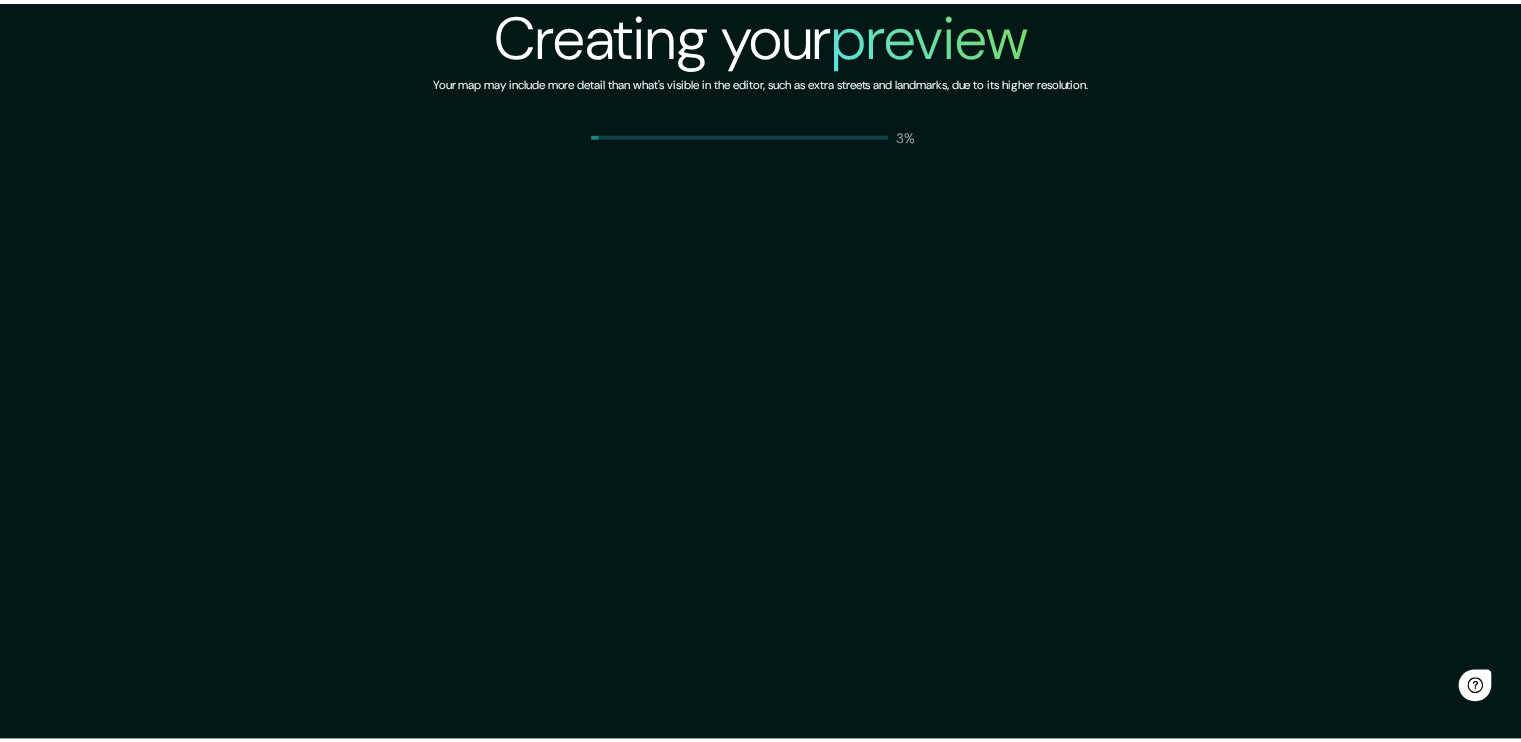 scroll, scrollTop: 0, scrollLeft: 0, axis: both 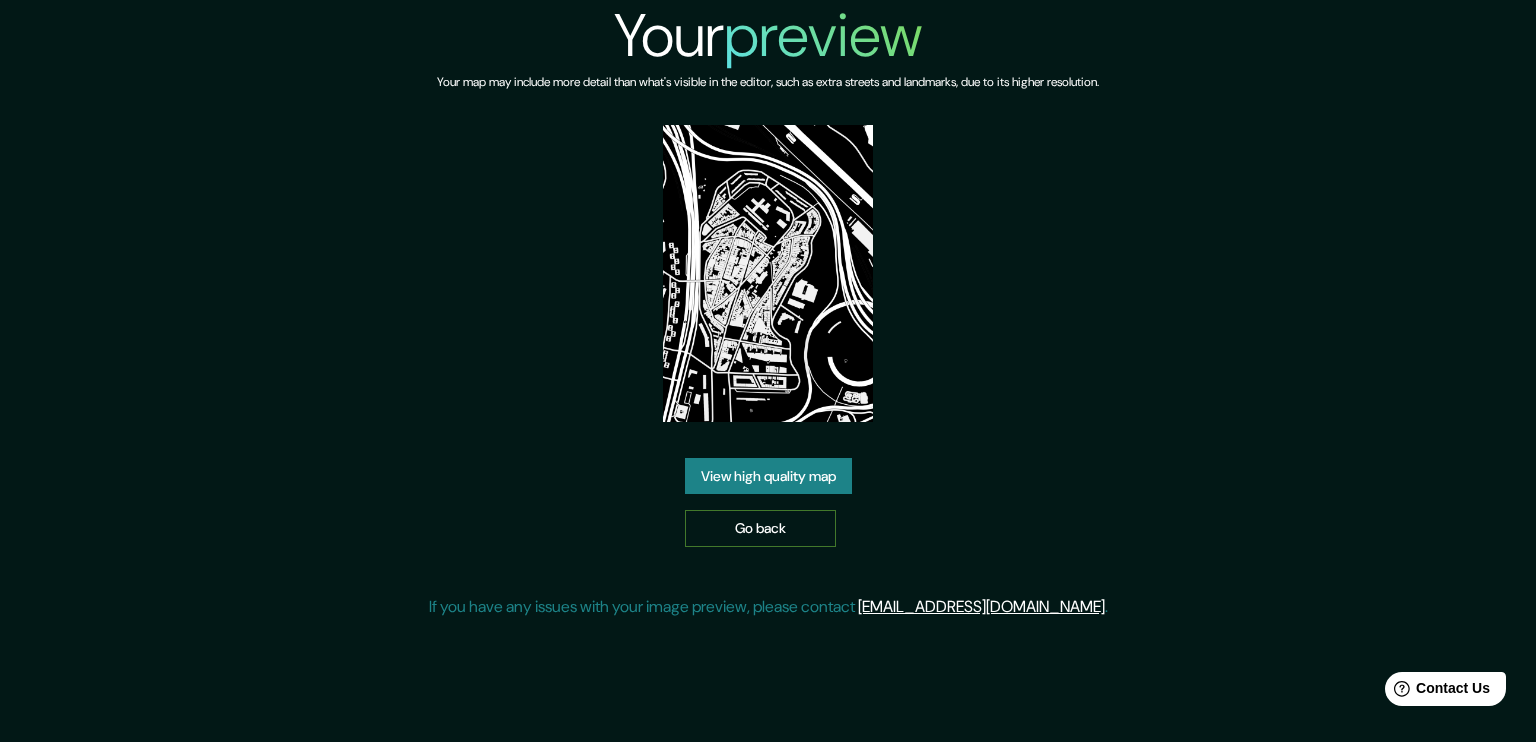 click on "Go back" at bounding box center (760, 528) 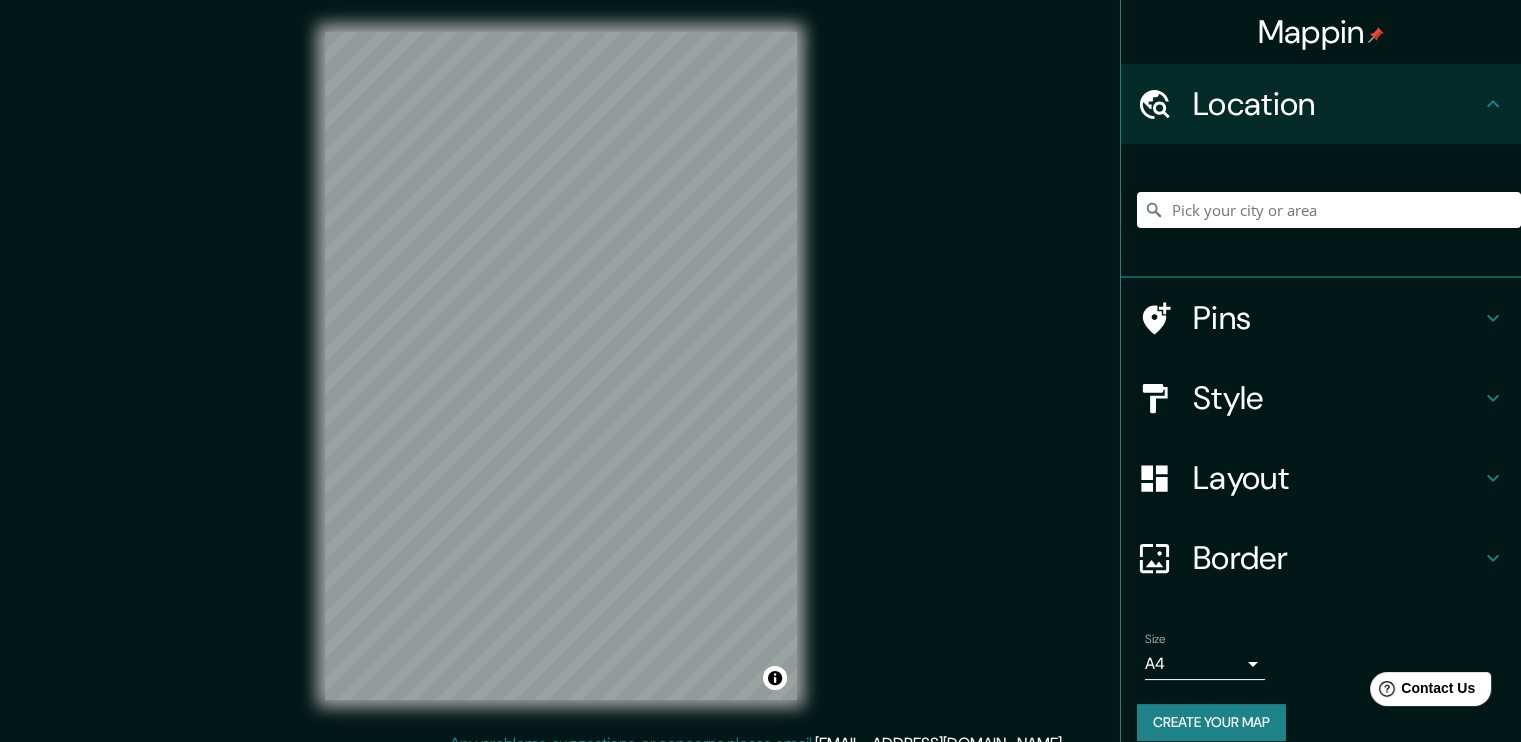 click at bounding box center [1329, 210] 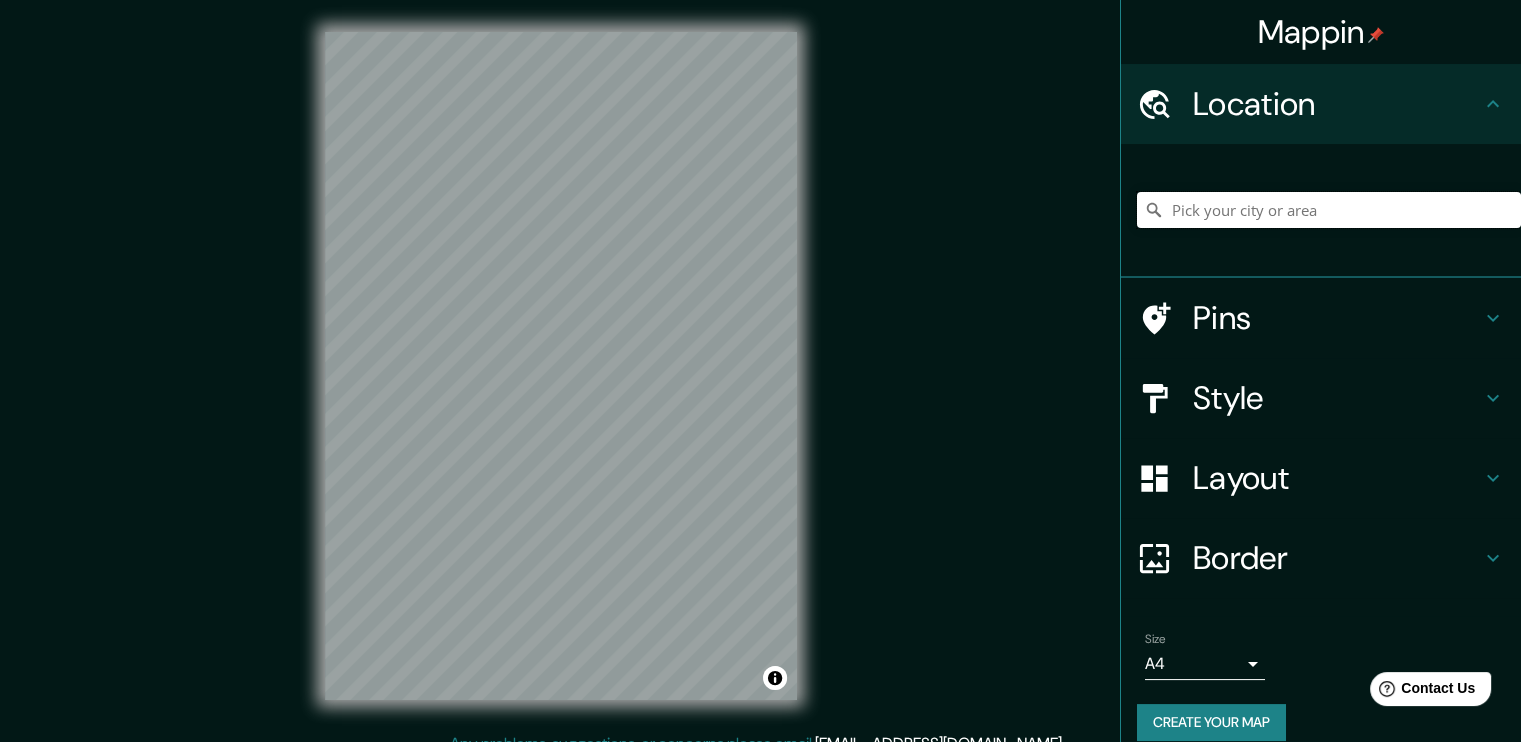 click at bounding box center (1329, 210) 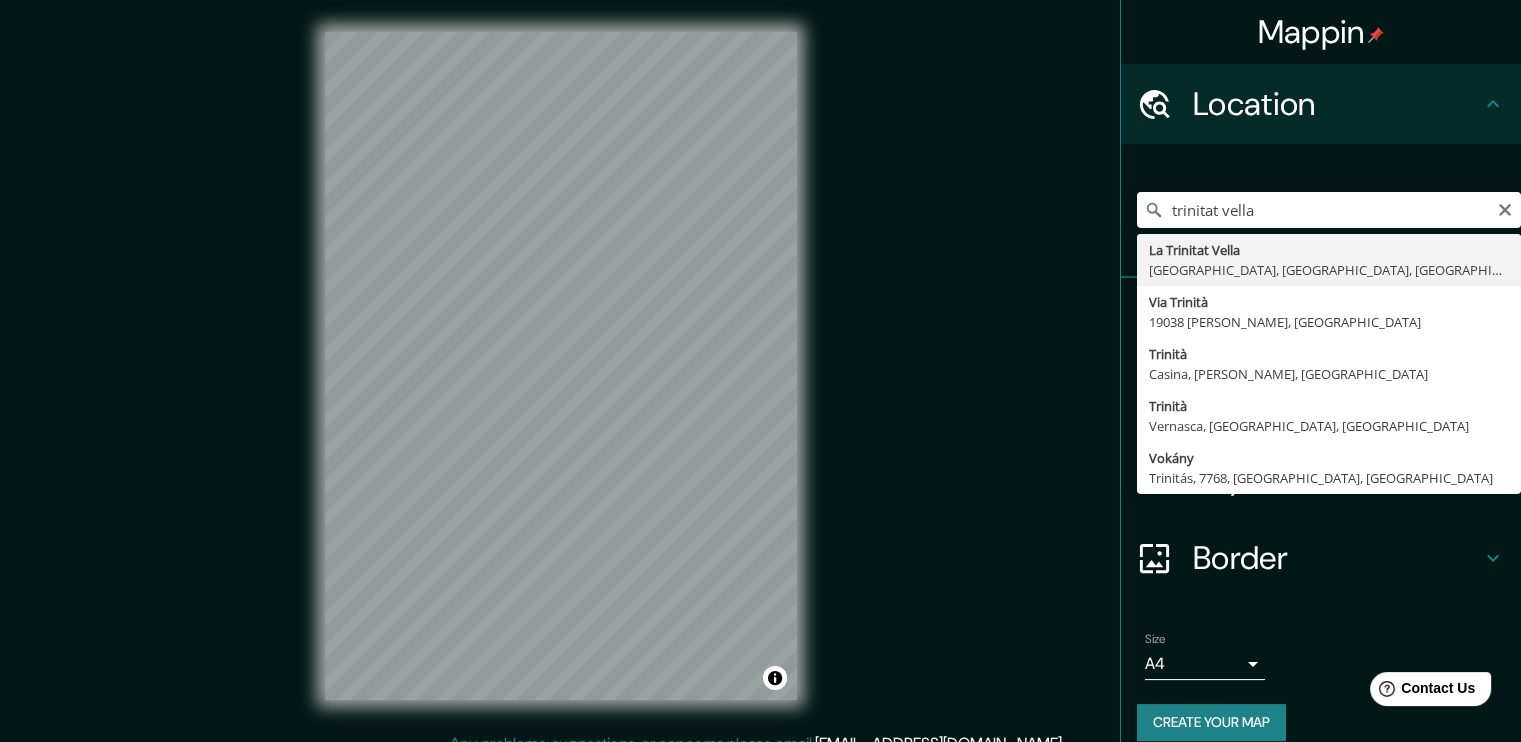 type on "[GEOGRAPHIC_DATA][PERSON_NAME], [GEOGRAPHIC_DATA], [GEOGRAPHIC_DATA], [GEOGRAPHIC_DATA]" 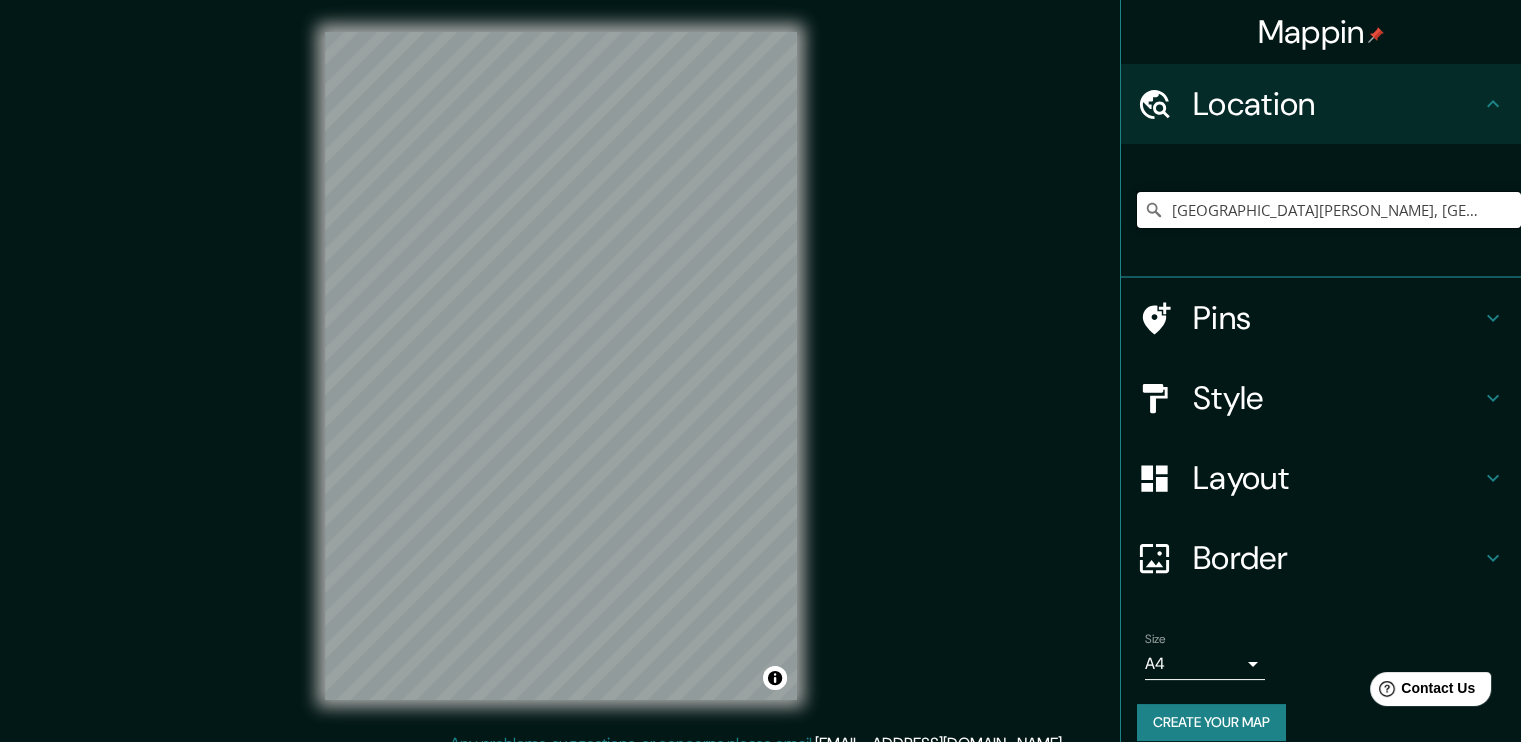 scroll, scrollTop: 0, scrollLeft: 0, axis: both 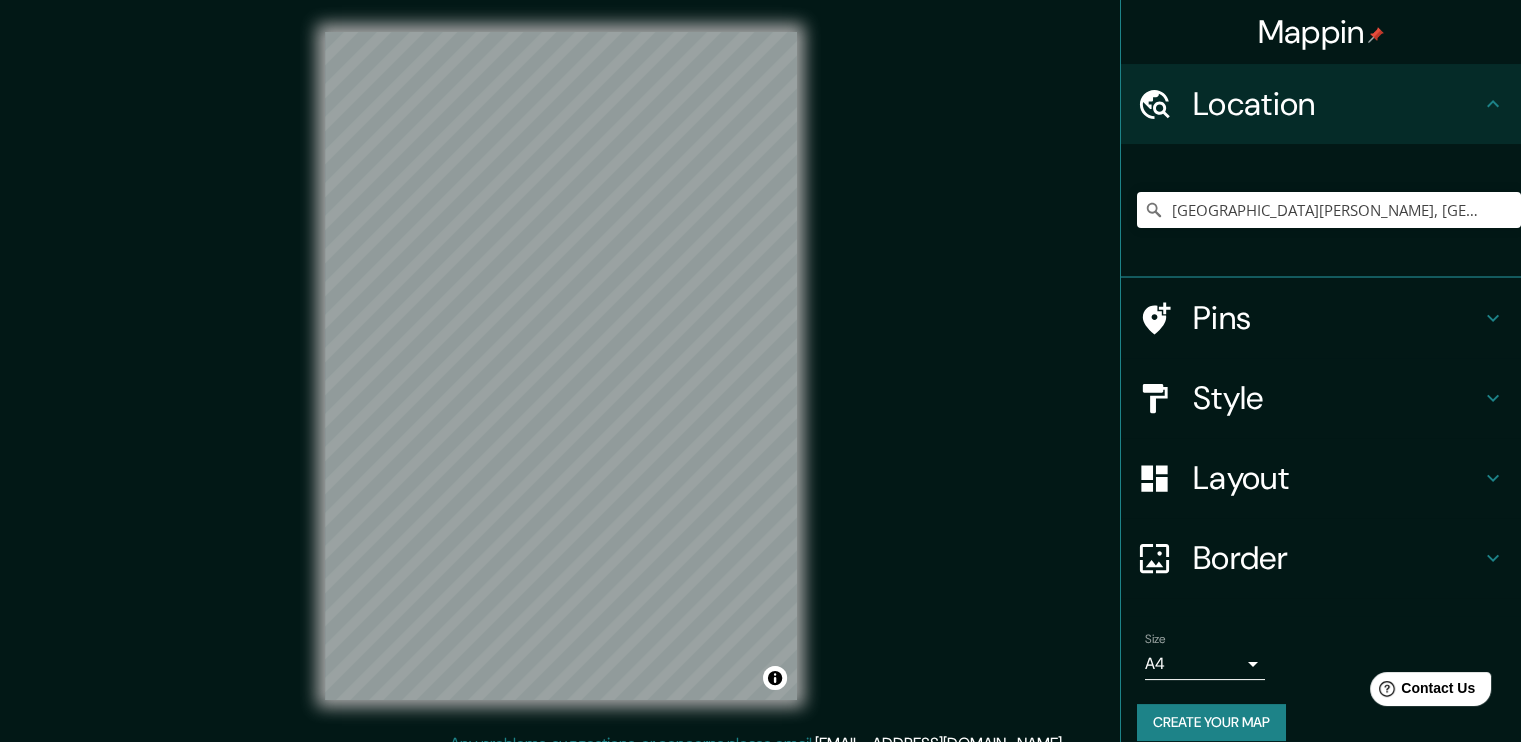 drag, startPoint x: 869, startPoint y: 277, endPoint x: 982, endPoint y: 199, distance: 137.30623 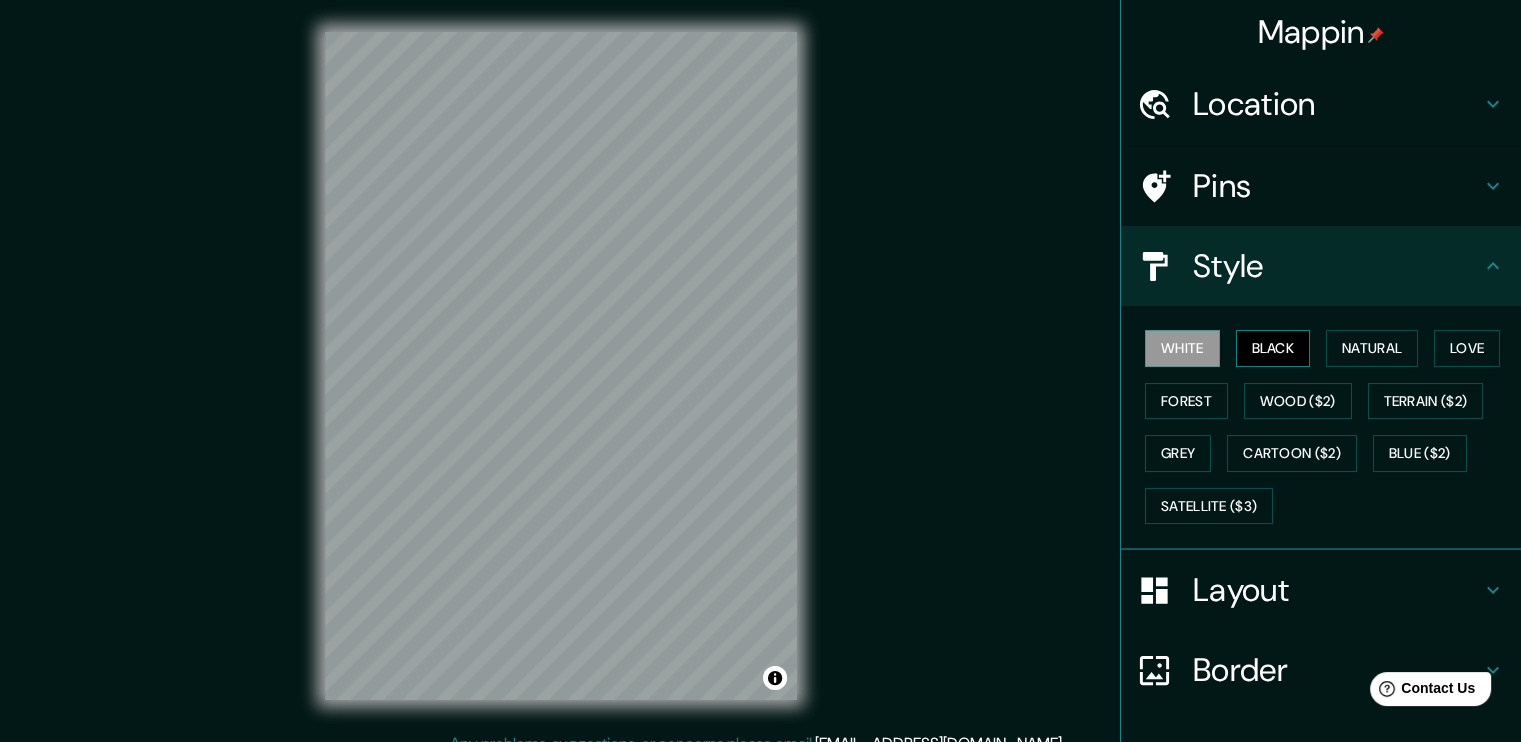 click on "Black" at bounding box center [1273, 348] 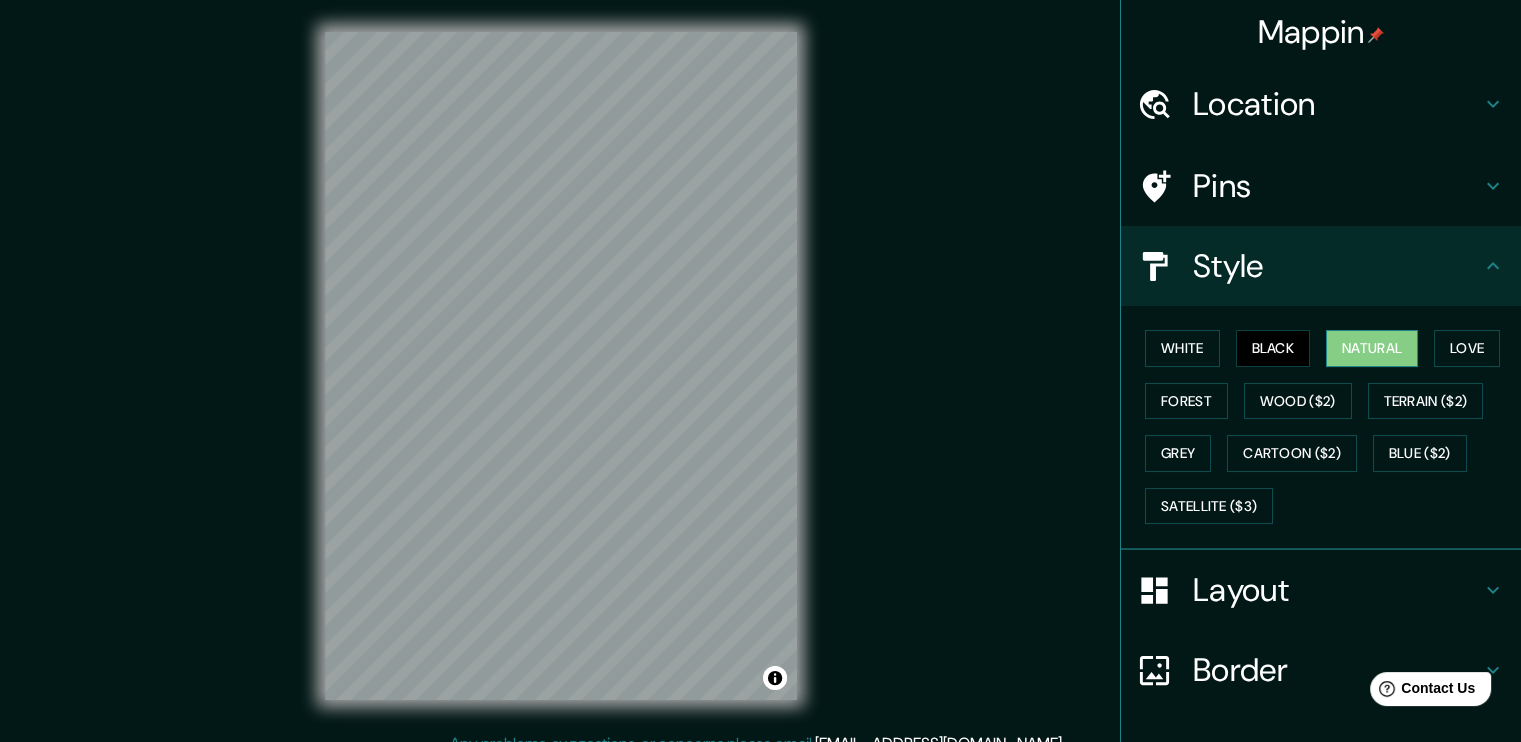 click on "Natural" at bounding box center [1372, 348] 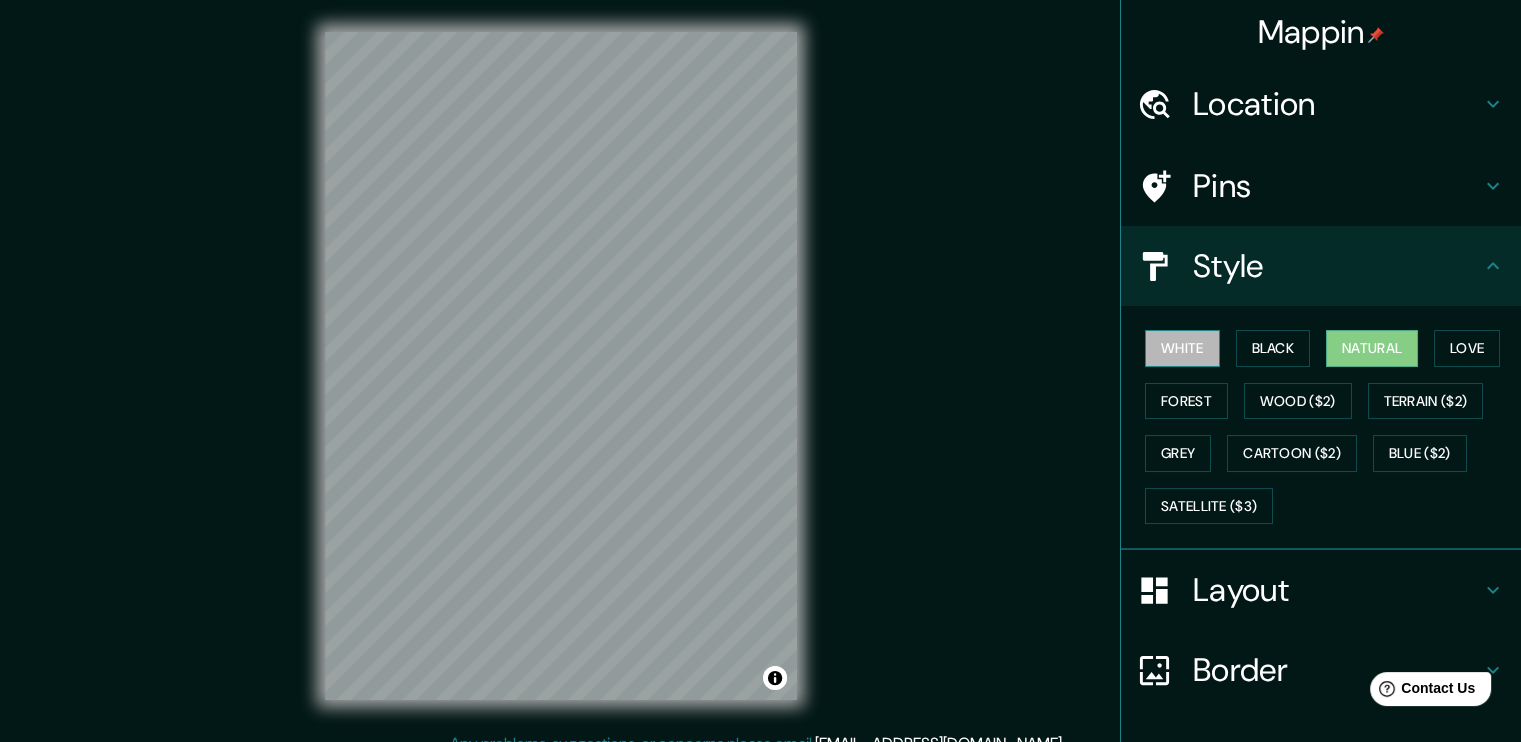 click on "White" at bounding box center (1182, 348) 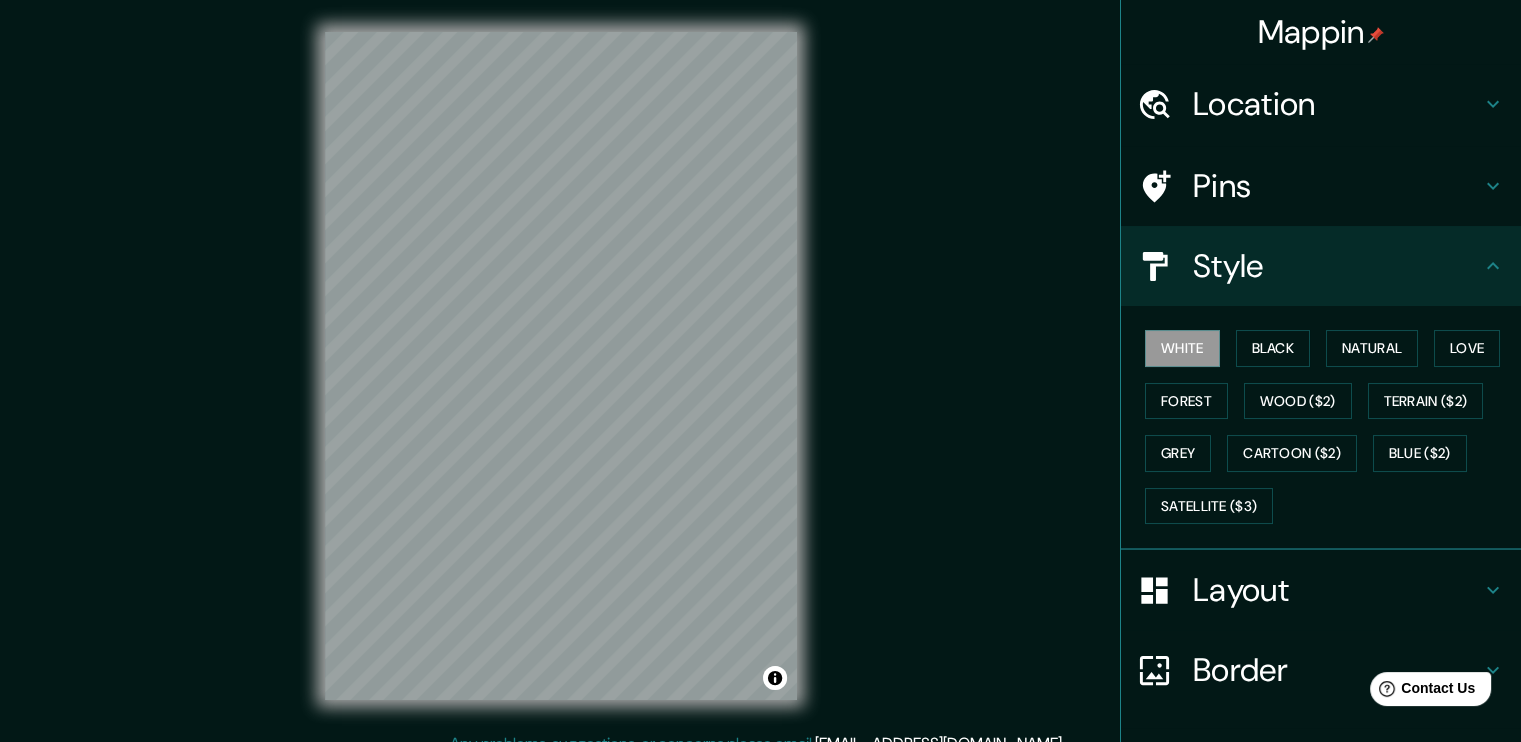 click on "White Black Natural Love Forest Wood ($2) Terrain ($2) Grey Cartoon ($2) Blue ($2) Satellite ($3)" at bounding box center [1329, 427] 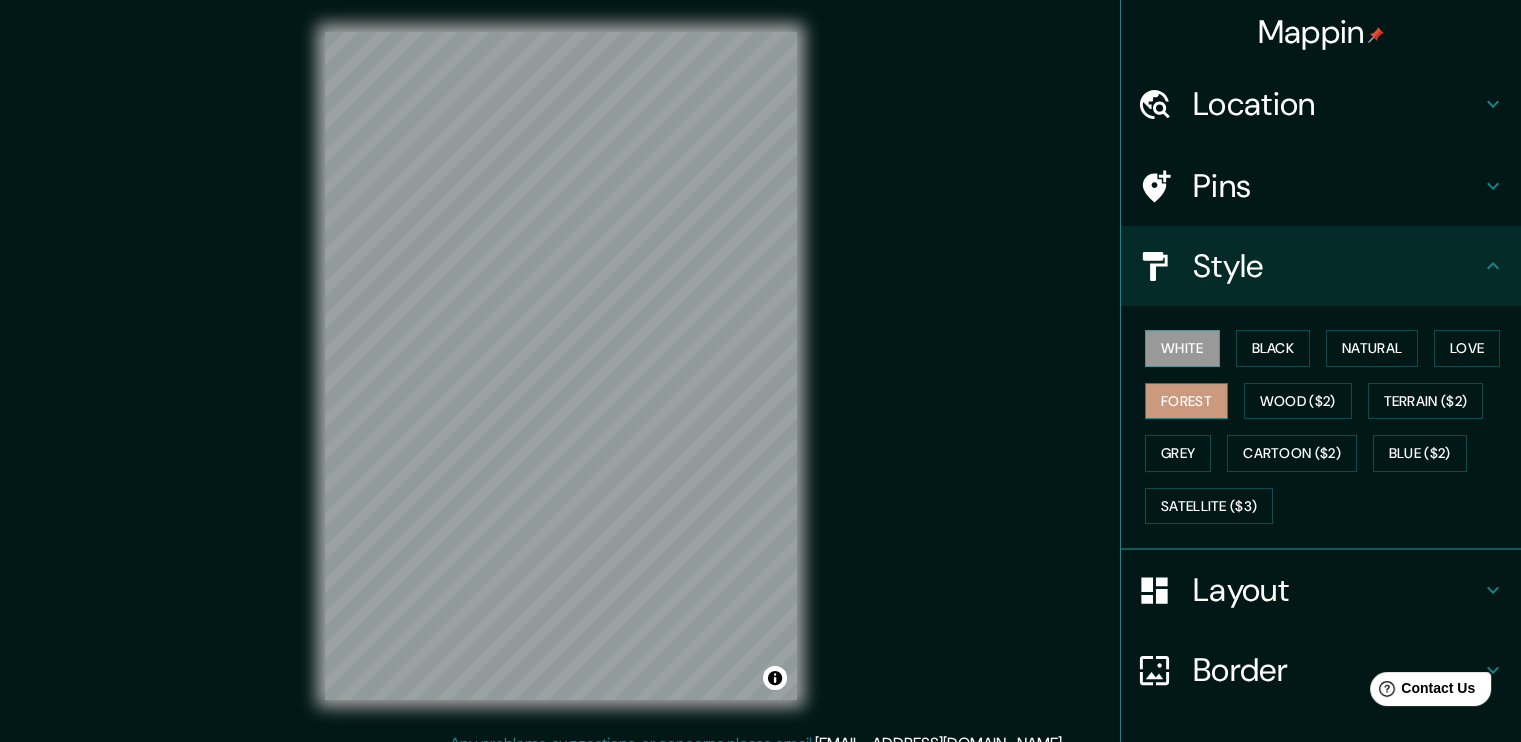 click on "Forest" at bounding box center [1186, 401] 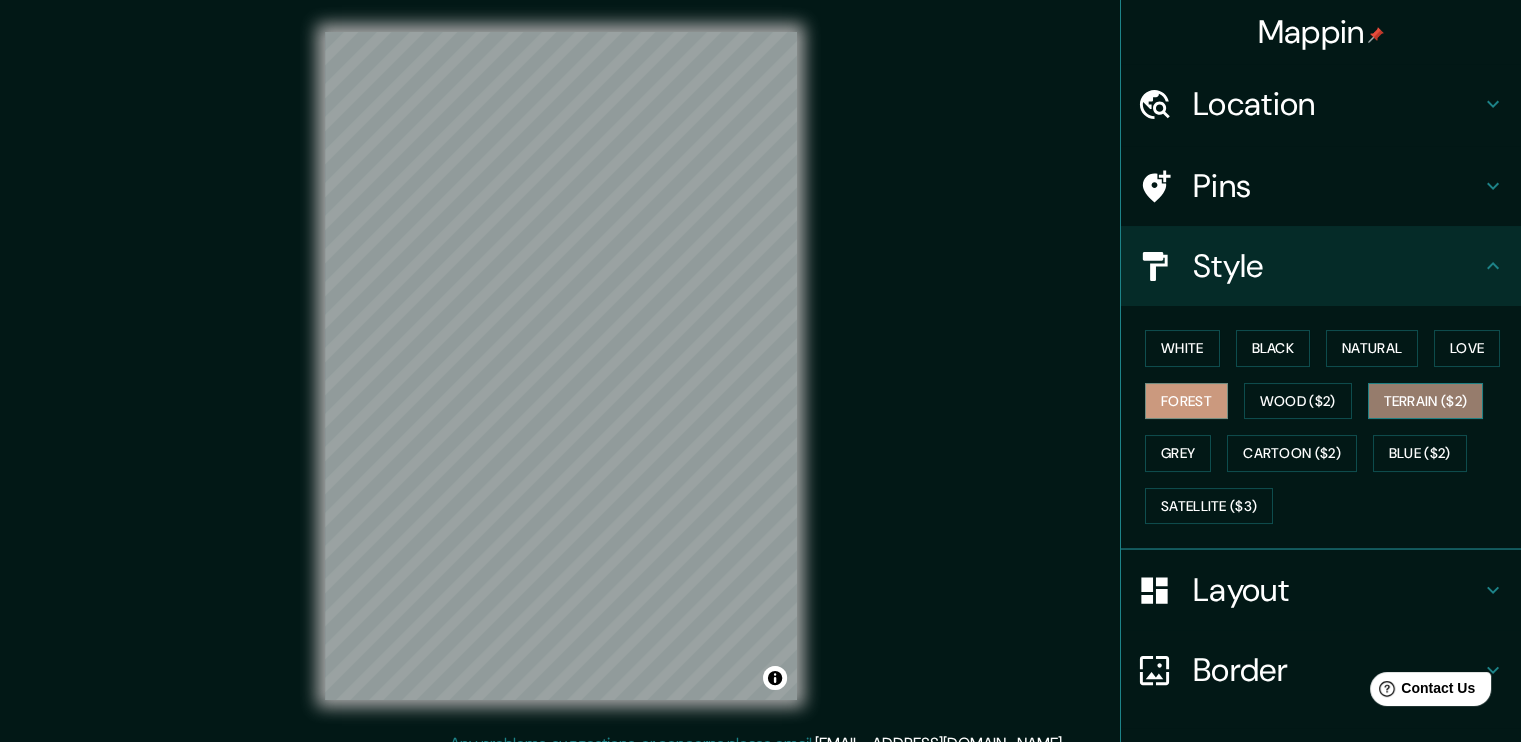 click on "Terrain ($2)" at bounding box center [1426, 401] 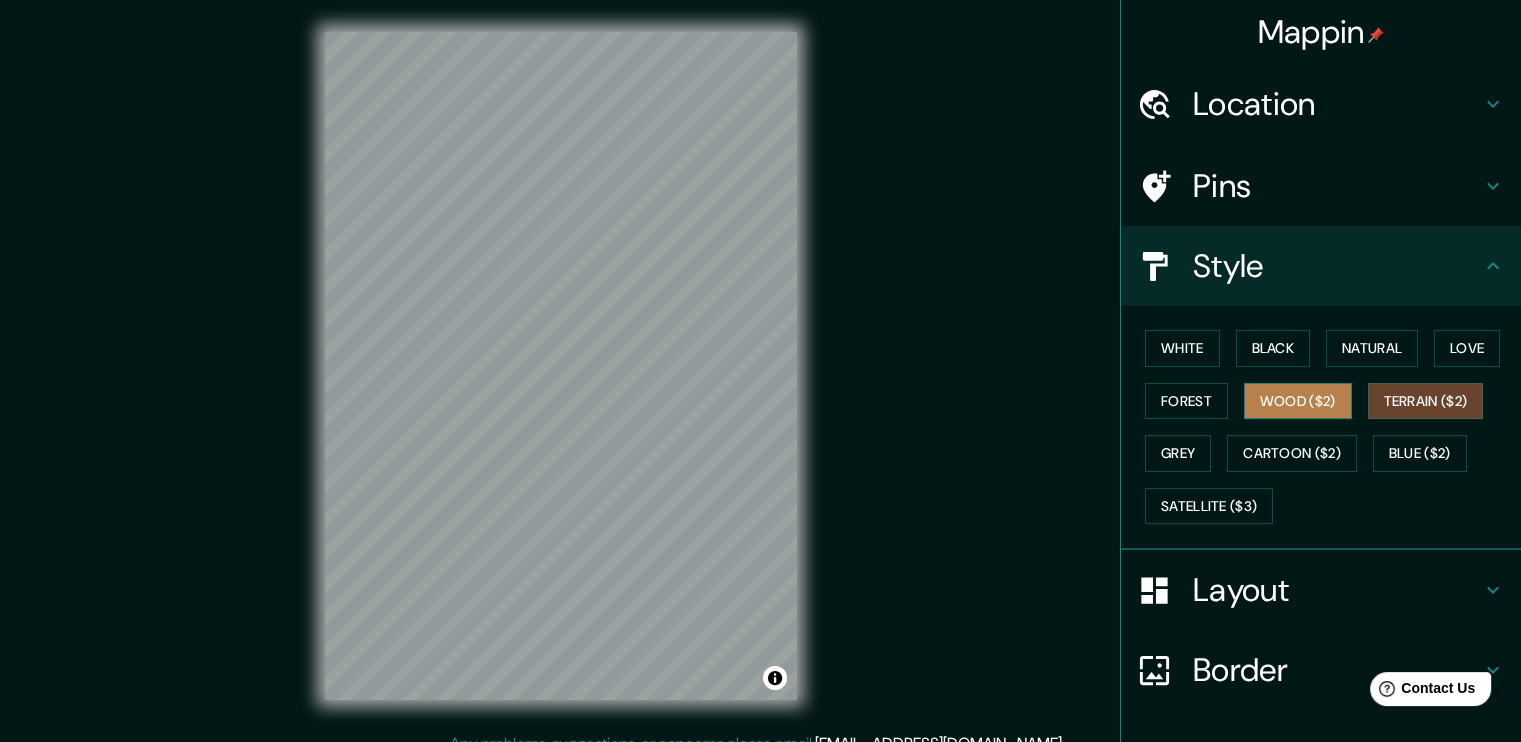 click on "Wood ($2)" at bounding box center (1298, 401) 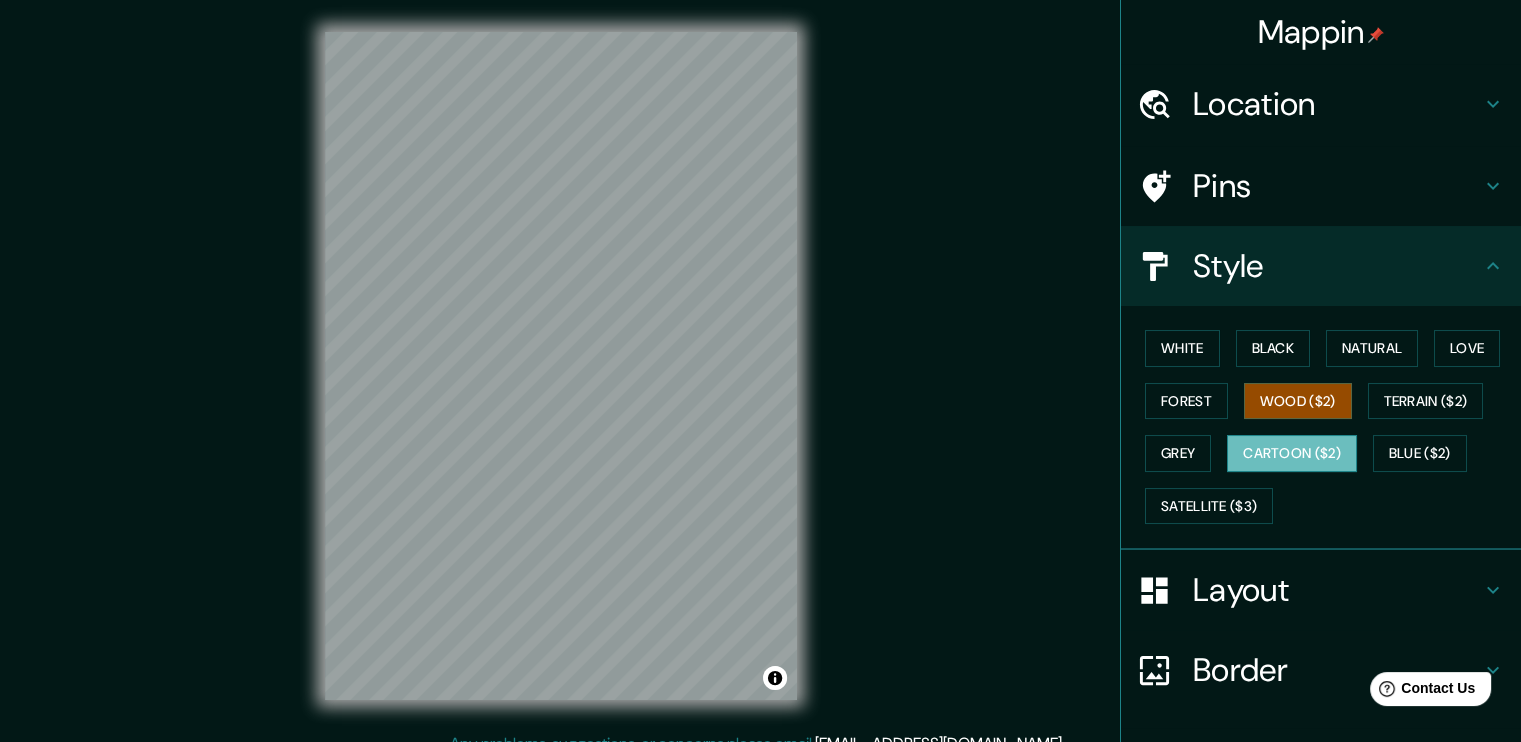click on "Cartoon ($2)" at bounding box center (1292, 453) 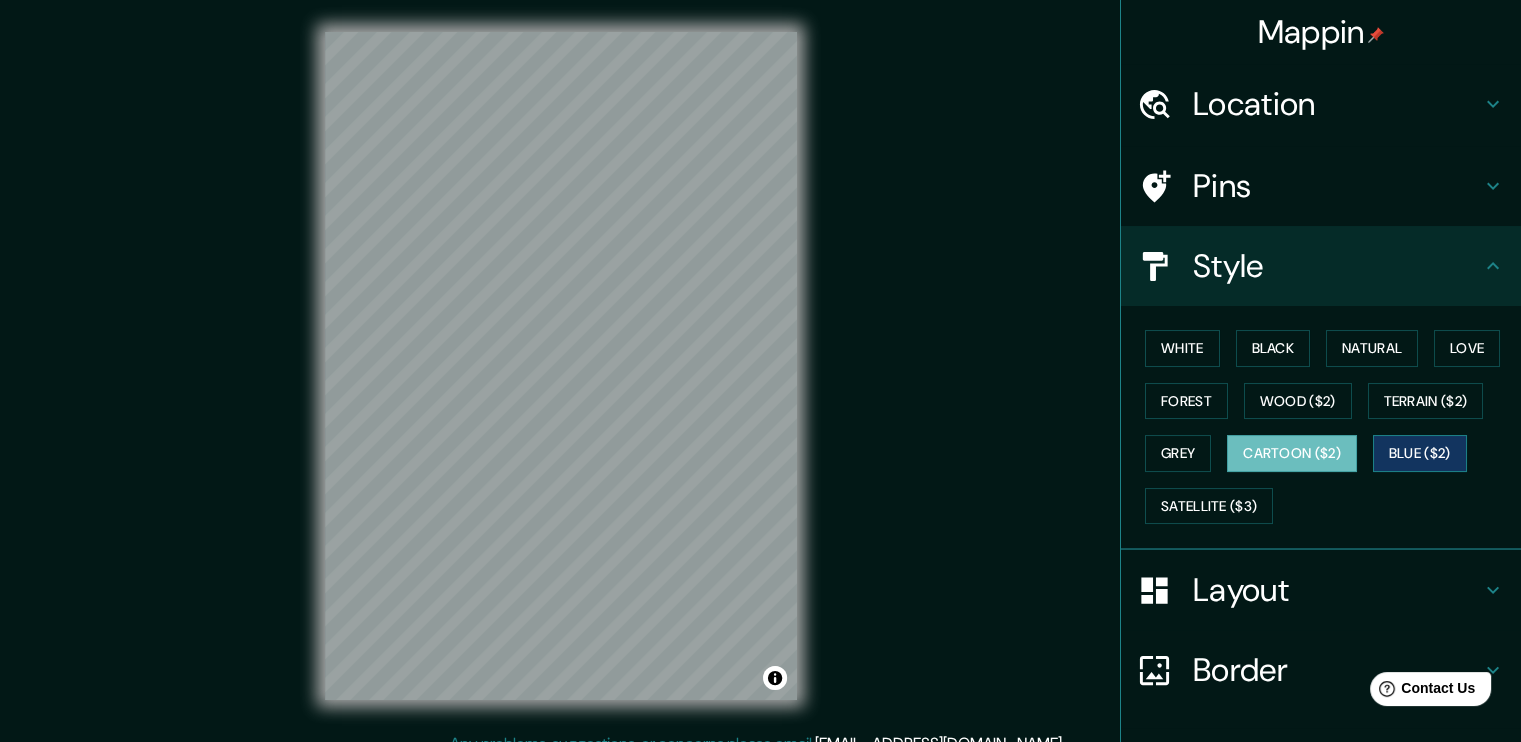 click on "Blue ($2)" at bounding box center [1420, 453] 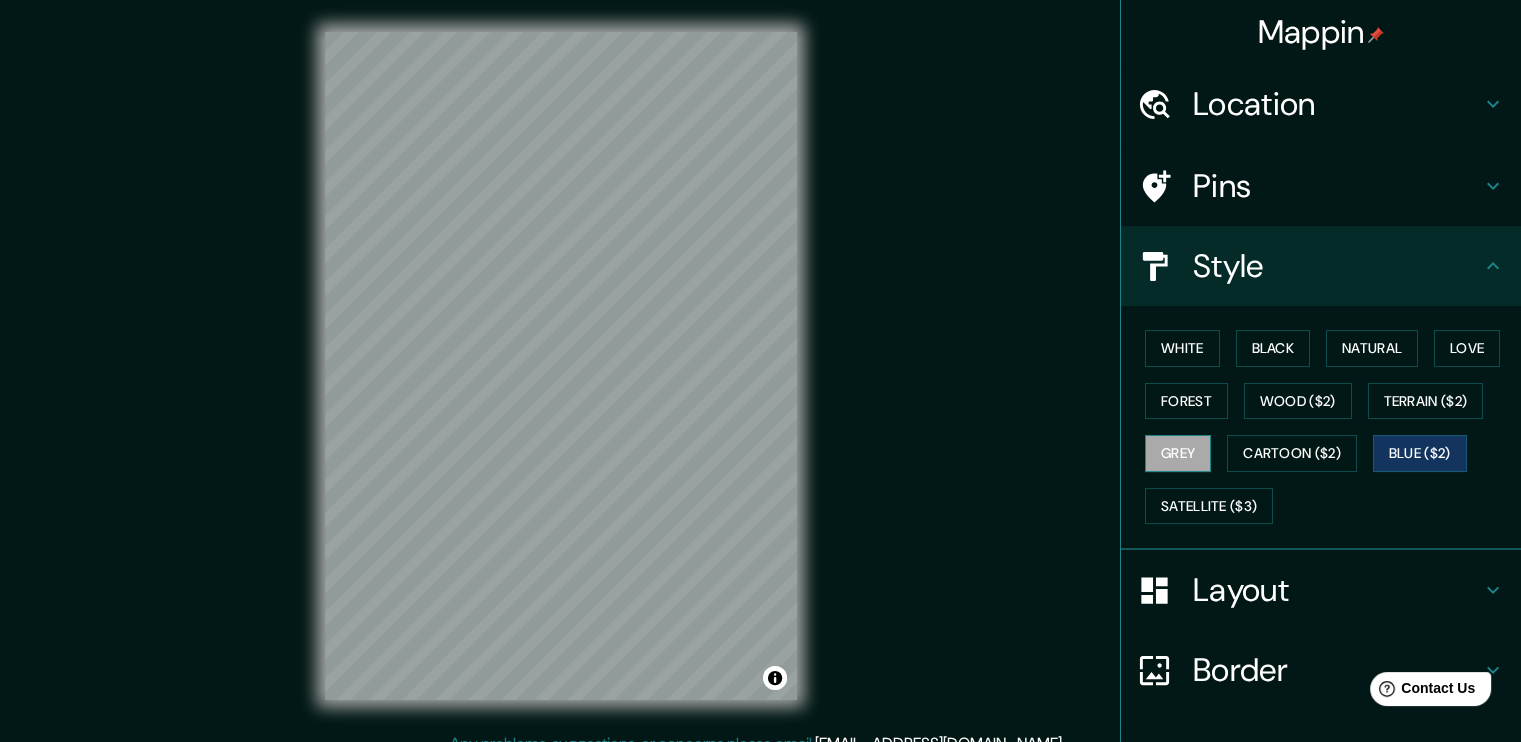 click on "Grey" at bounding box center [1178, 453] 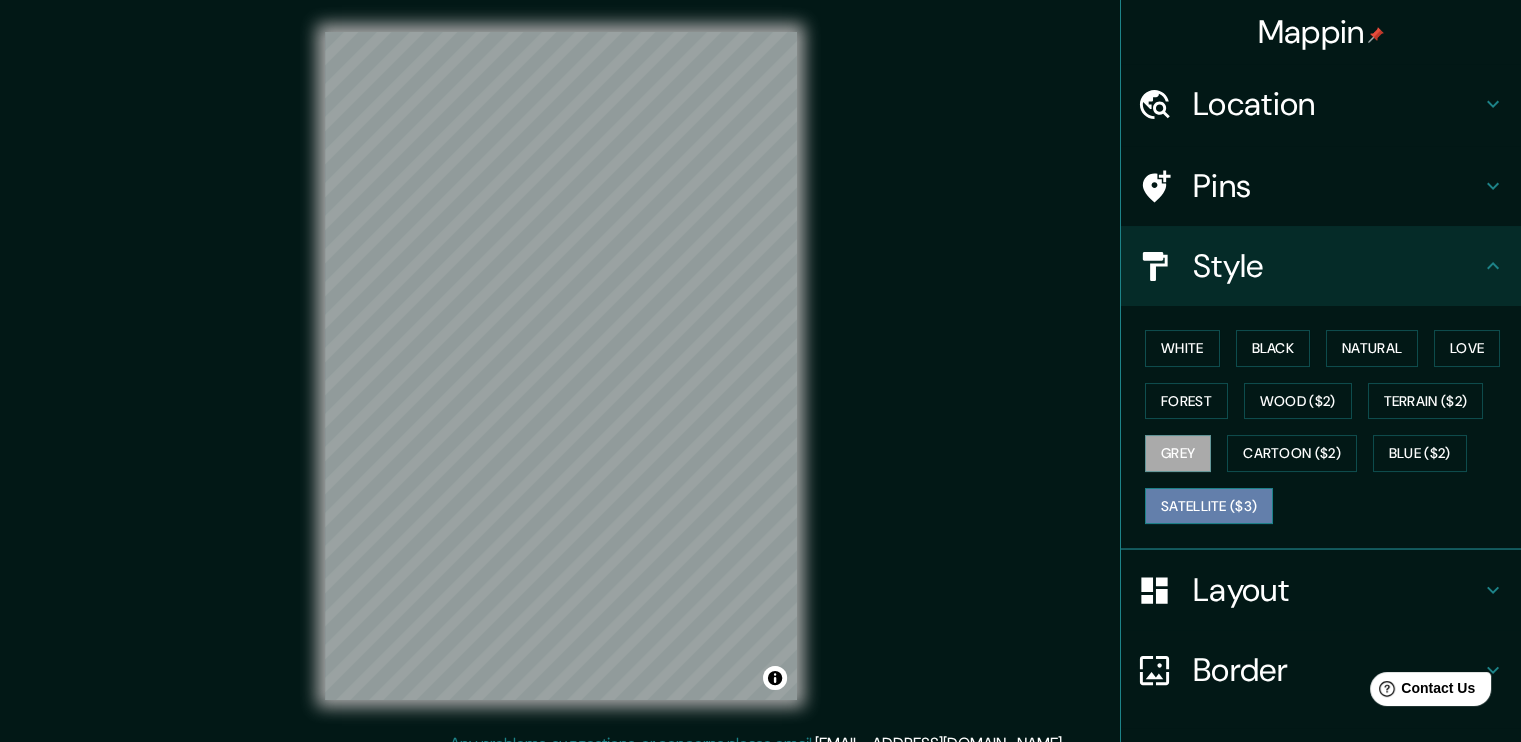click on "Satellite ($3)" at bounding box center [1209, 506] 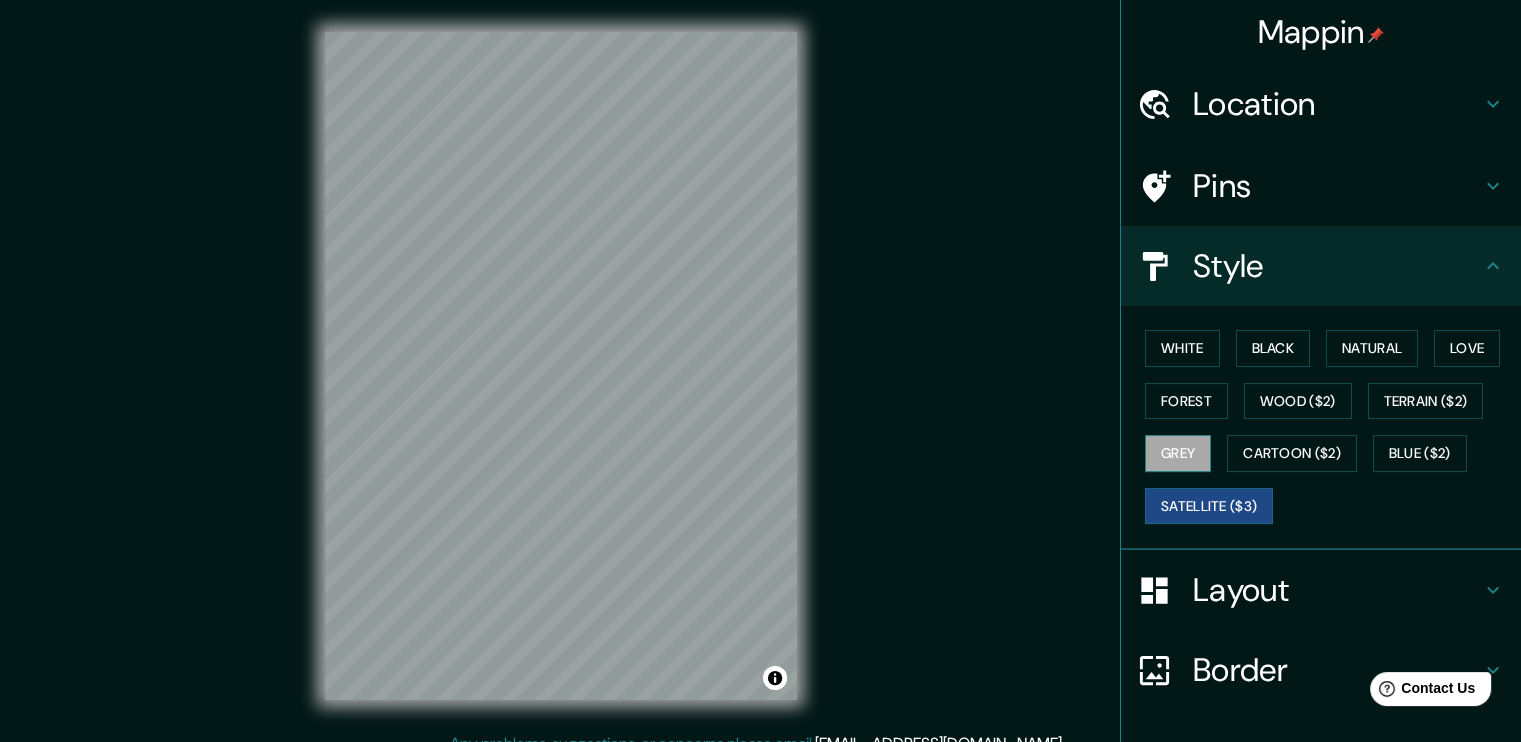 scroll, scrollTop: 131, scrollLeft: 0, axis: vertical 